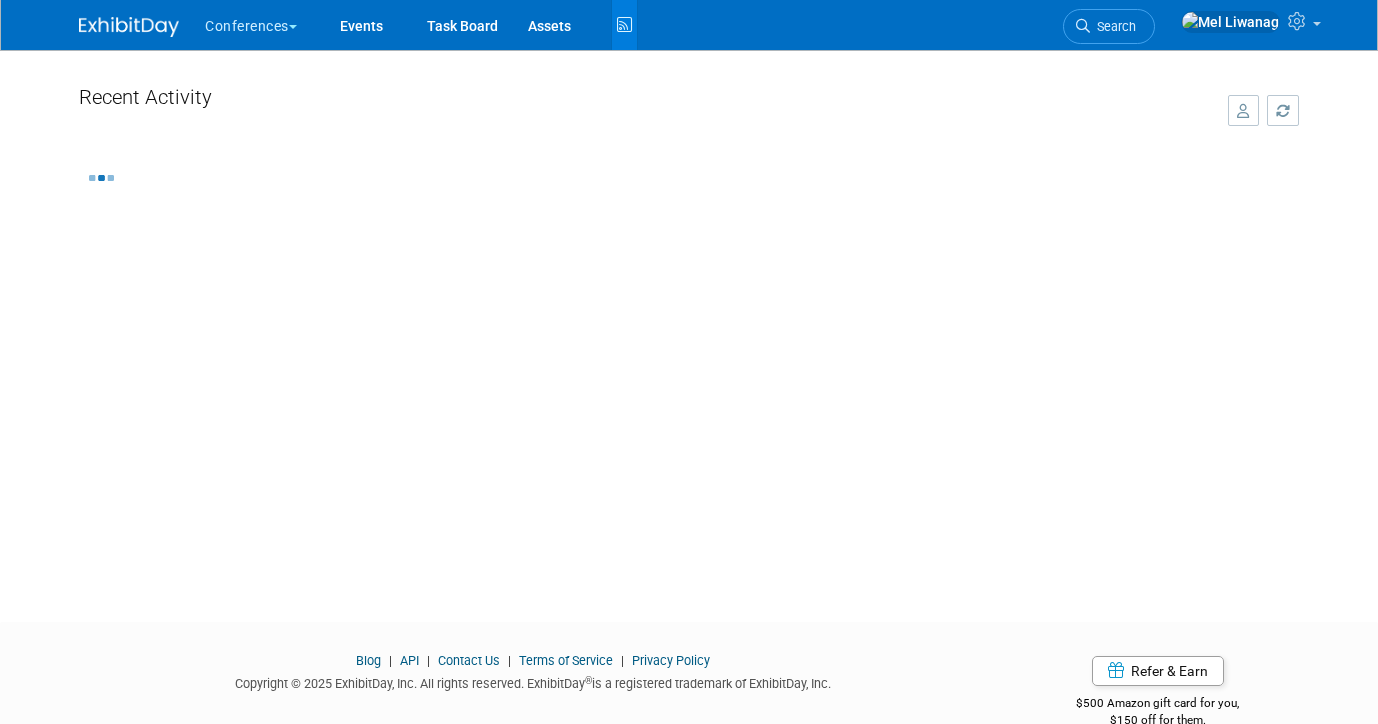 scroll, scrollTop: 0, scrollLeft: 0, axis: both 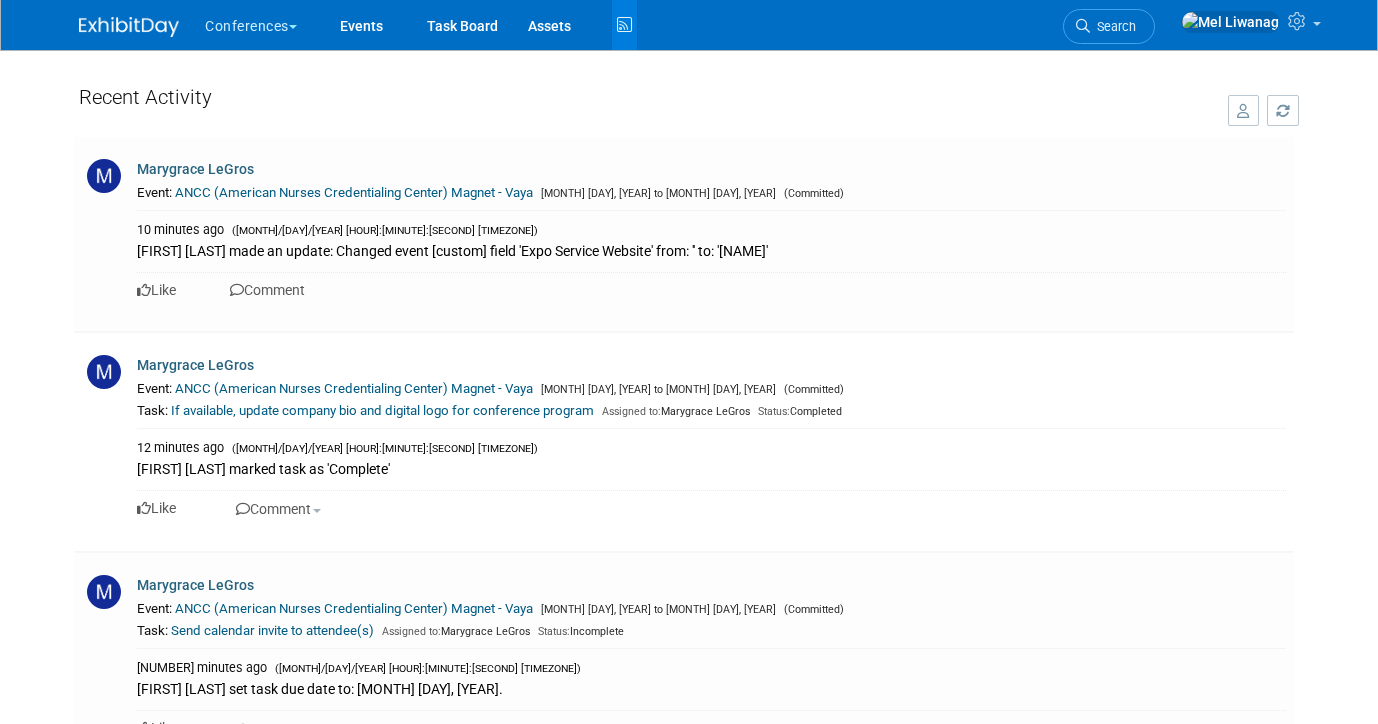 click on "Conferences
Explore:
My Workspaces  2
Go to Workspace:
Conferences
Events" at bounding box center (689, 25) 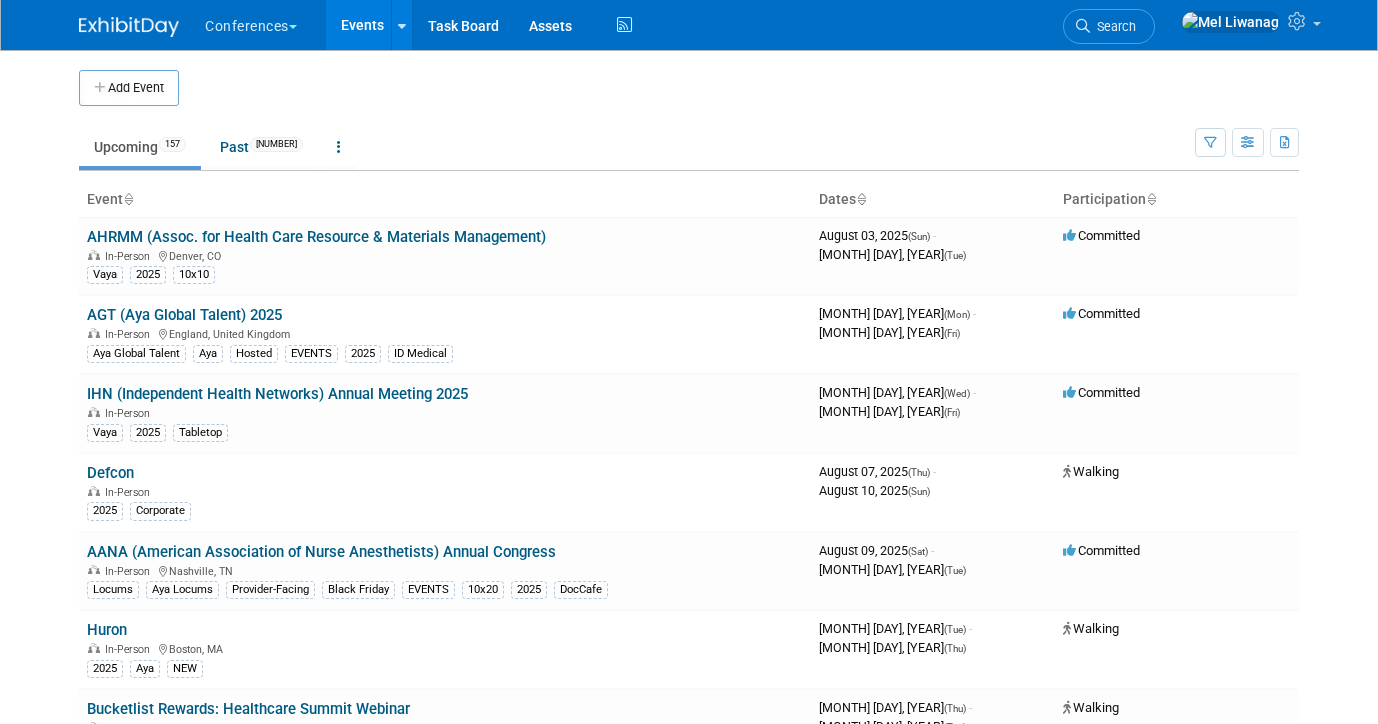 scroll, scrollTop: 0, scrollLeft: 0, axis: both 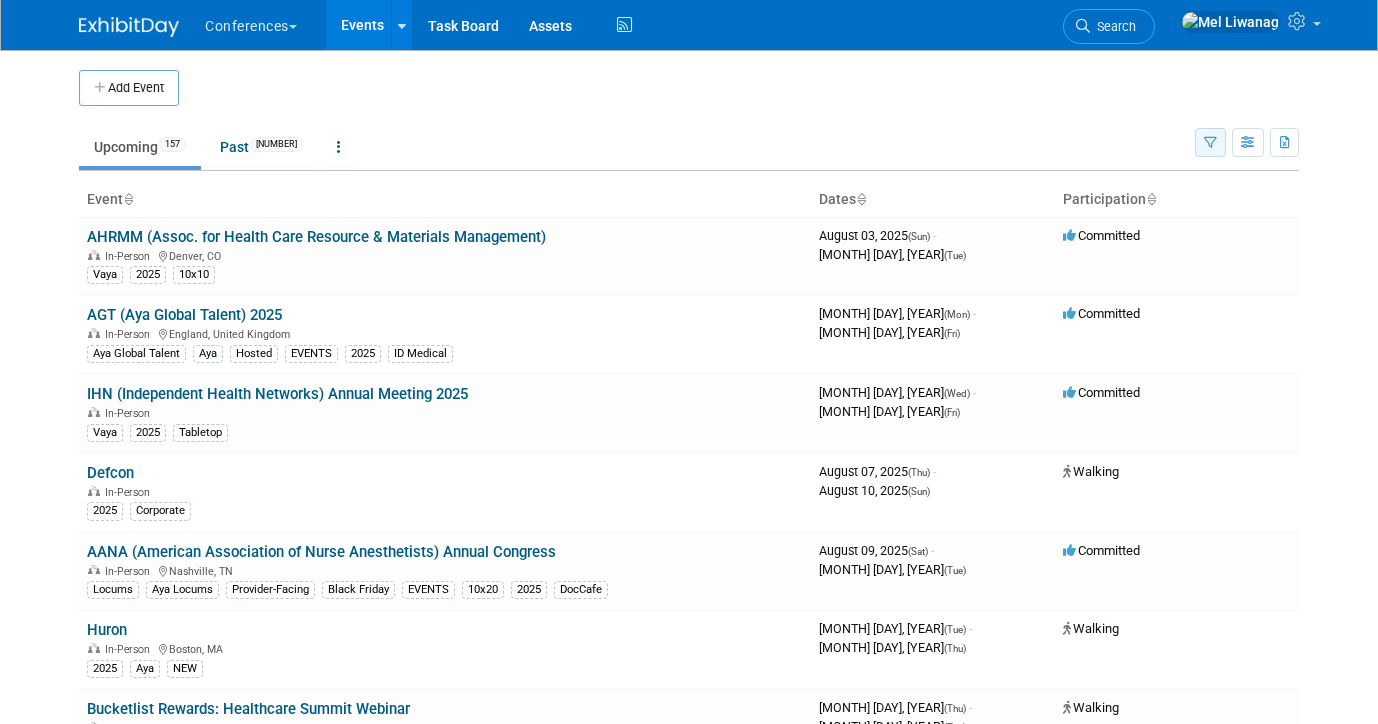 click at bounding box center [1210, 142] 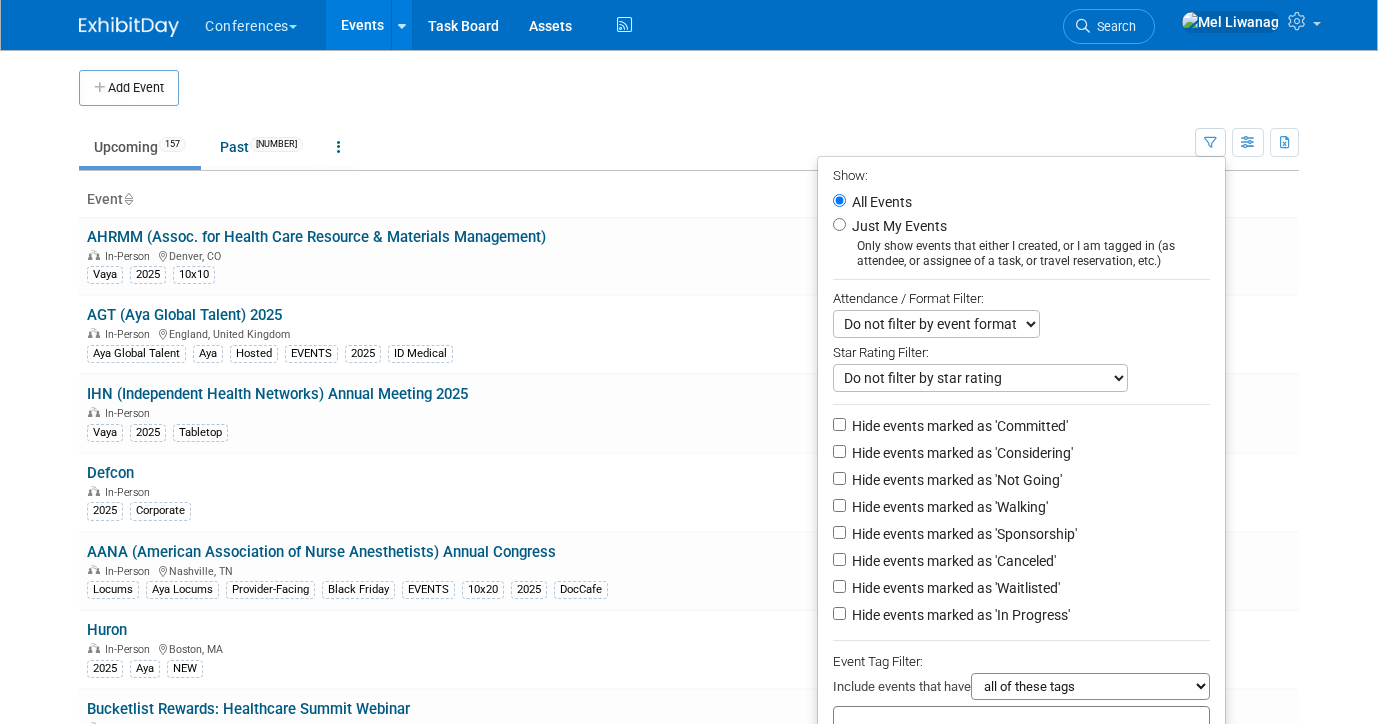 click on "Just My Events" at bounding box center (897, 226) 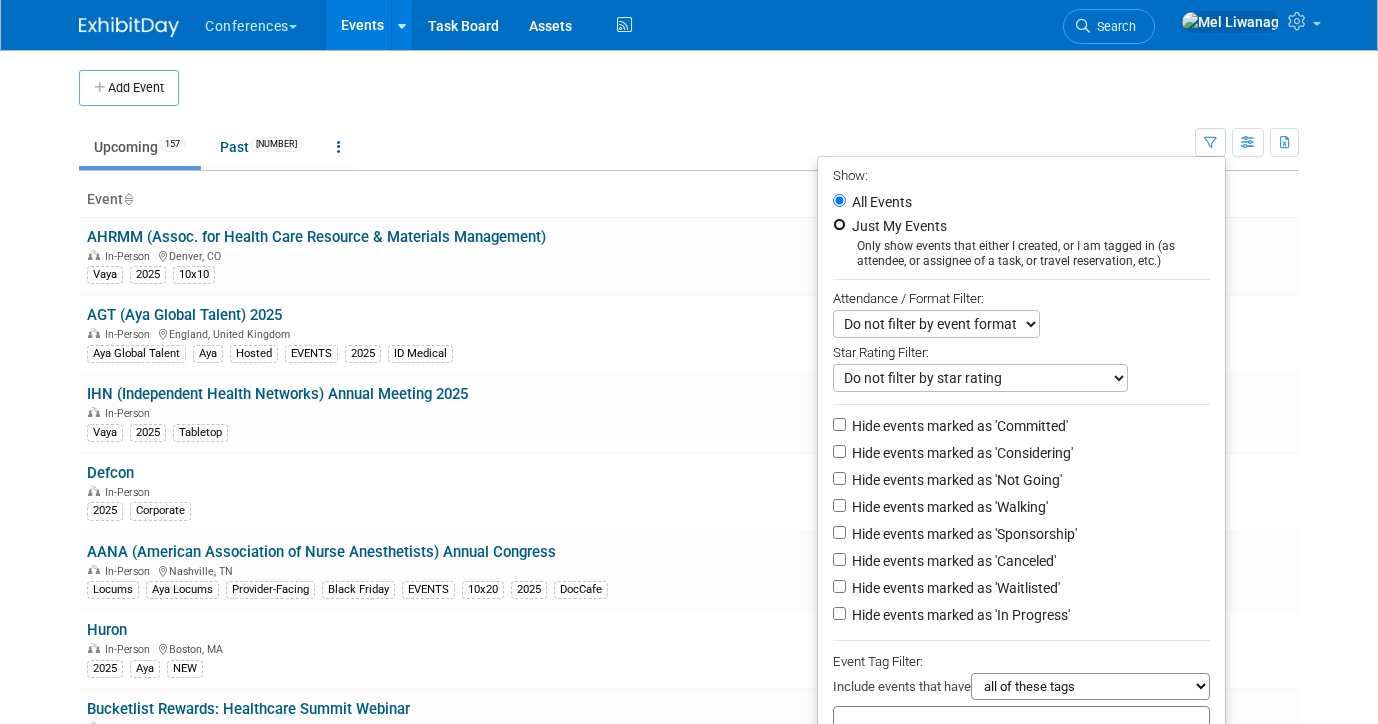 click on "Just My Events" at bounding box center [839, 224] 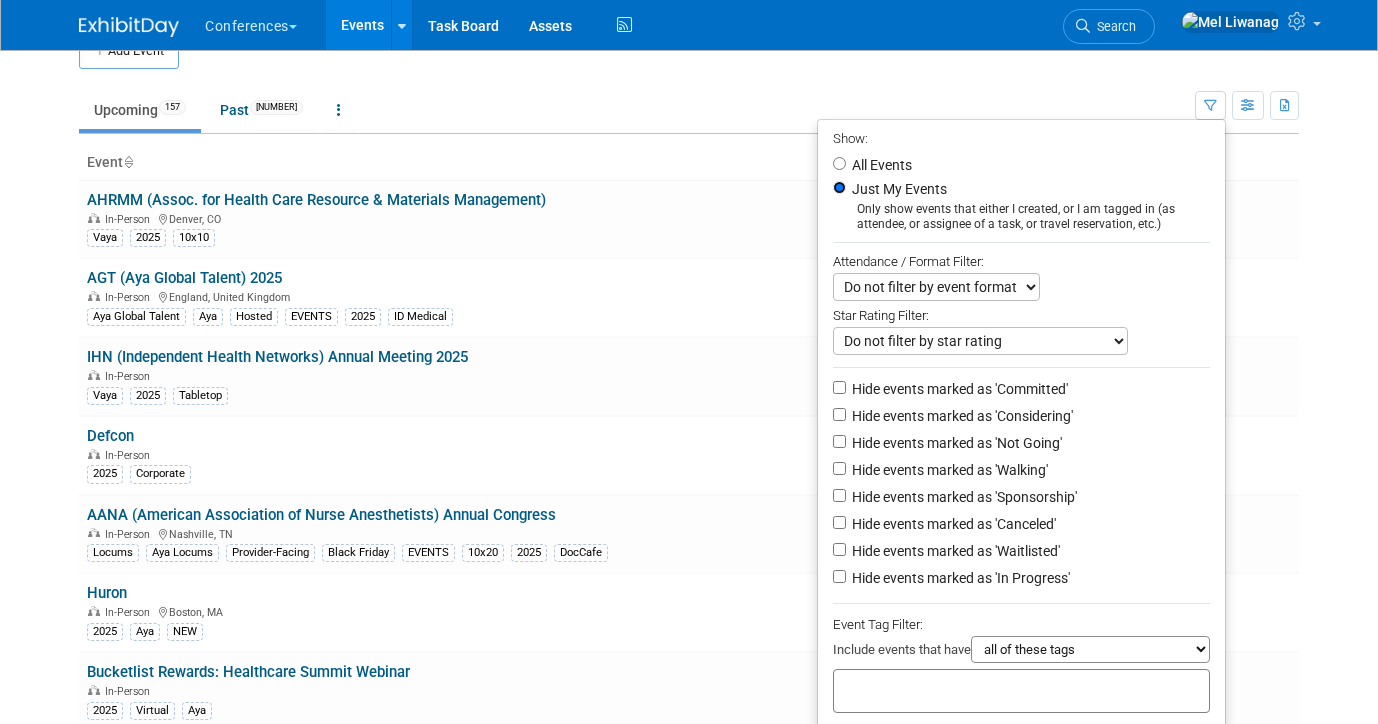 scroll, scrollTop: 160, scrollLeft: 0, axis: vertical 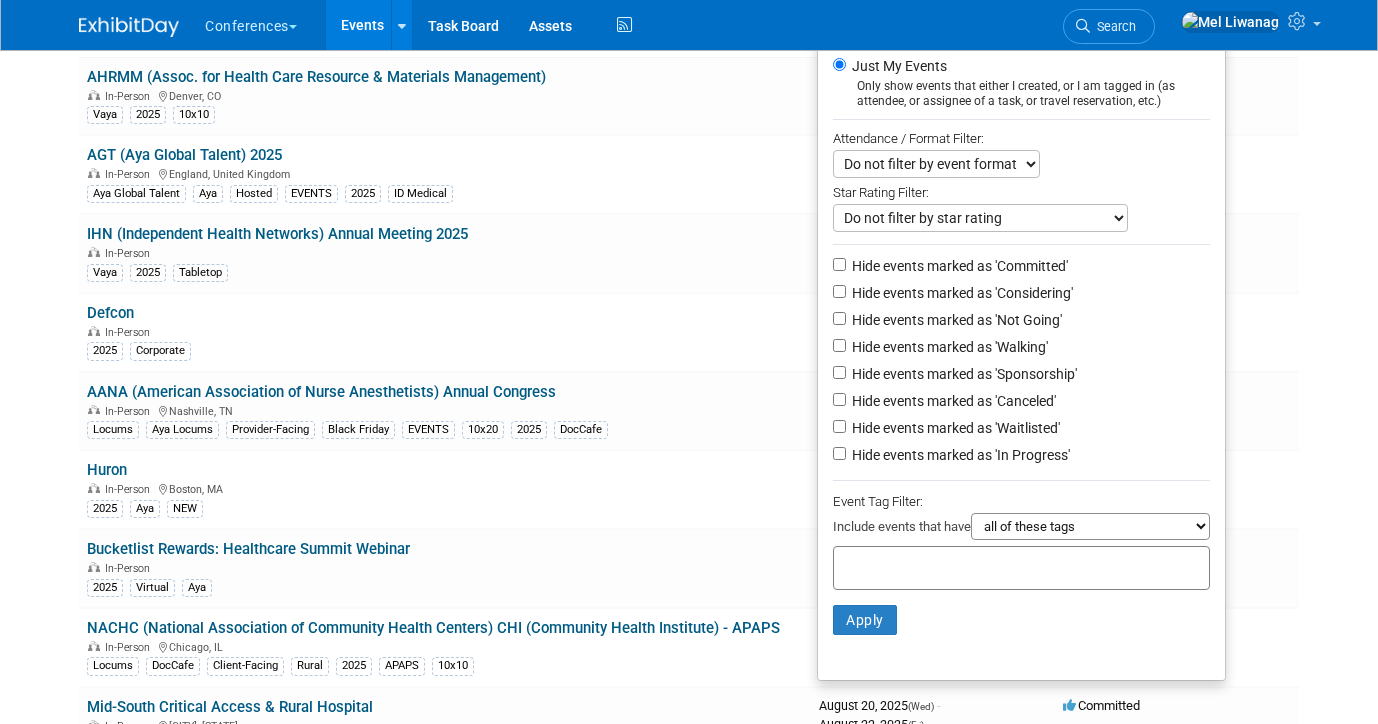 click on "Hide events marked as 'Not Going'" at bounding box center [955, 320] 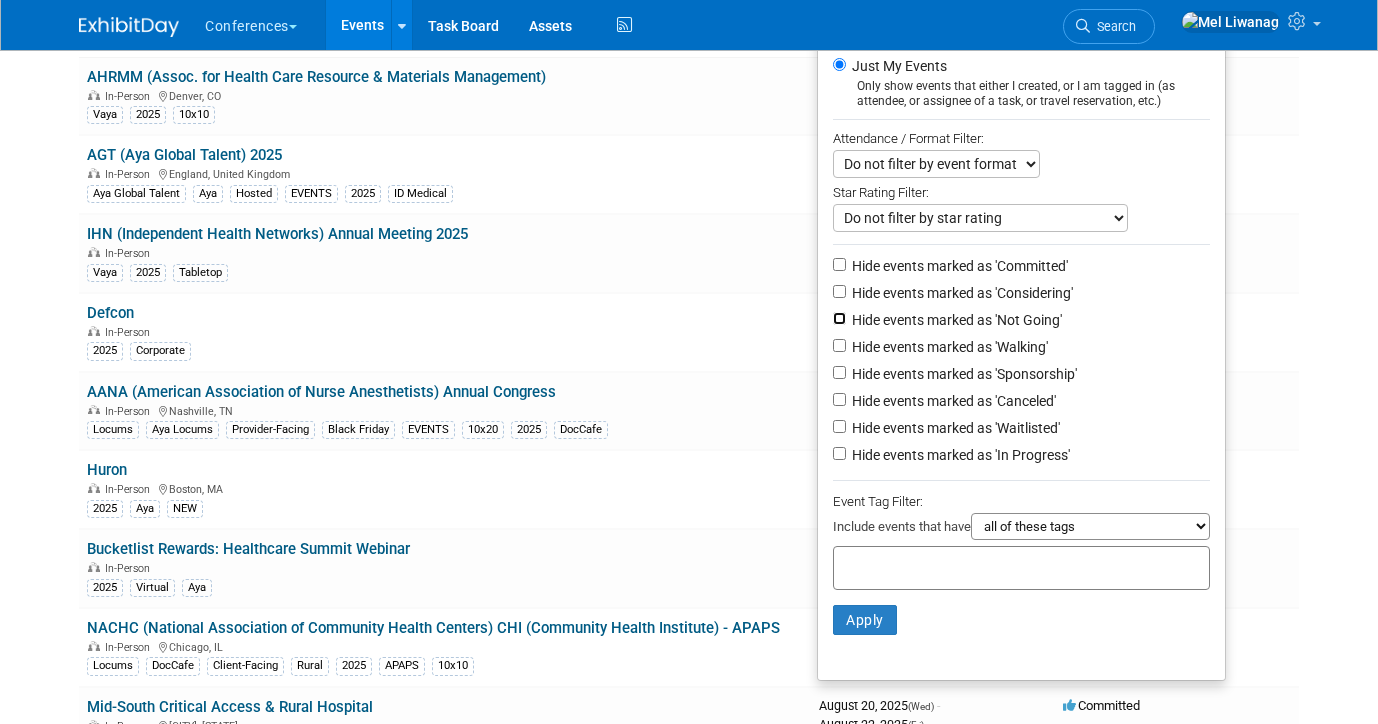 click on "Hide events marked as 'Not Going'" at bounding box center (839, 318) 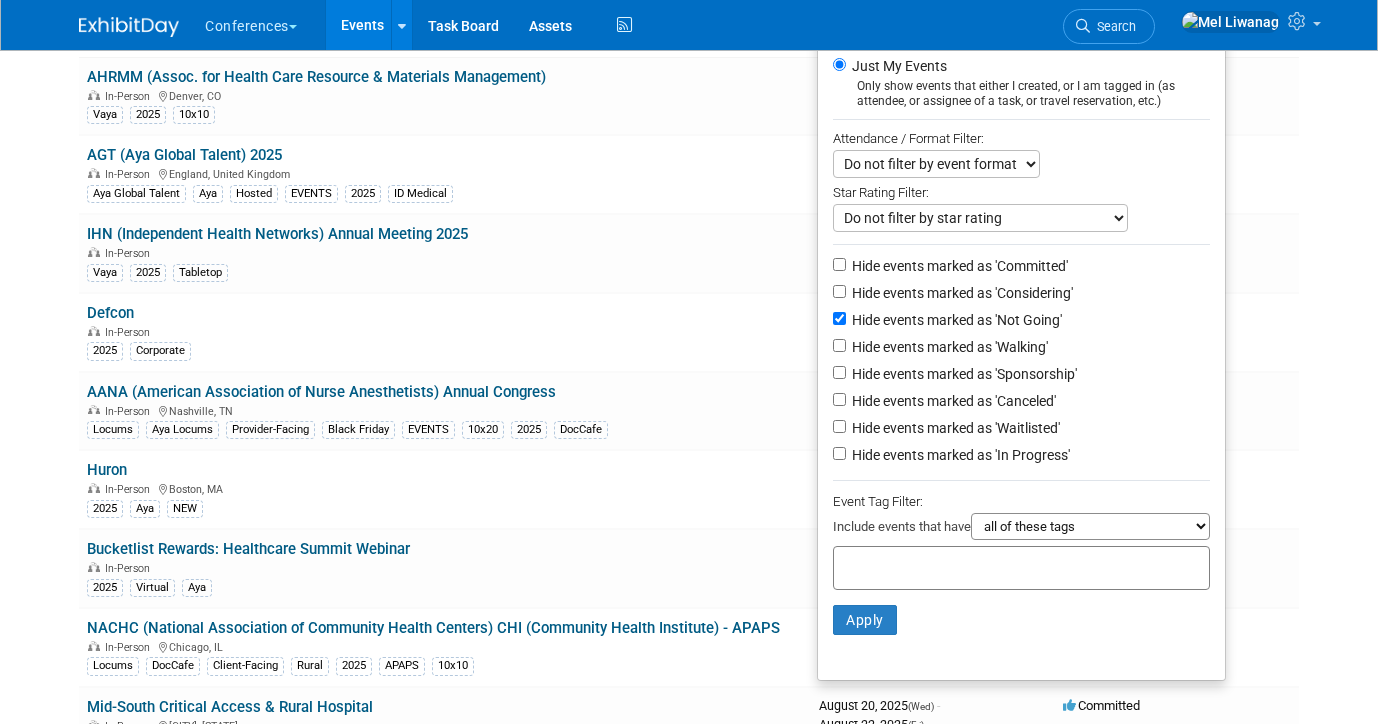 click on "Hide events marked as 'Waitlisted'" at bounding box center [954, 428] 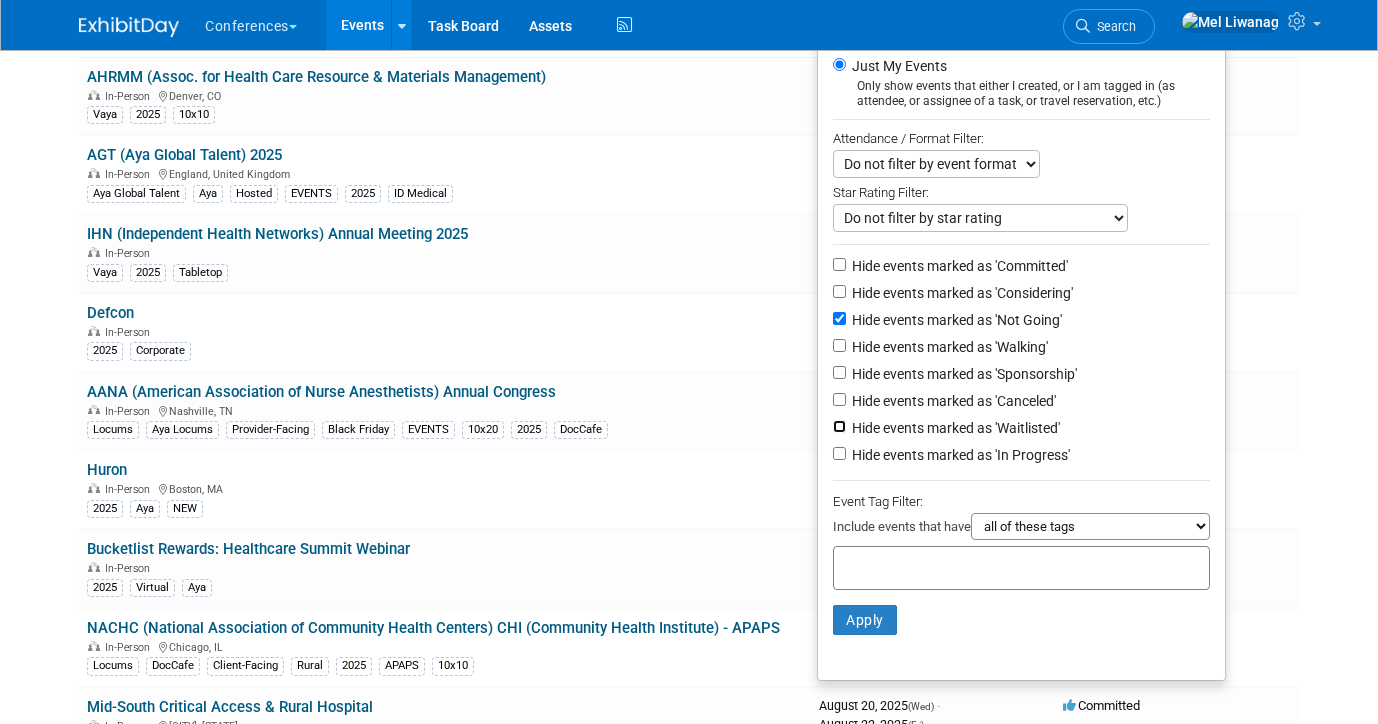 click on "Hide events marked as 'Waitlisted'" at bounding box center [839, 426] 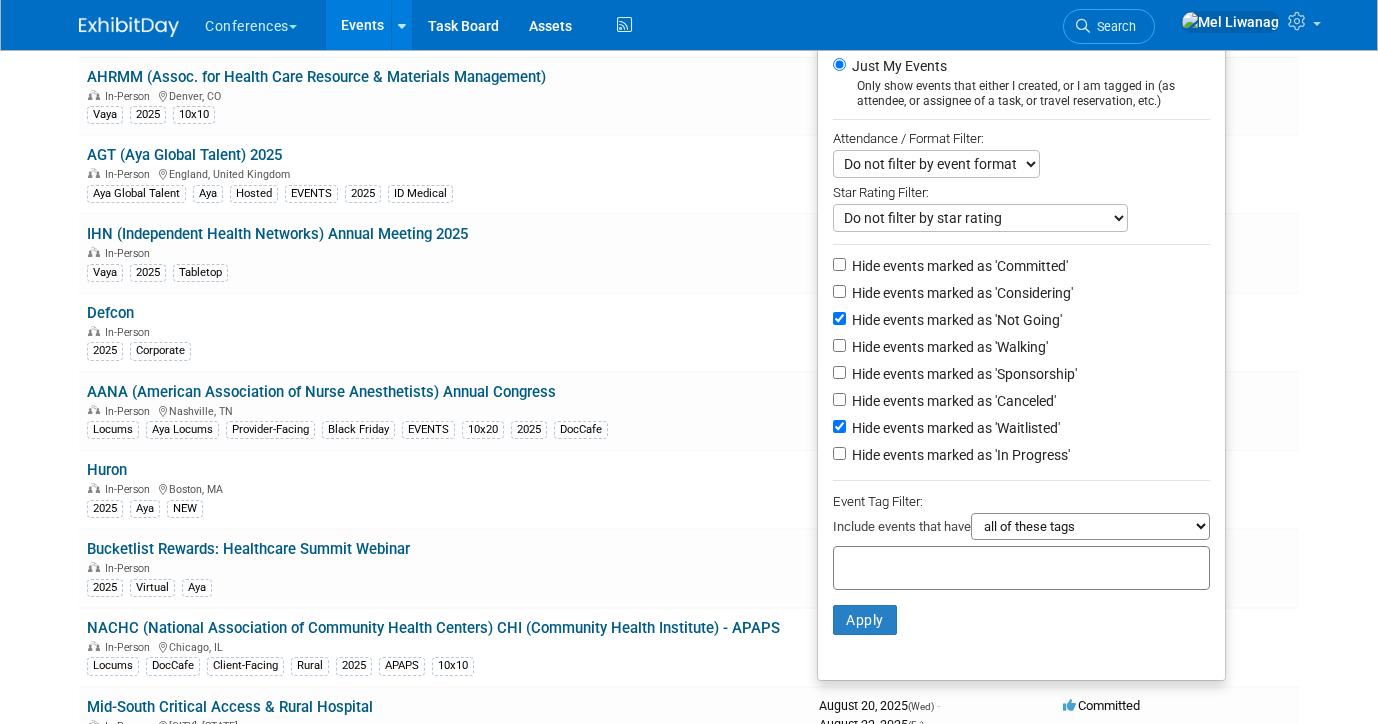 click on "Hide events marked as 'Canceled'" at bounding box center [952, 401] 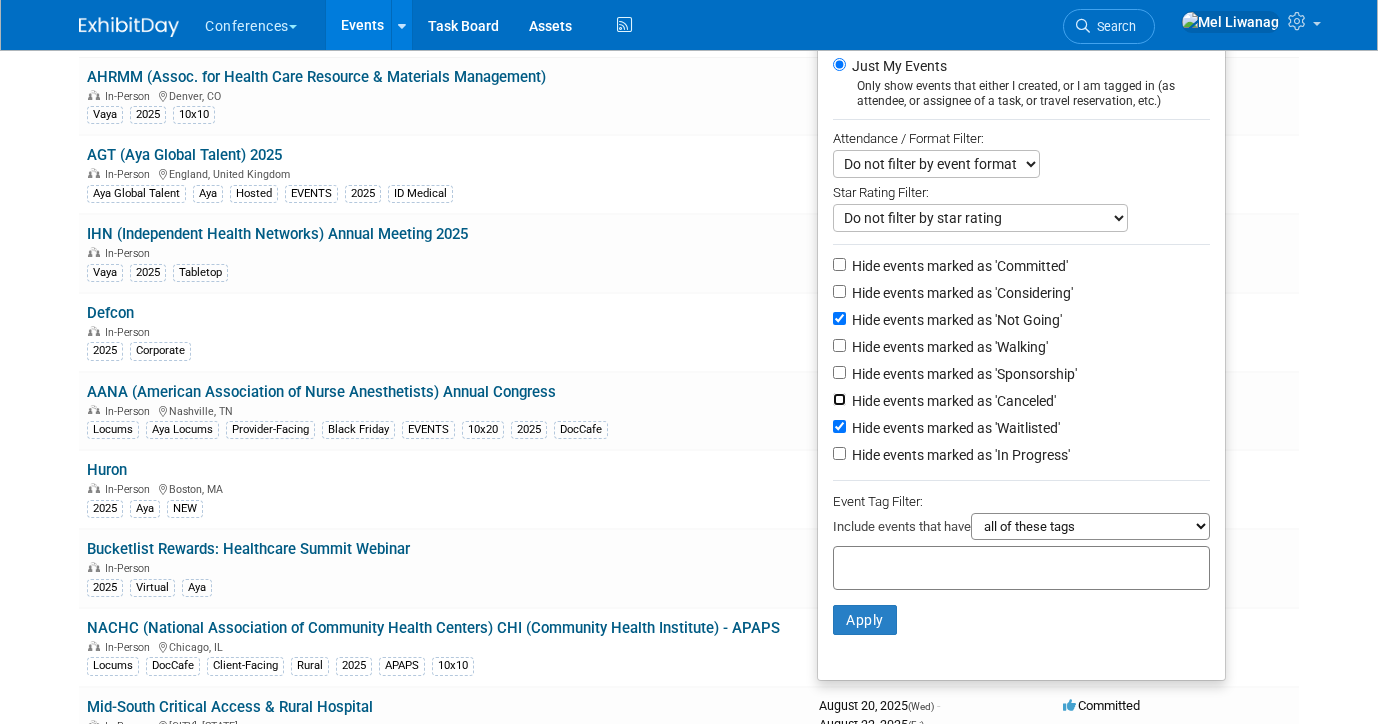 click on "Hide events marked as 'Canceled'" at bounding box center (839, 399) 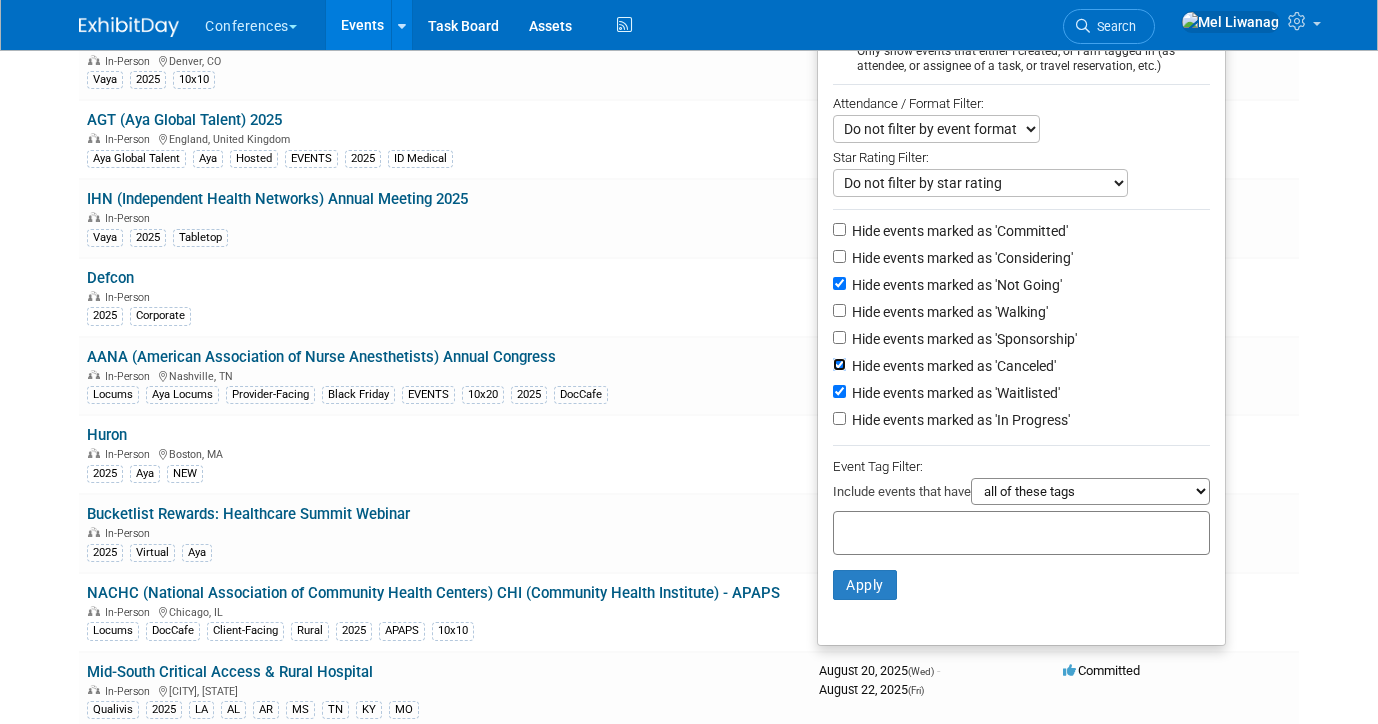 scroll, scrollTop: 197, scrollLeft: 0, axis: vertical 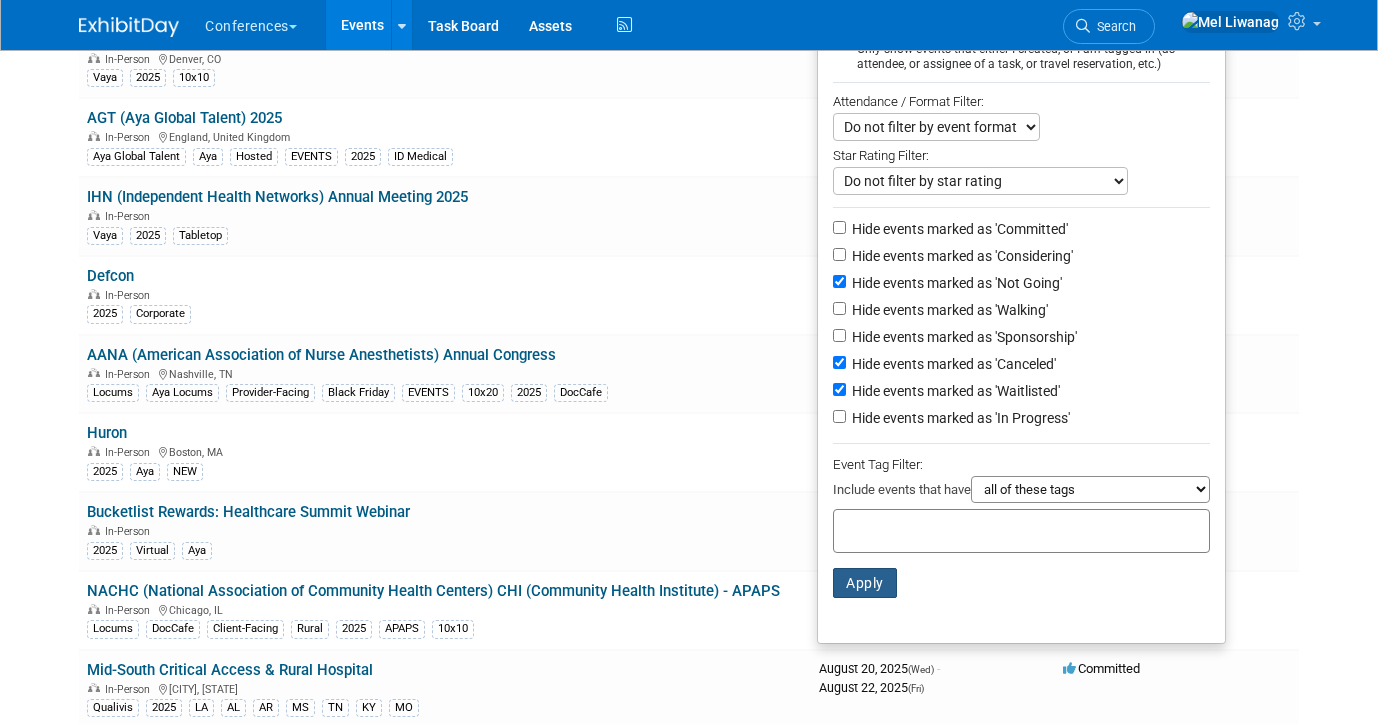 click on "Apply" at bounding box center [865, 583] 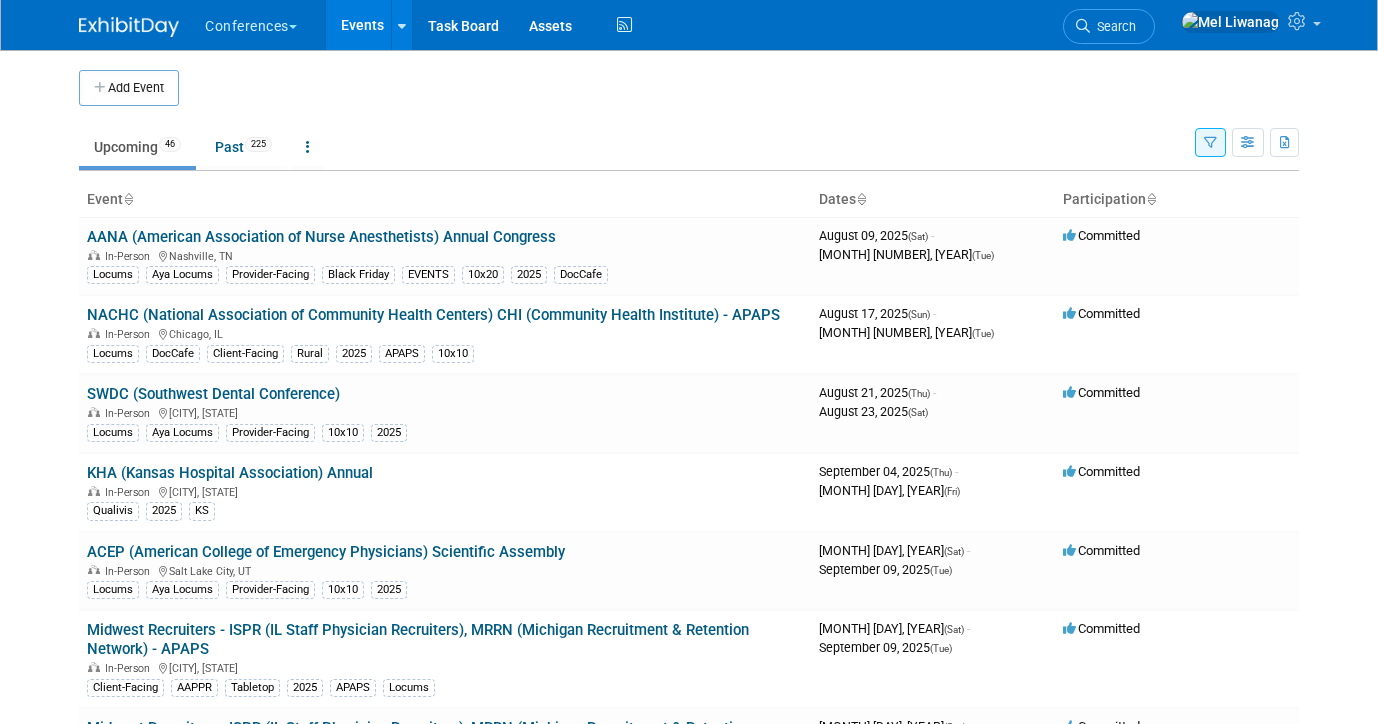 scroll, scrollTop: 0, scrollLeft: 0, axis: both 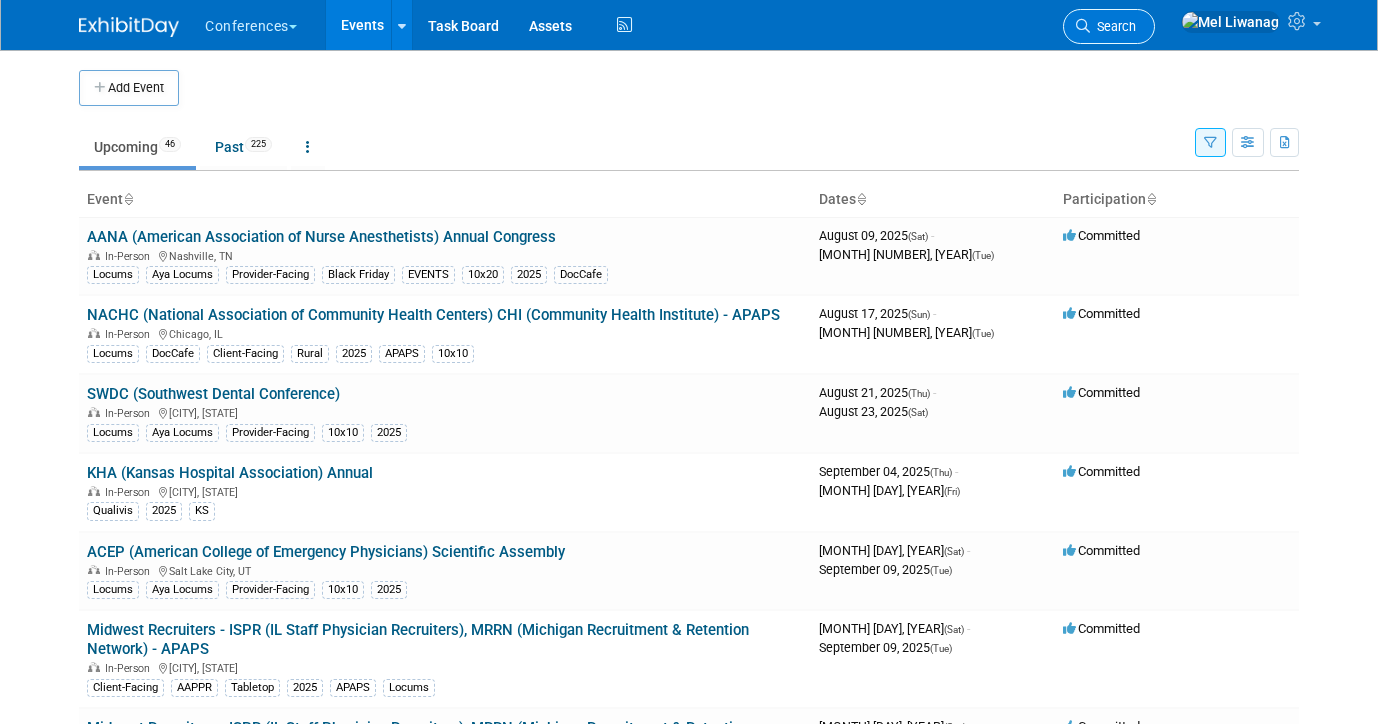 click on "Search" at bounding box center (1113, 26) 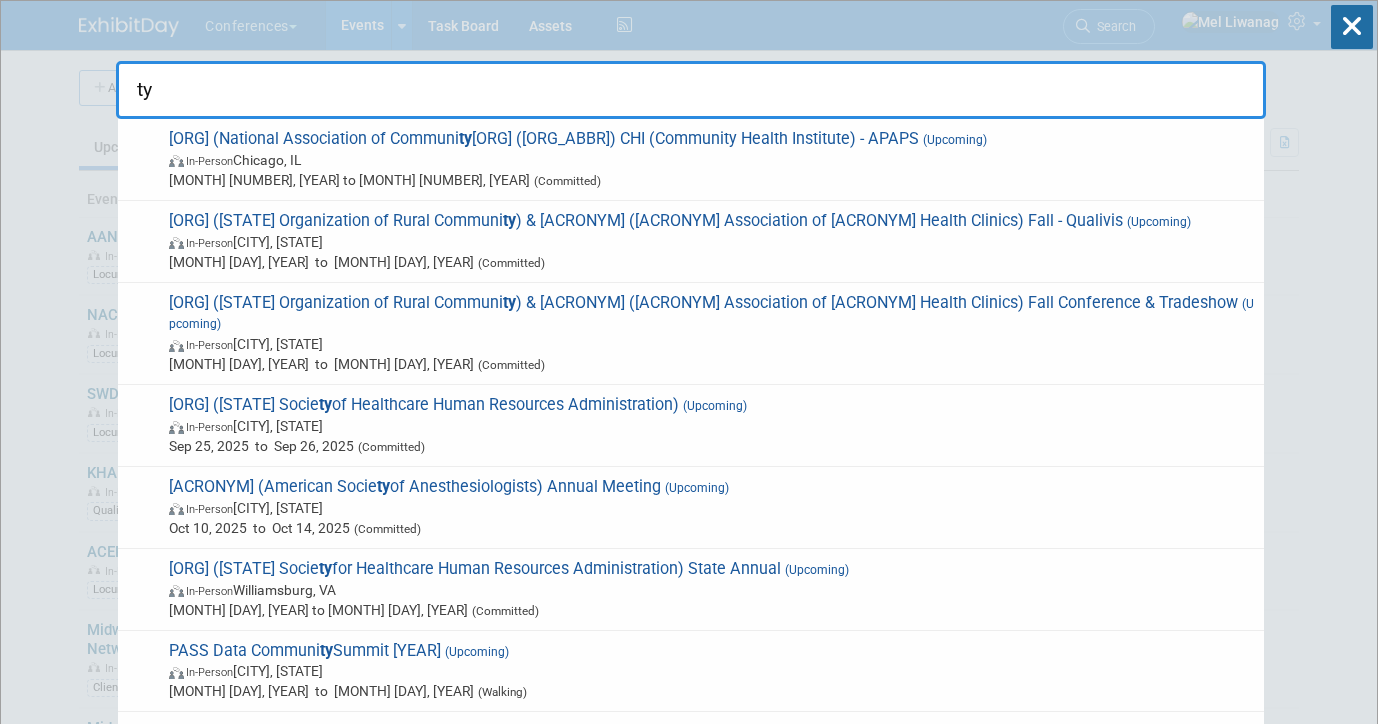 type on "t" 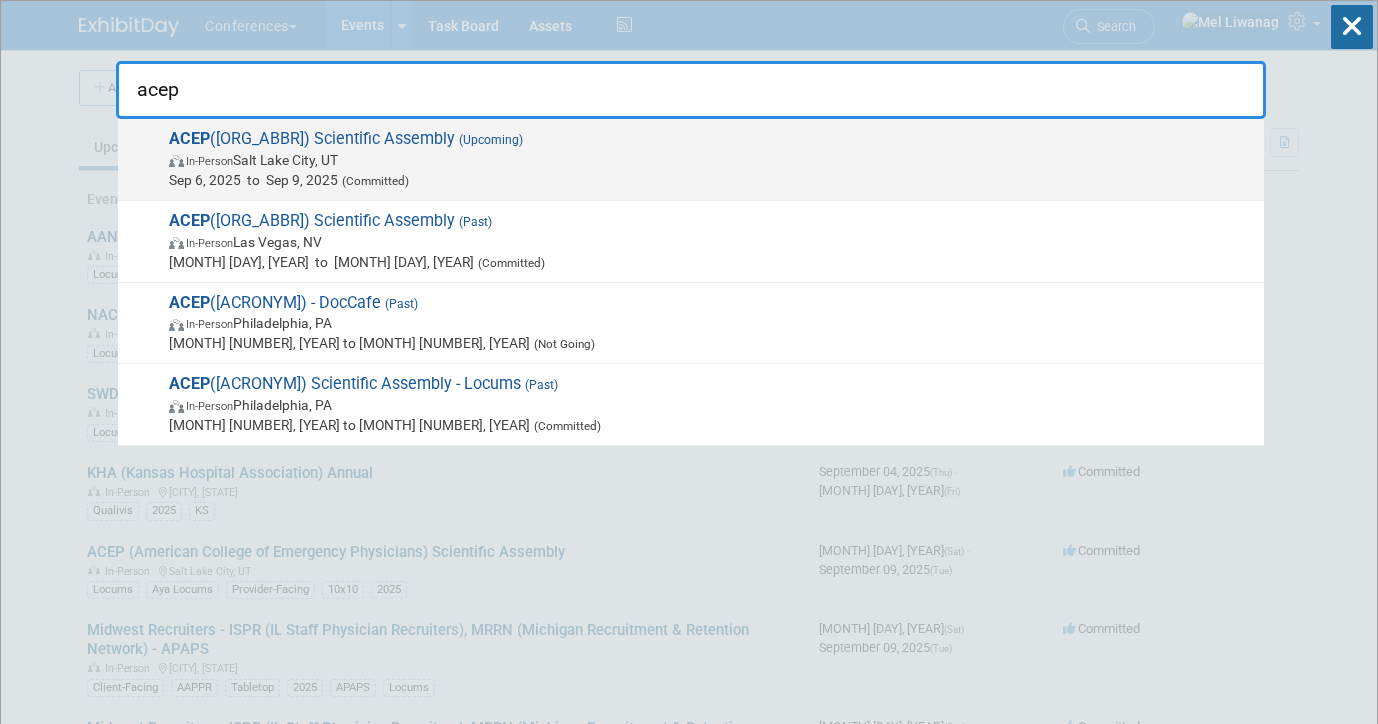 type on "acep" 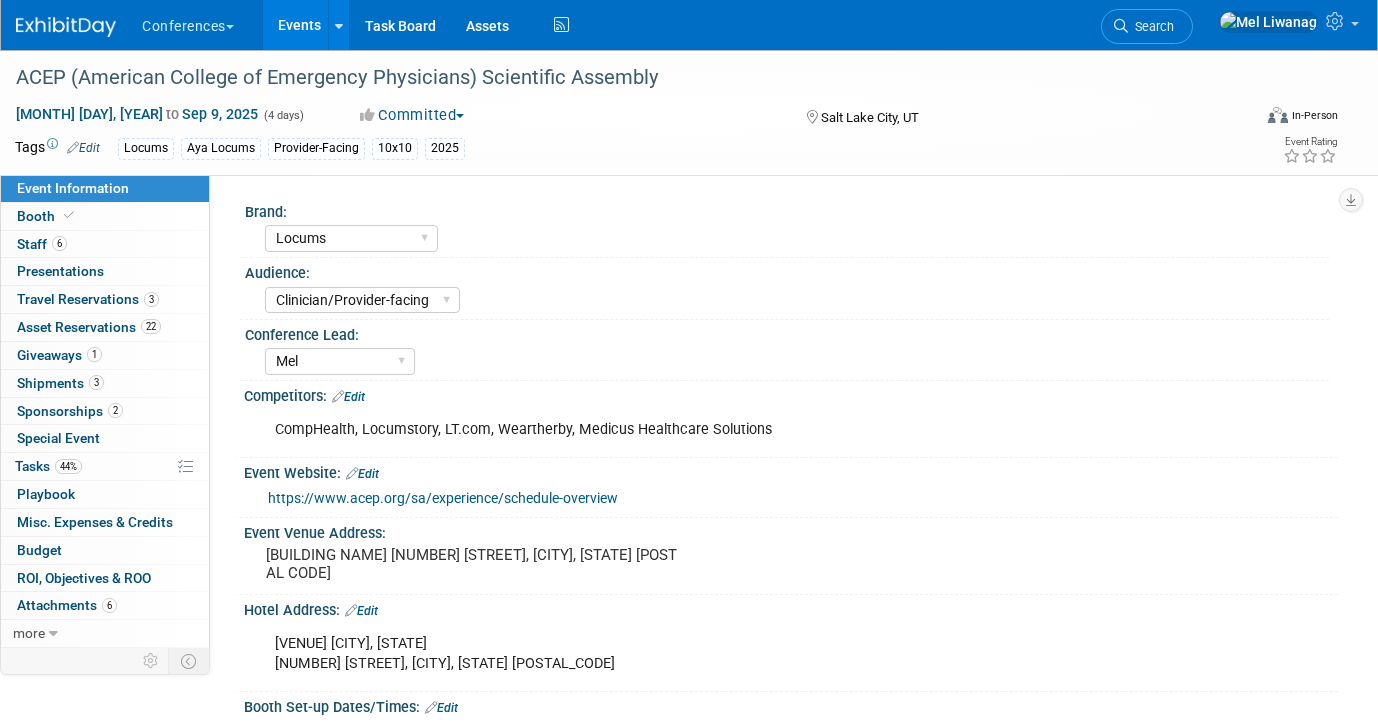 select on "Locums" 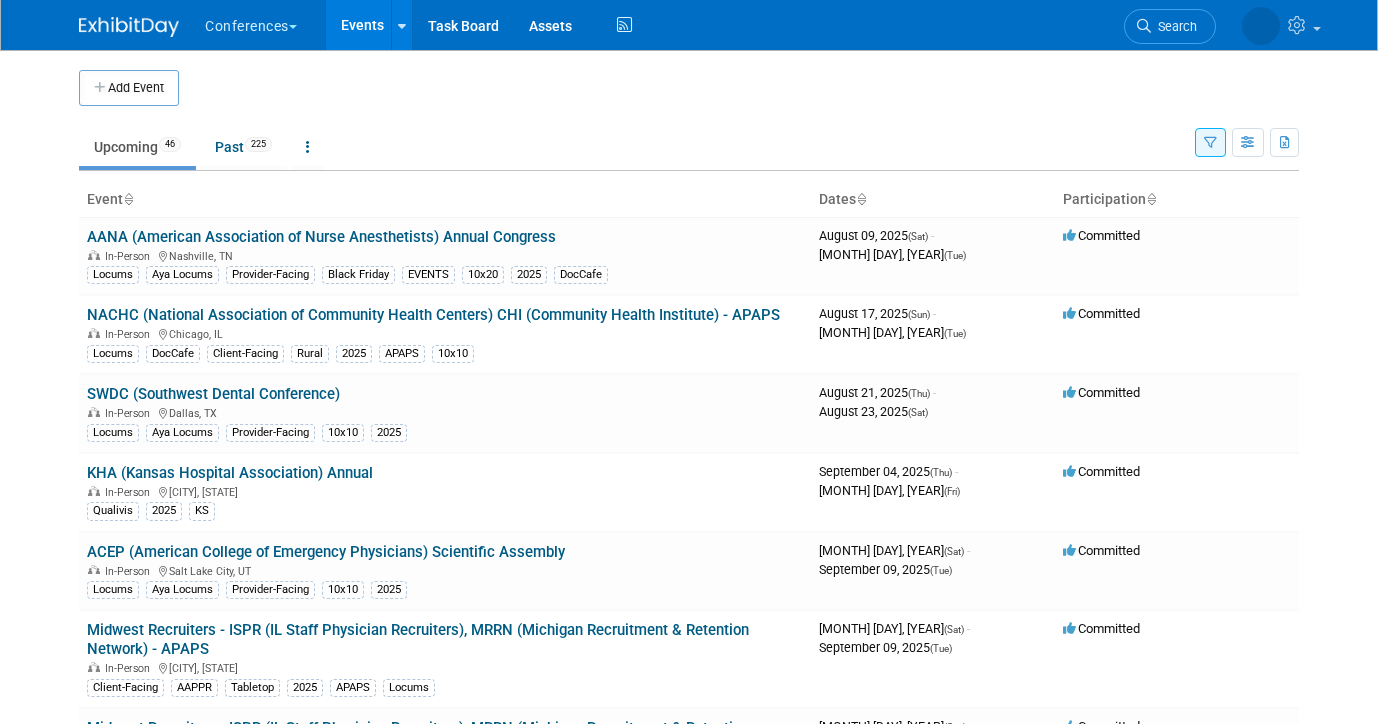 scroll, scrollTop: 0, scrollLeft: 0, axis: both 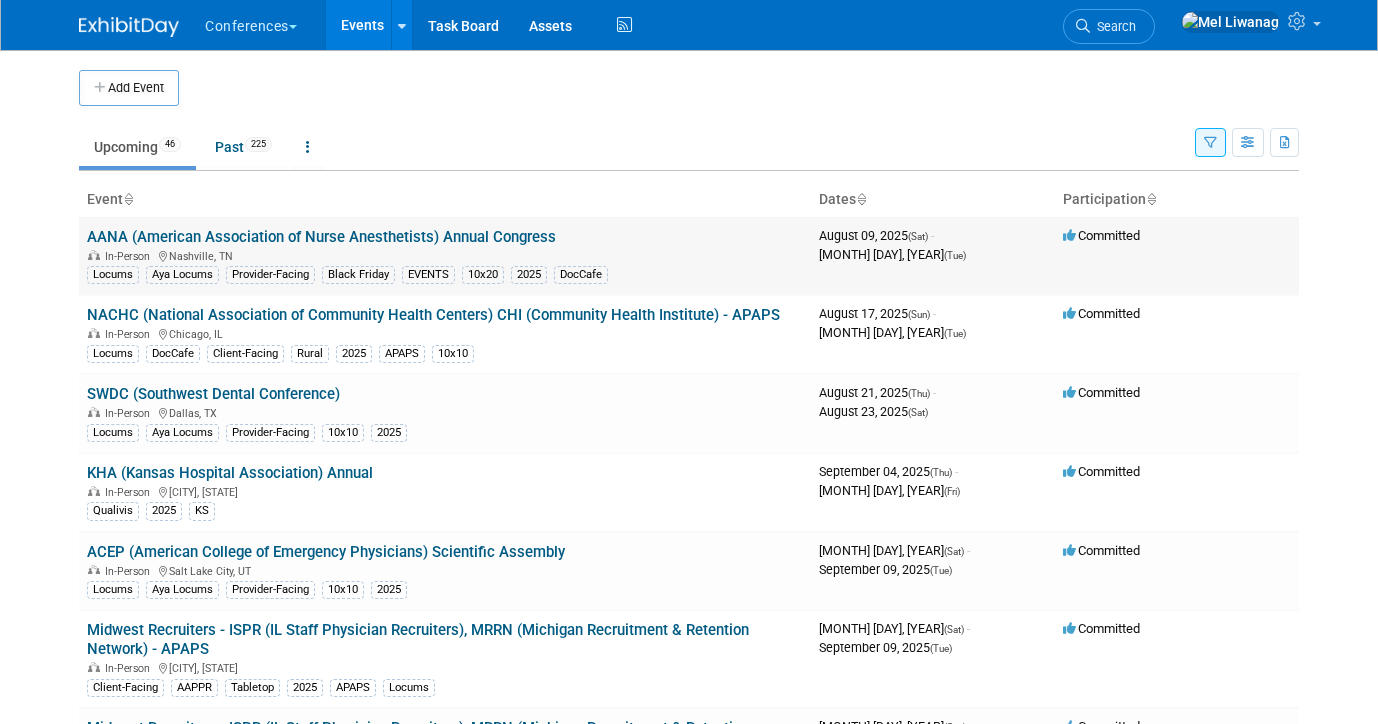 click on "AANA (American Association of Nurse Anesthetists) Annual Congress" at bounding box center [321, 237] 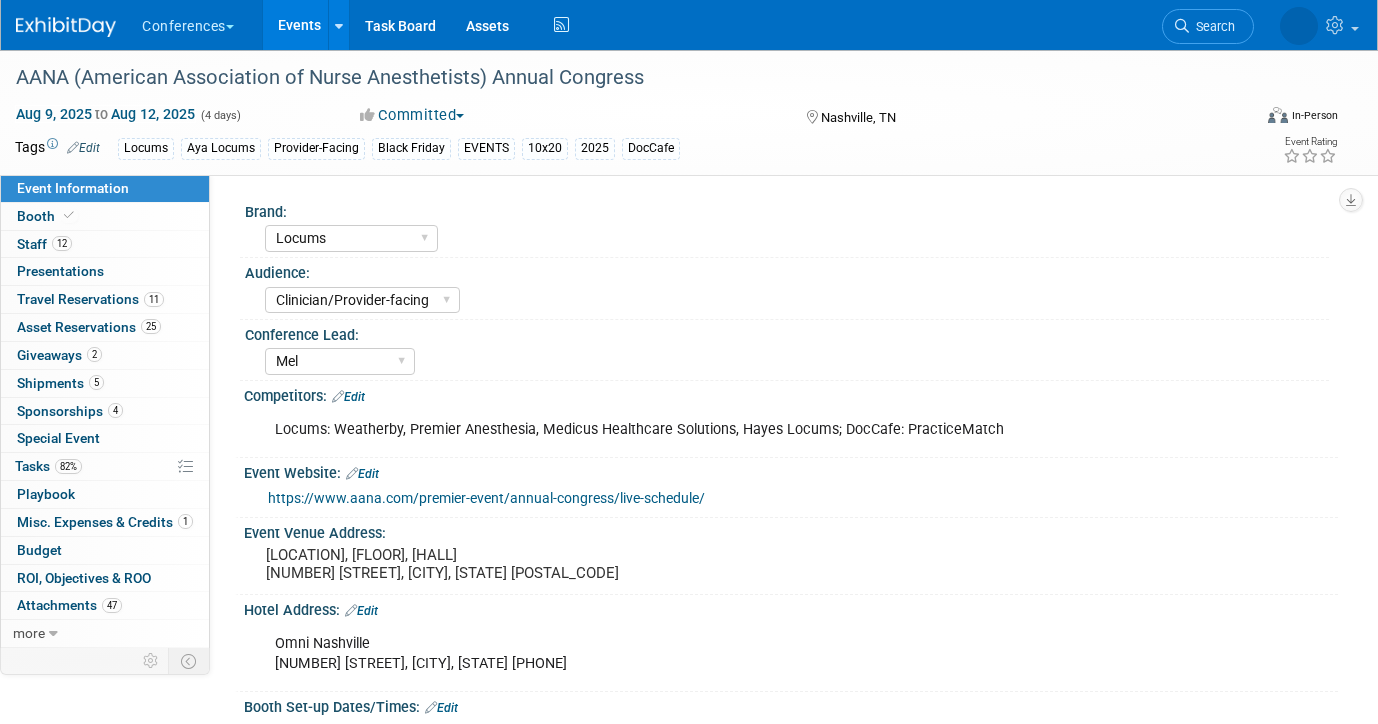 select on "Locums" 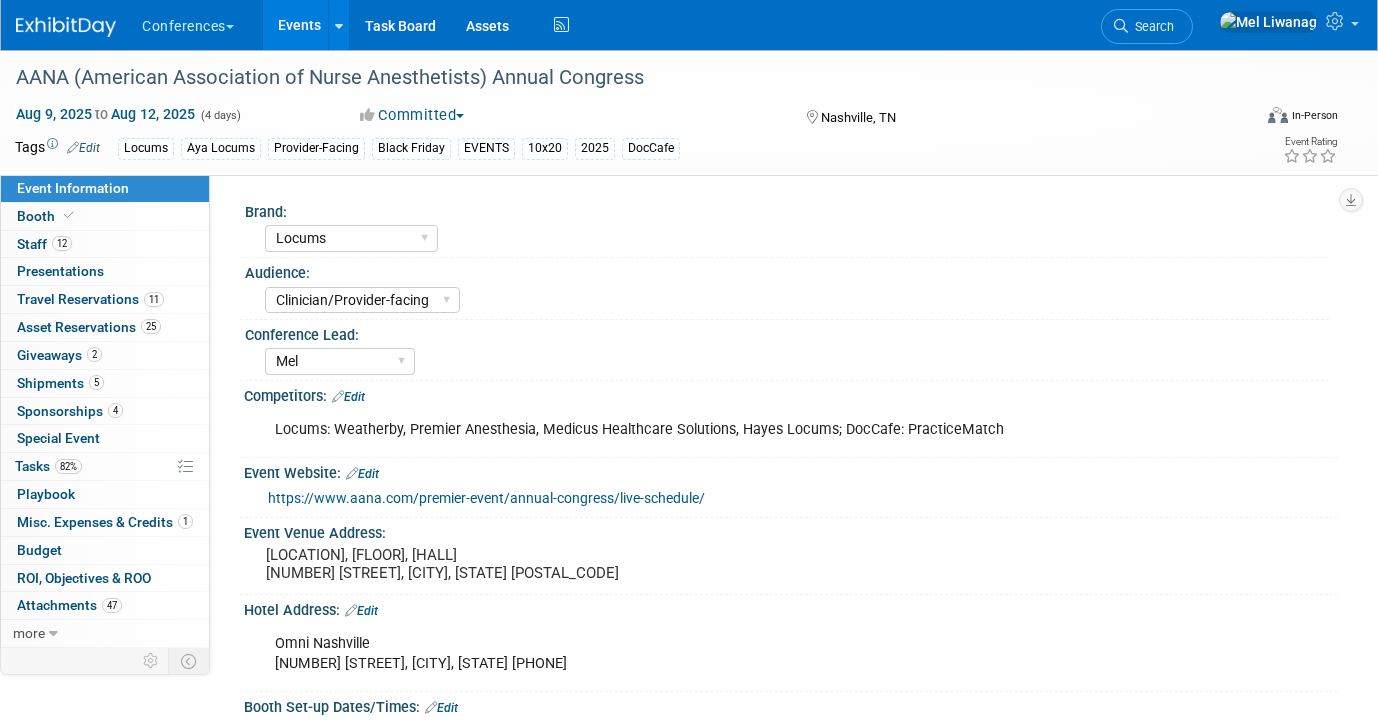 select on "Clinician/Provider-facing" 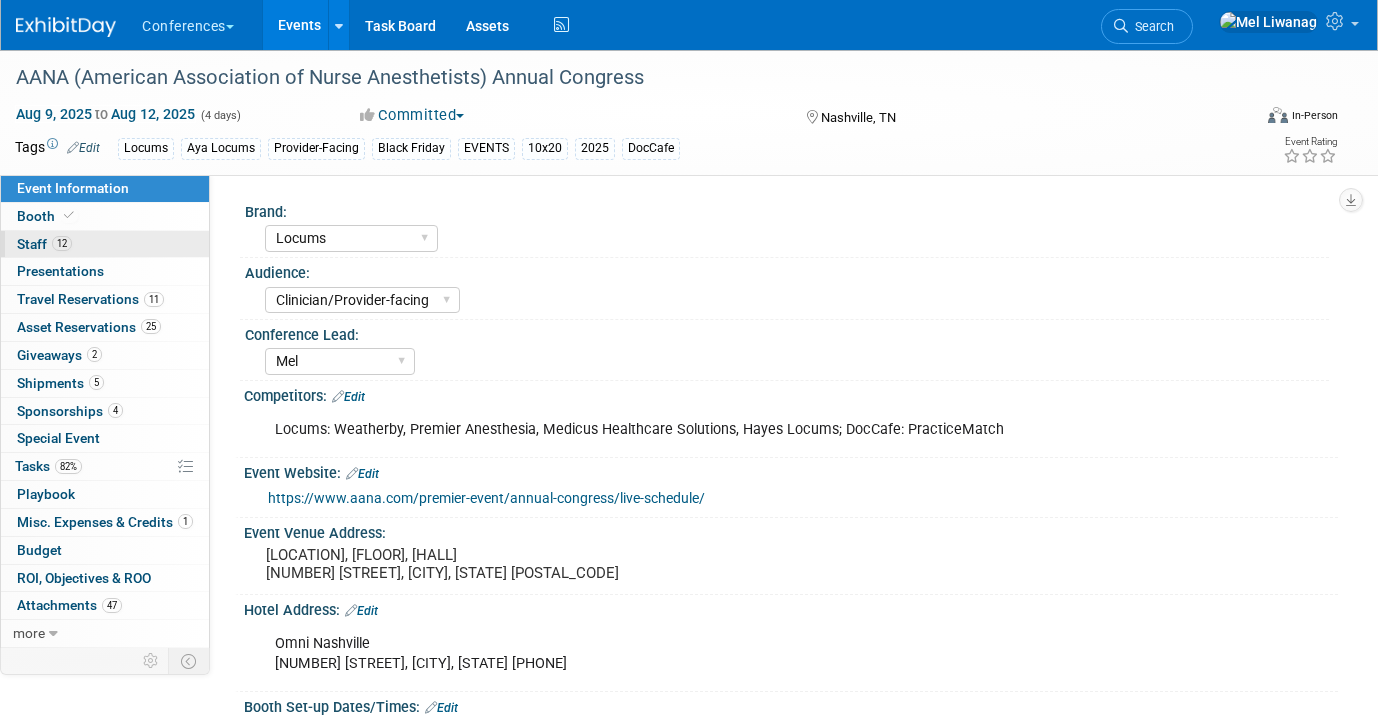 click on "12
Staff 12" at bounding box center (105, 244) 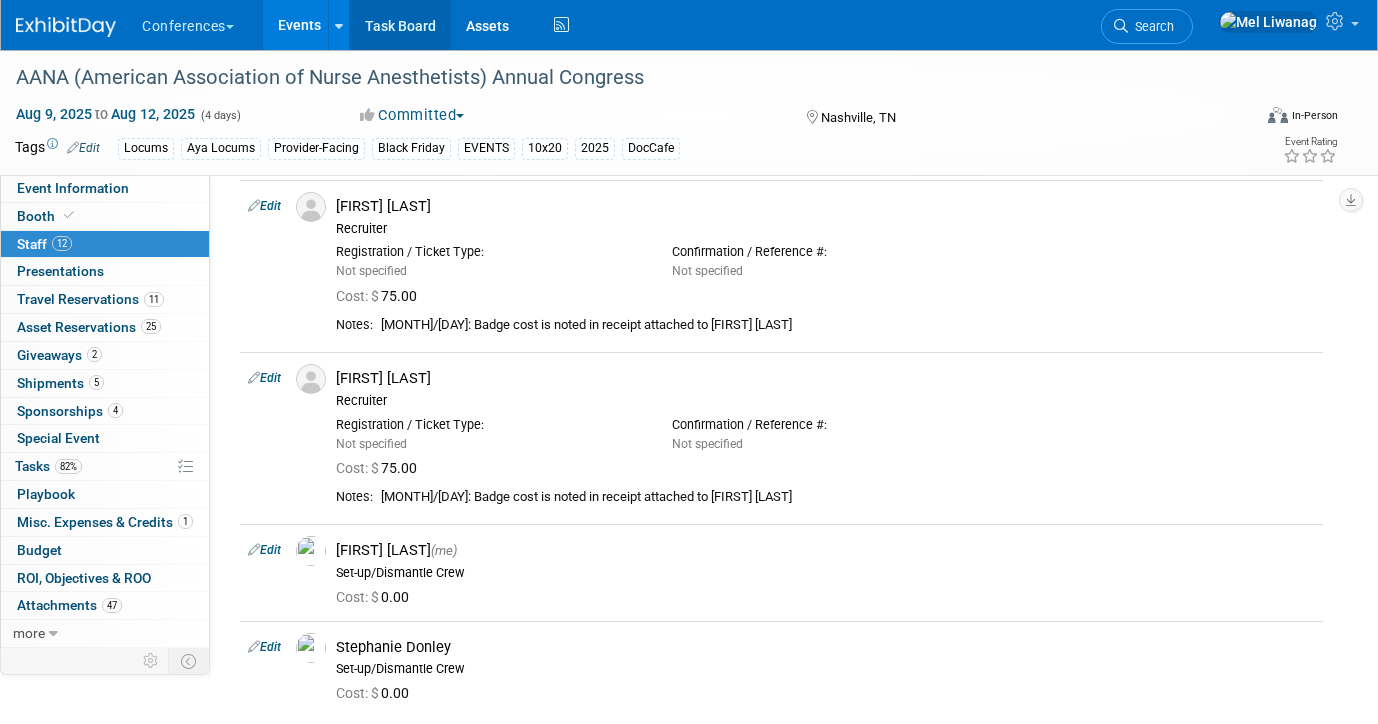 scroll, scrollTop: 1392, scrollLeft: 0, axis: vertical 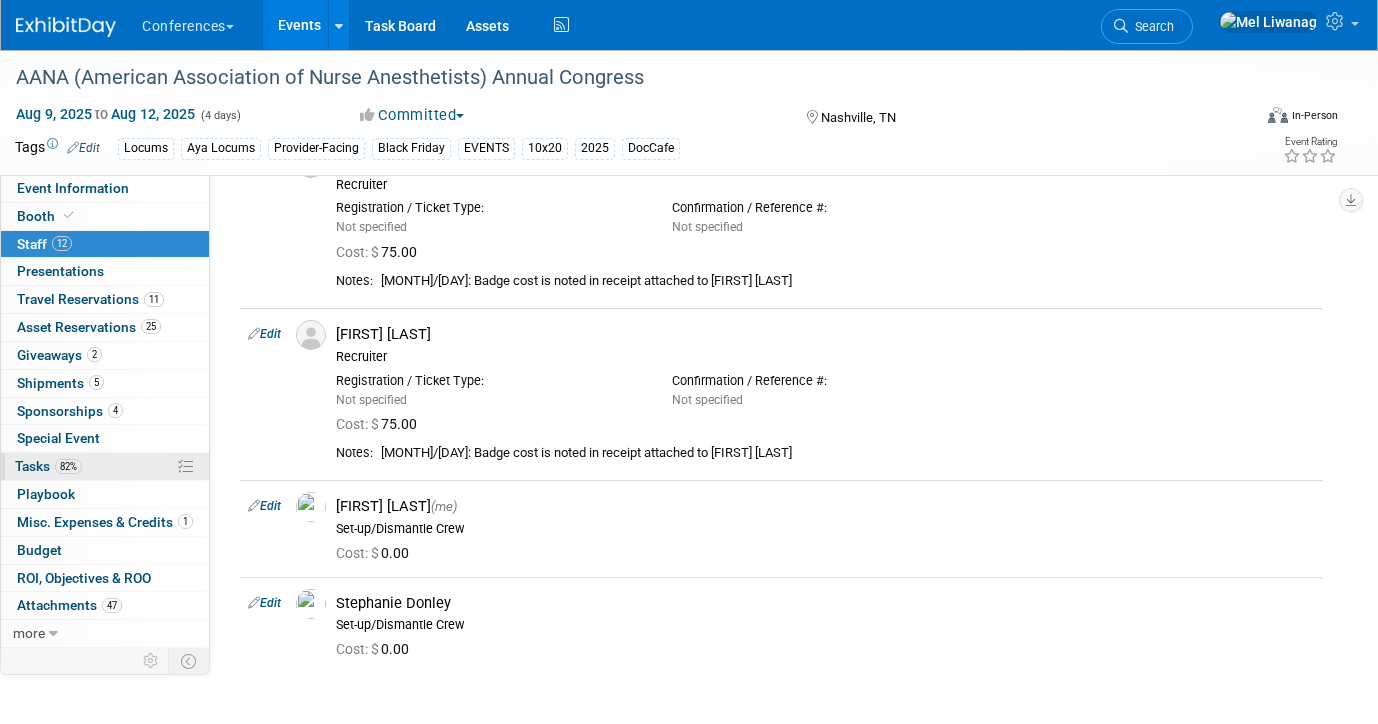 click on "Tasks 82%" at bounding box center [48, 466] 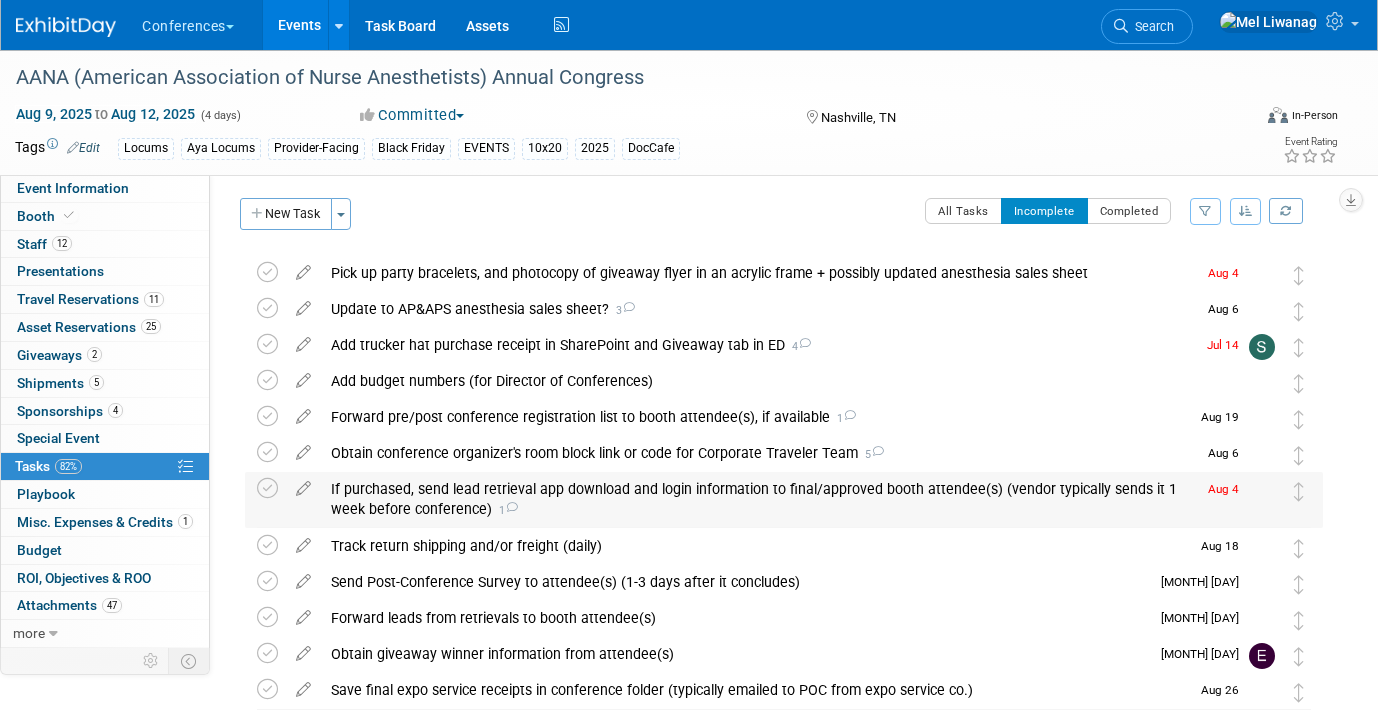 scroll, scrollTop: 0, scrollLeft: 0, axis: both 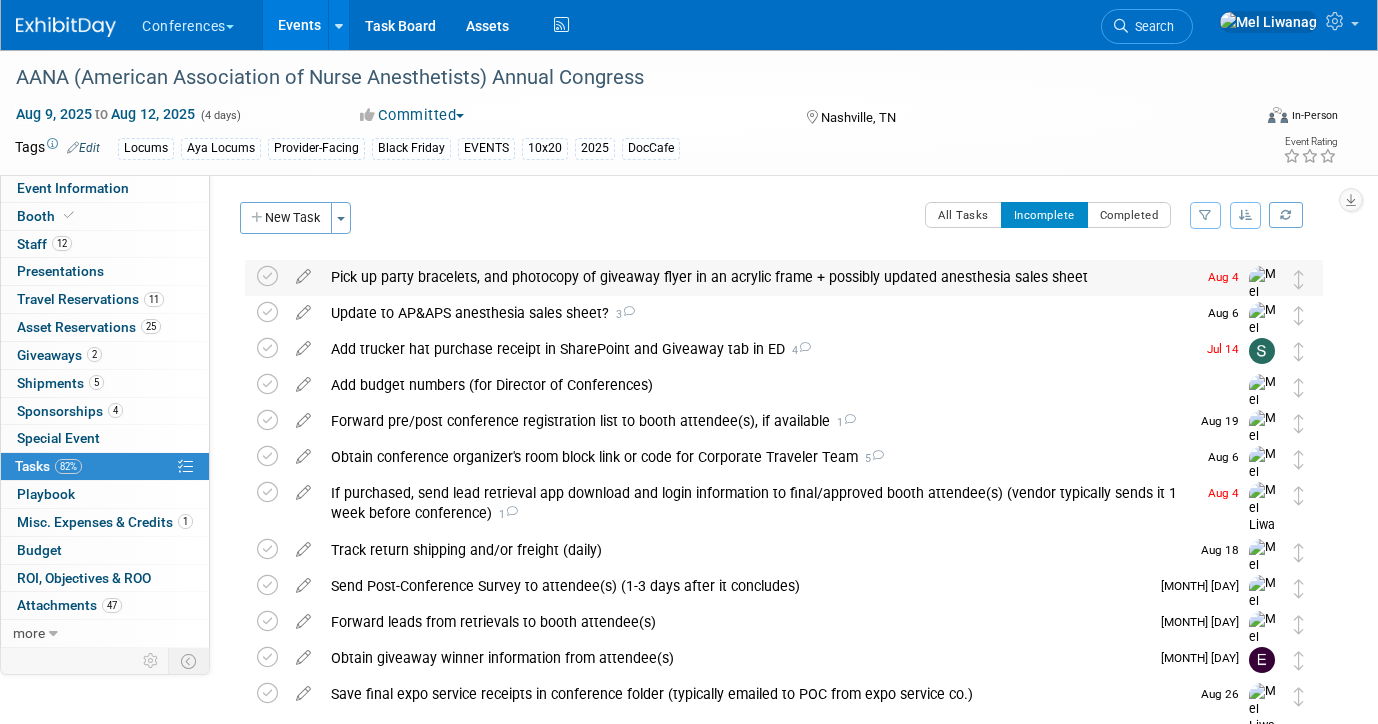 click on "Pick up party bracelets, and photocopy of giveaway flyer in an acrylic frame + possibly updated anesthesia sales sheet" at bounding box center (758, 277) 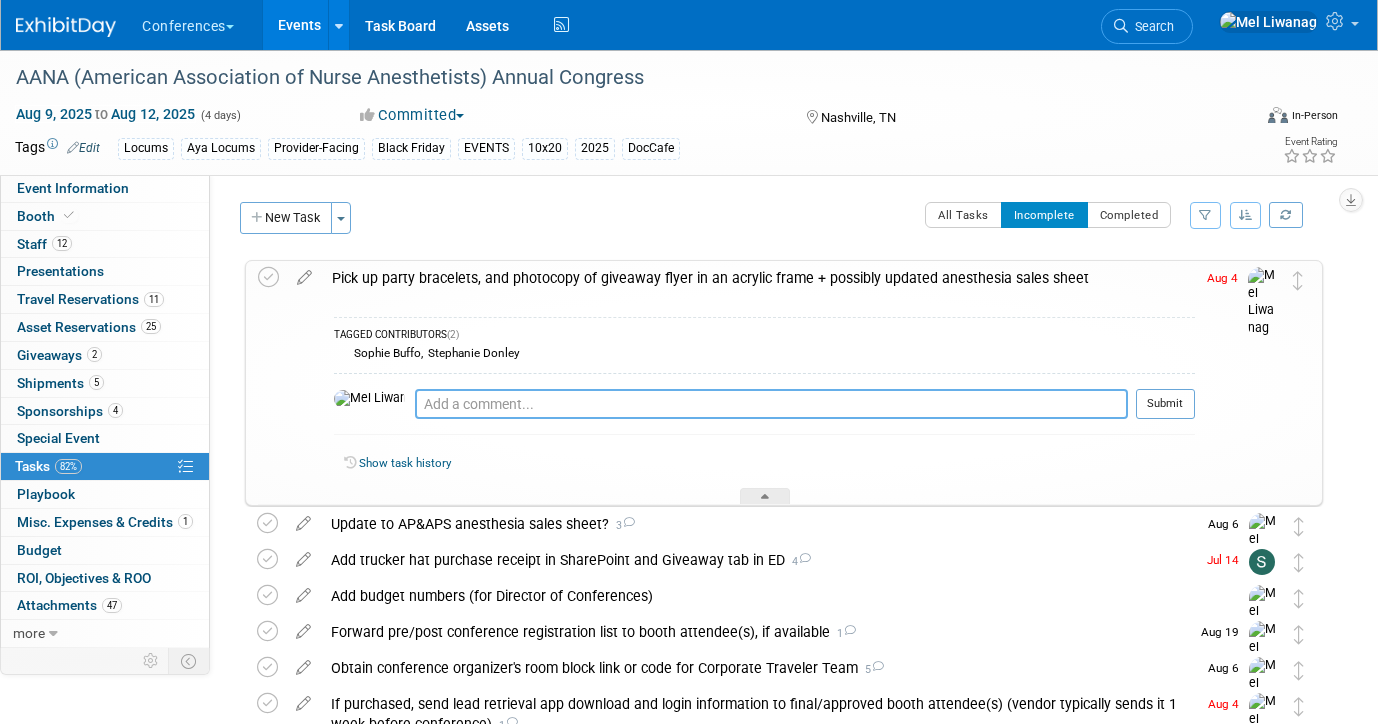 click at bounding box center (771, 404) 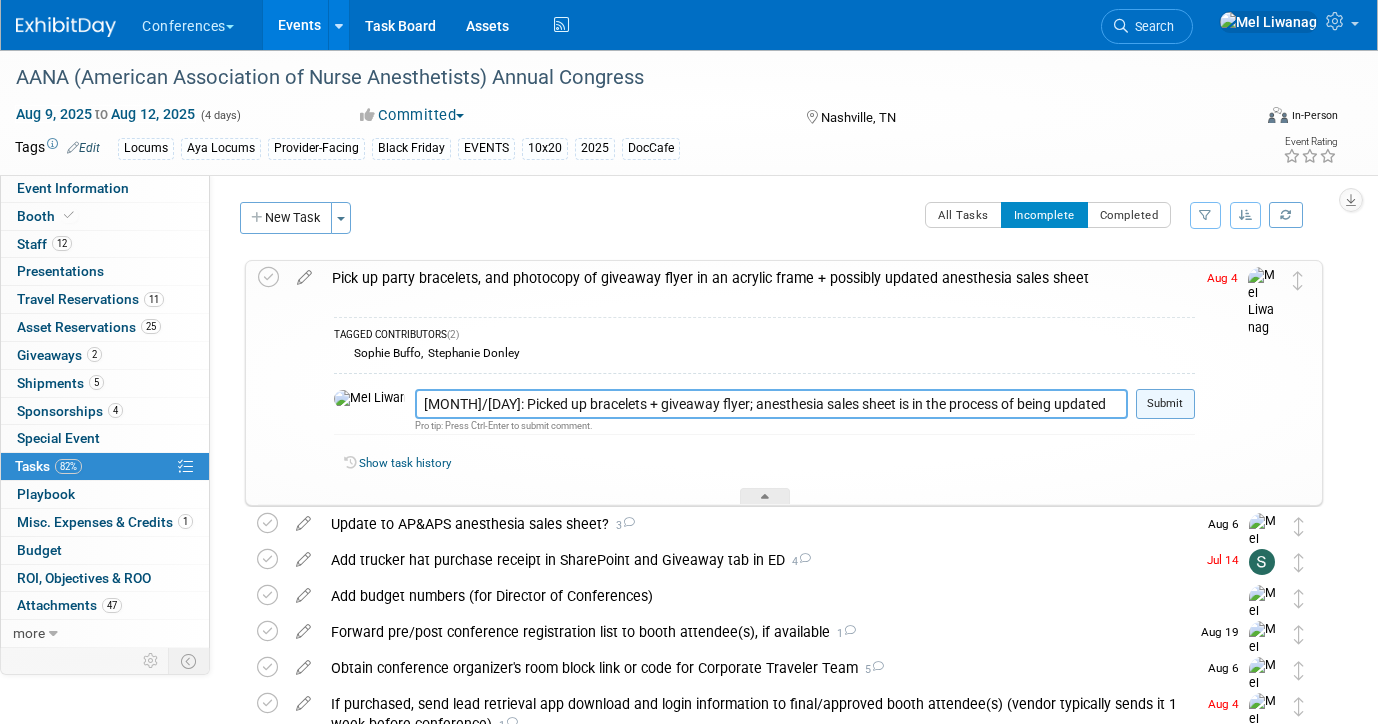 type on "08/04: Picked up bracelets + giveaway flyer; anesthesia sales sheet is in the process of being updated" 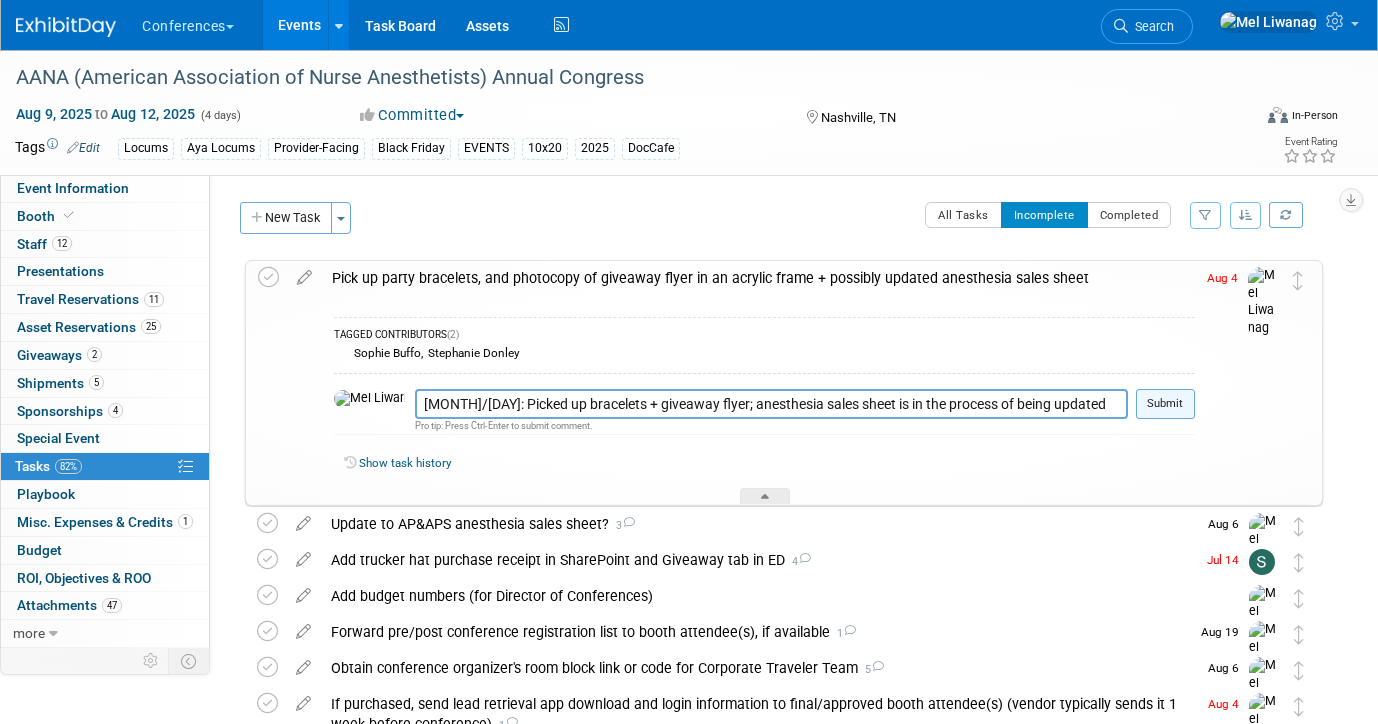 click on "Submit" at bounding box center [1165, 404] 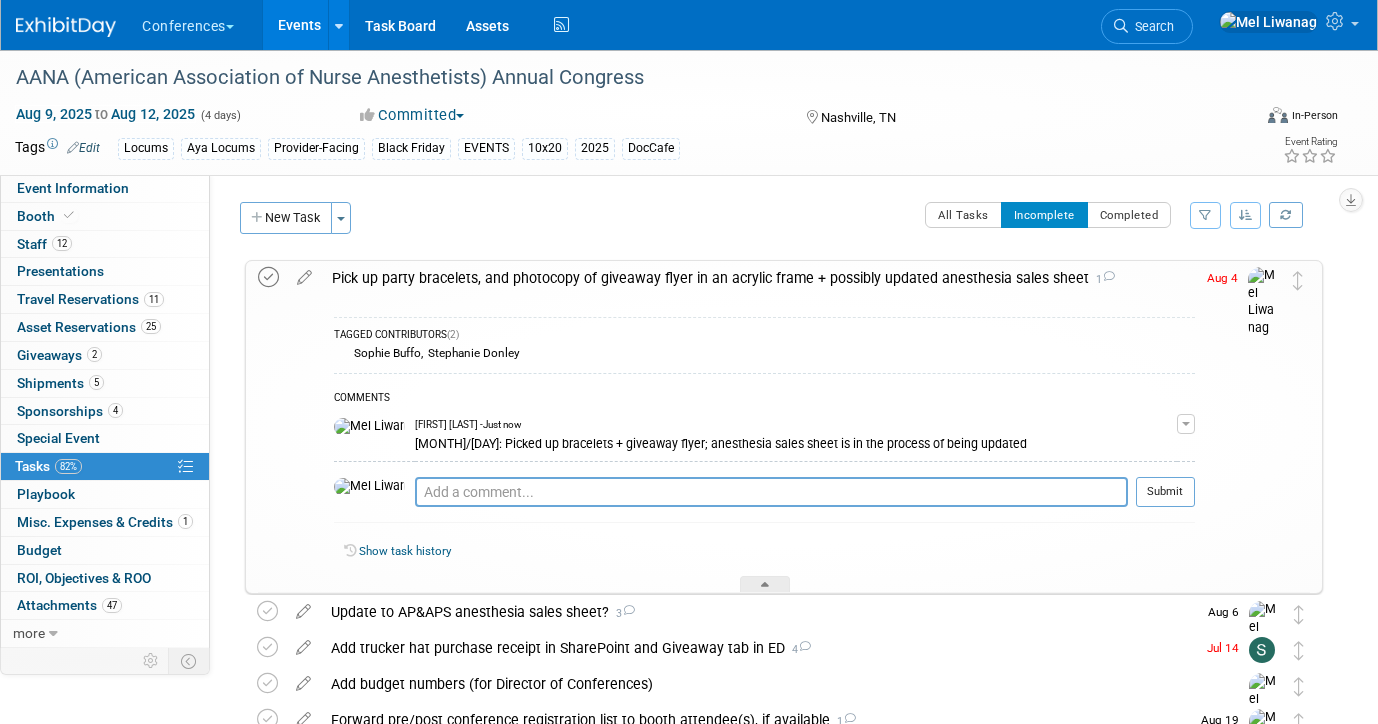 click at bounding box center (268, 277) 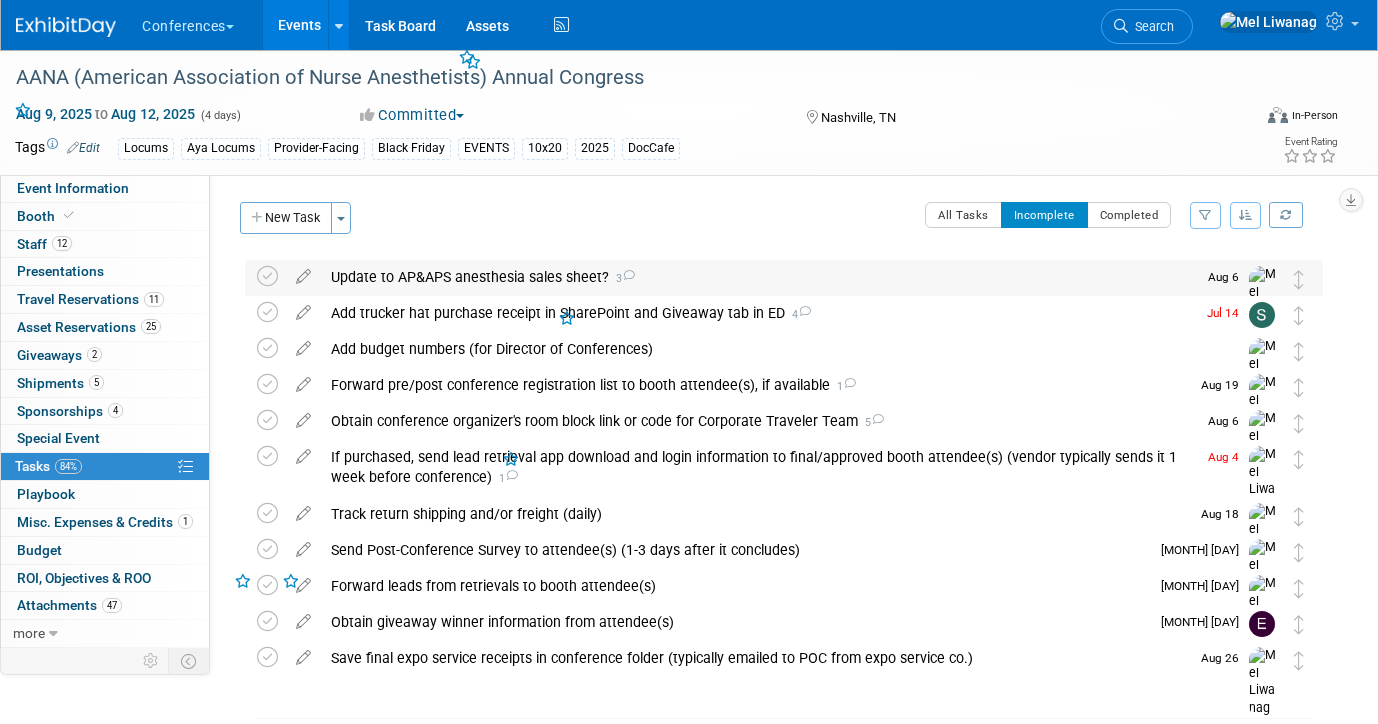 click on "Update to AP&APS anesthesia sales sheet?
3" at bounding box center [758, 277] 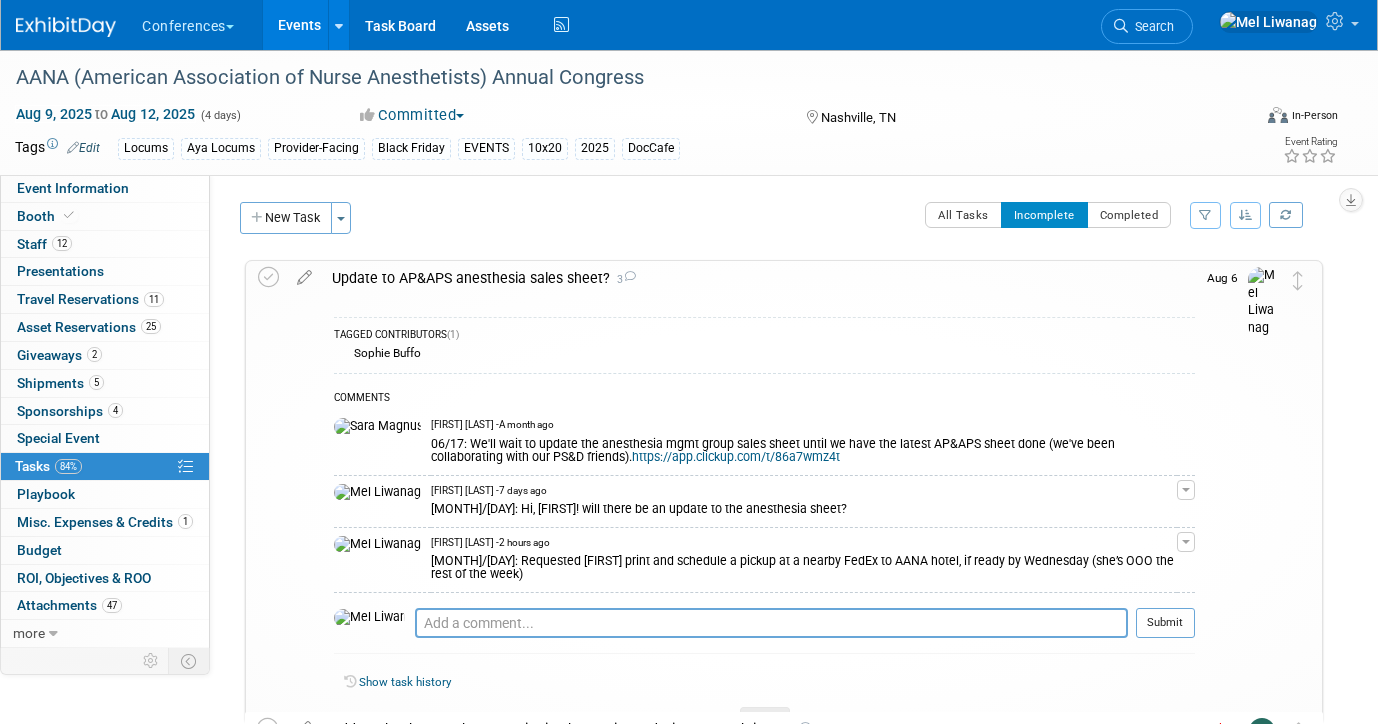 click on "Update to AP&APS anesthesia sales sheet?
3" at bounding box center [758, 278] 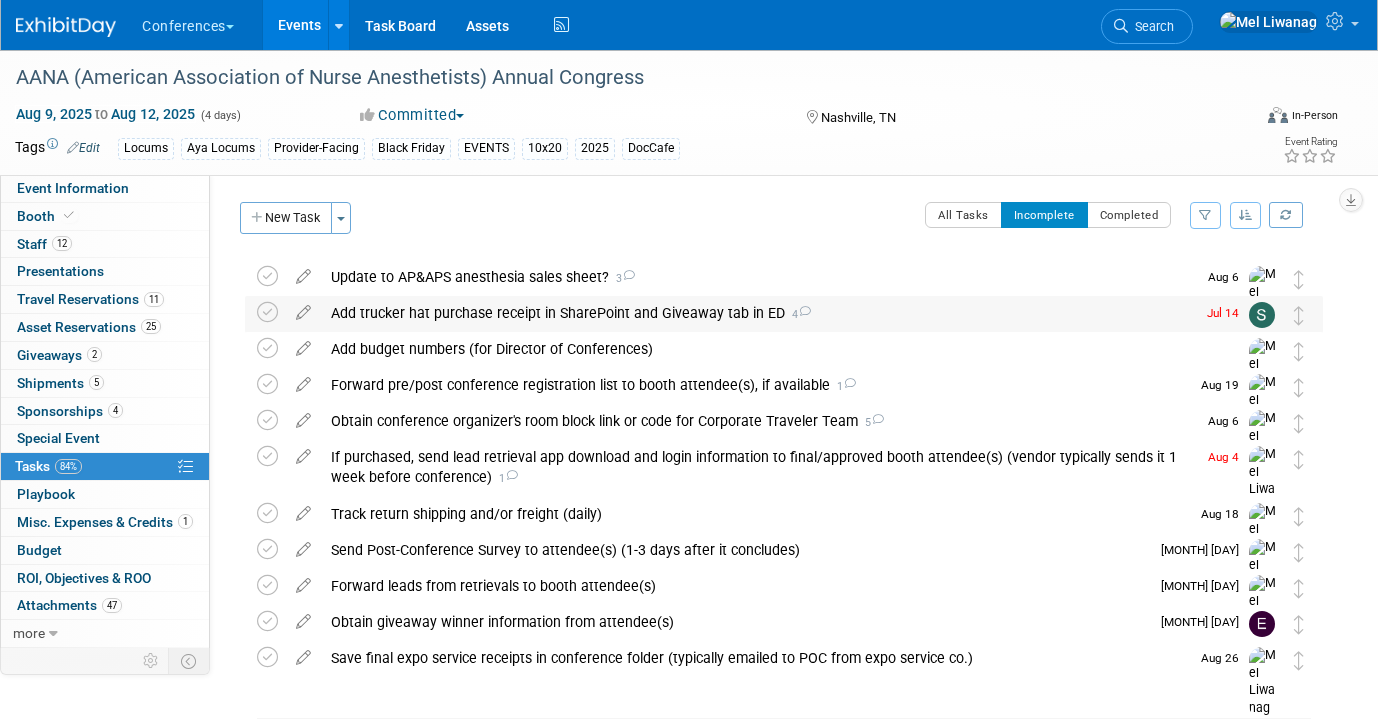 click on "Add trucker hat purchase receipt in SharePoint and Giveaway tab in ED
4" at bounding box center (758, 313) 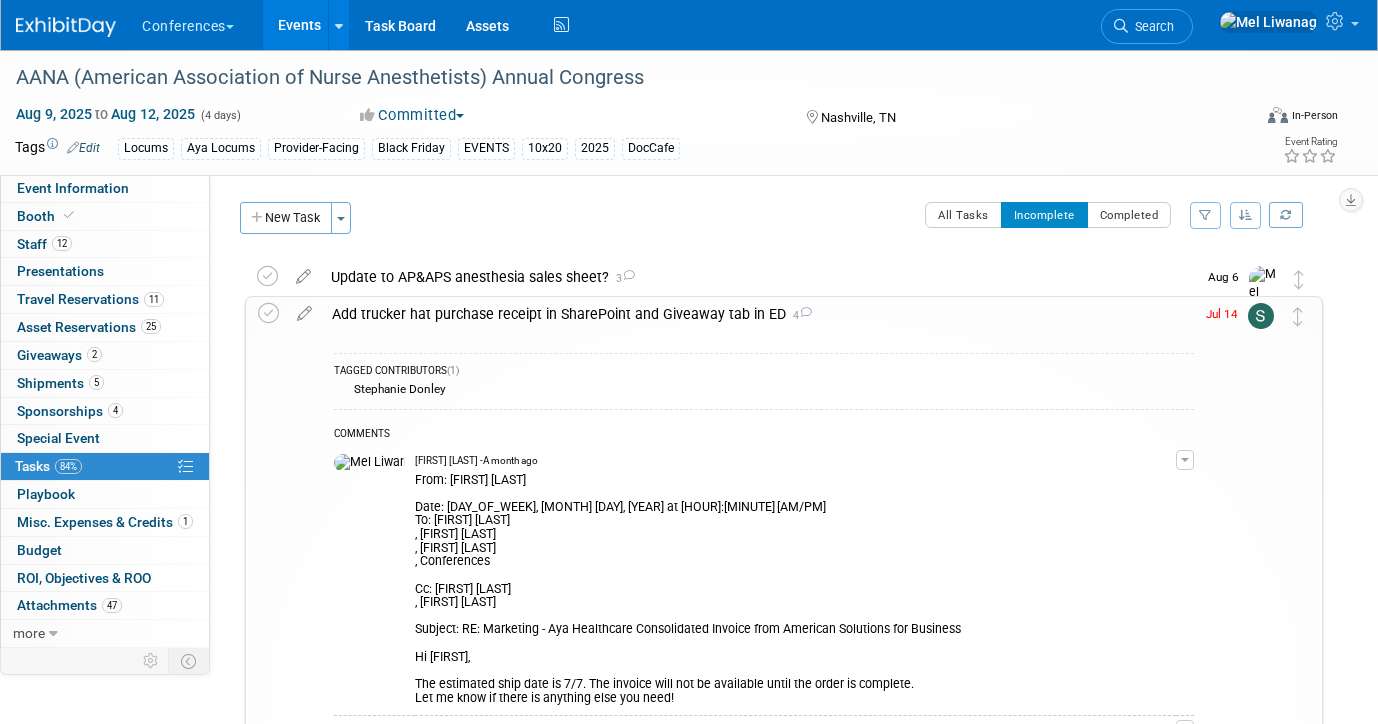 click on "Add trucker hat purchase receipt in SharePoint and Giveaway tab in ED
4" at bounding box center [758, 314] 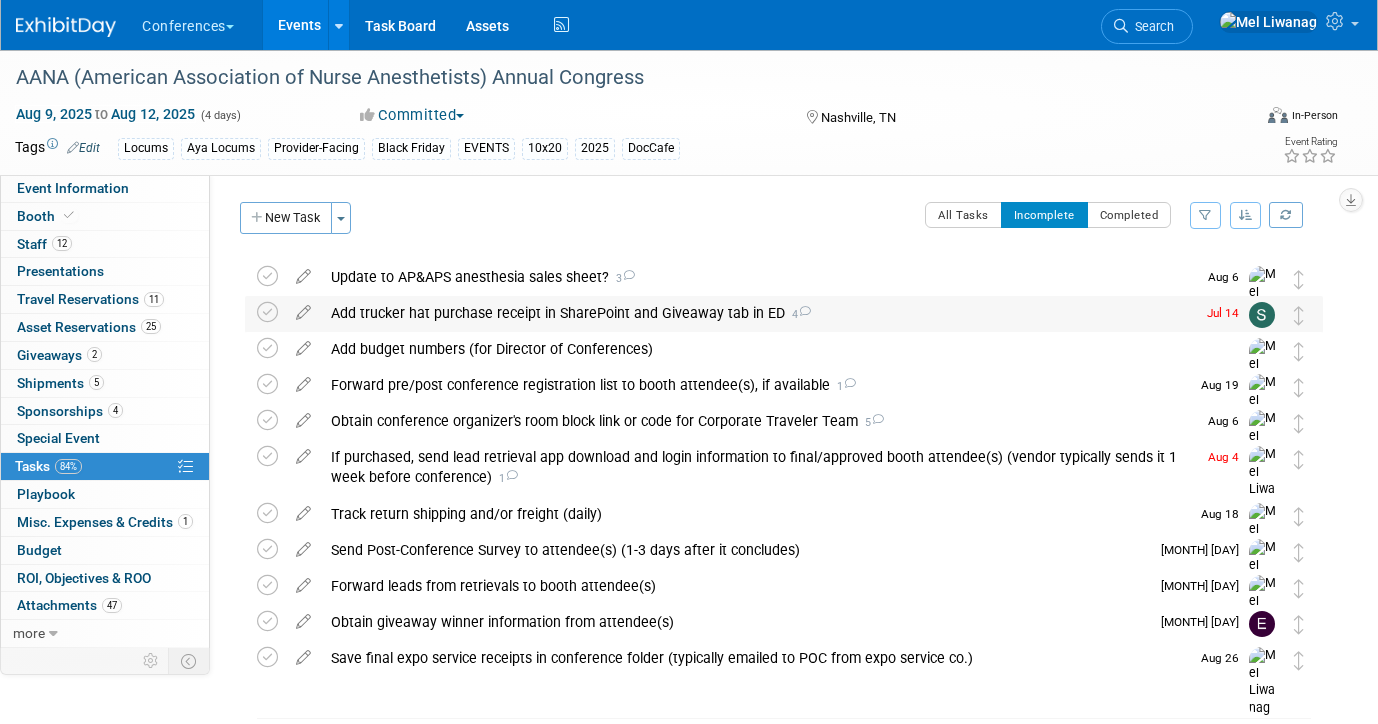 click on "Add trucker hat purchase receipt in SharePoint and Giveaway tab in ED
4" at bounding box center [758, 313] 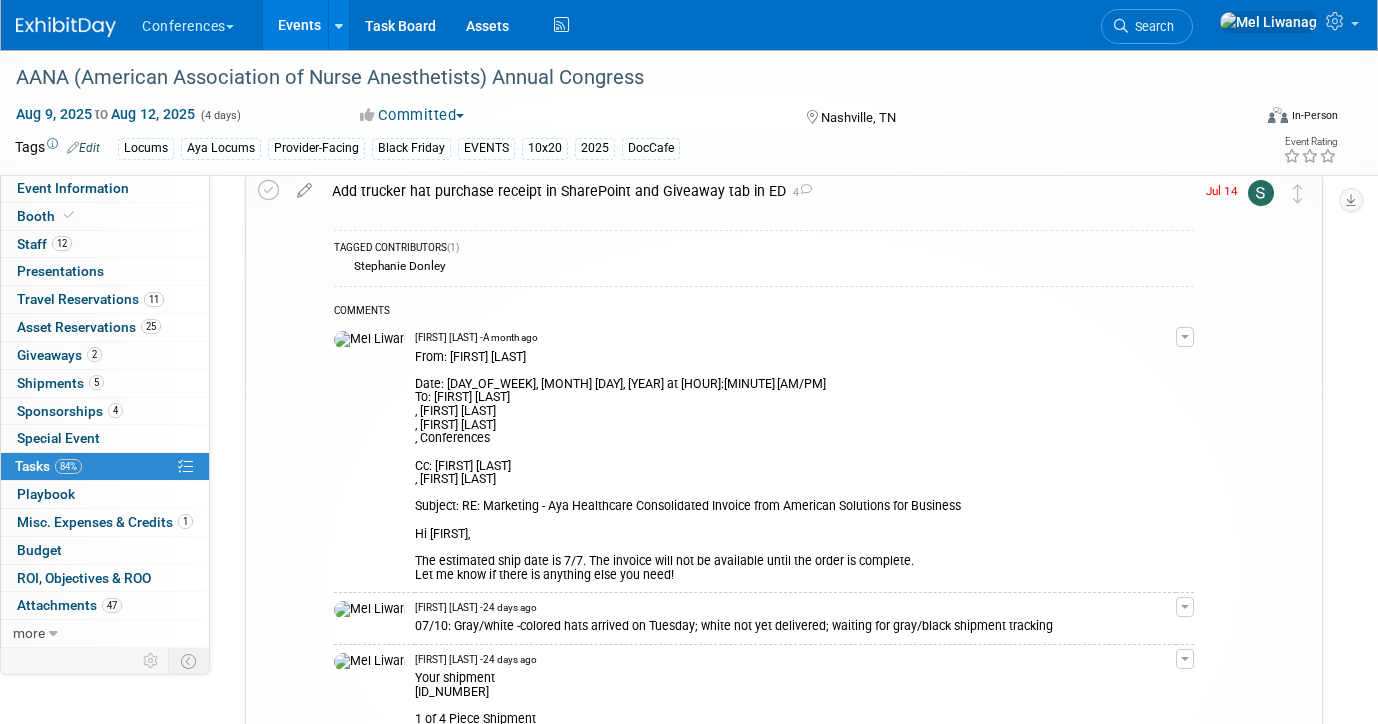scroll, scrollTop: 0, scrollLeft: 0, axis: both 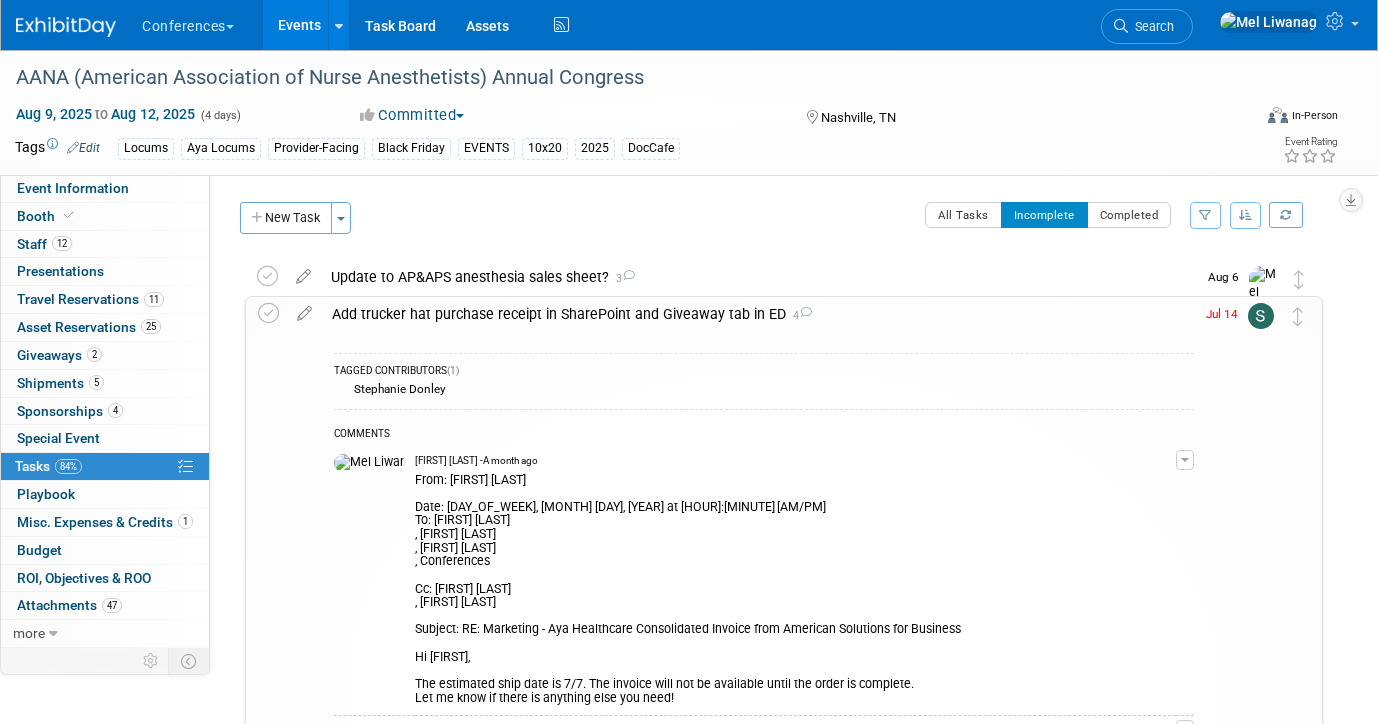 click on "Add trucker hat purchase receipt in SharePoint and Giveaway tab in ED
4" at bounding box center [758, 314] 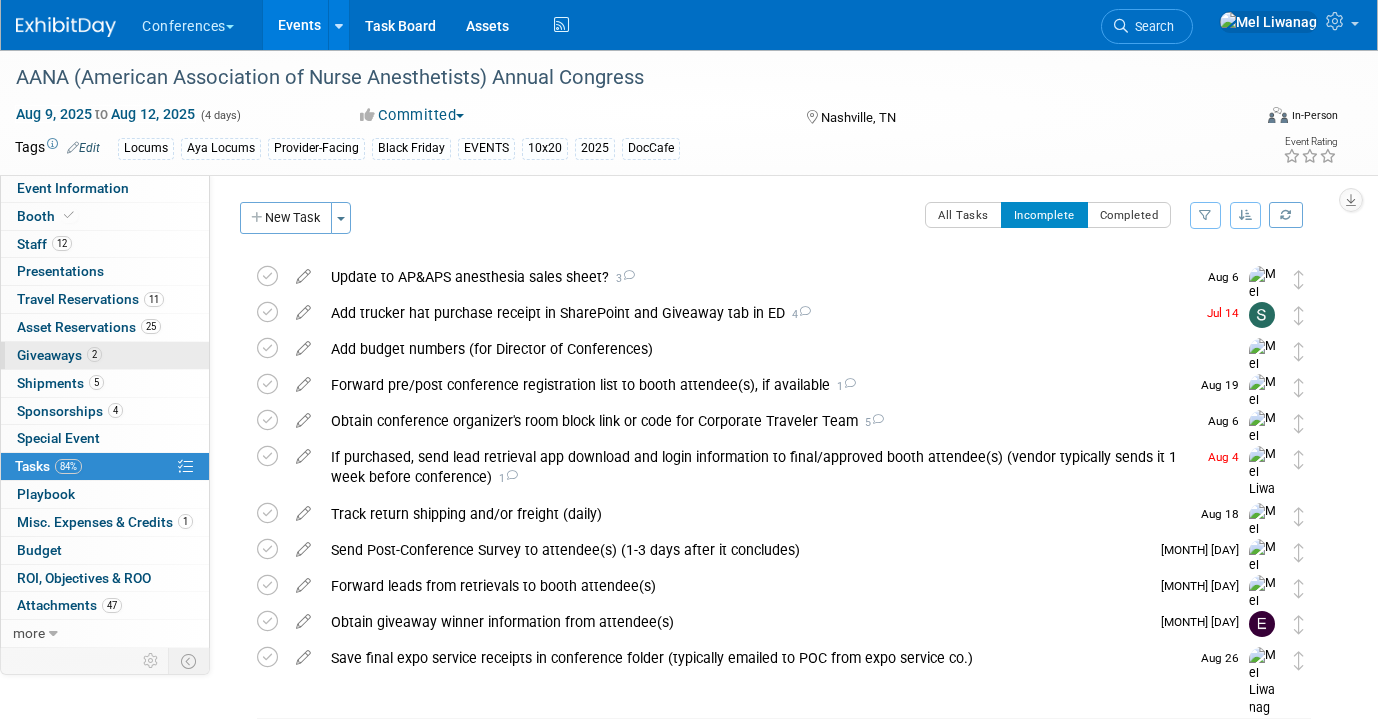 click on "2
Giveaways 2" at bounding box center (105, 355) 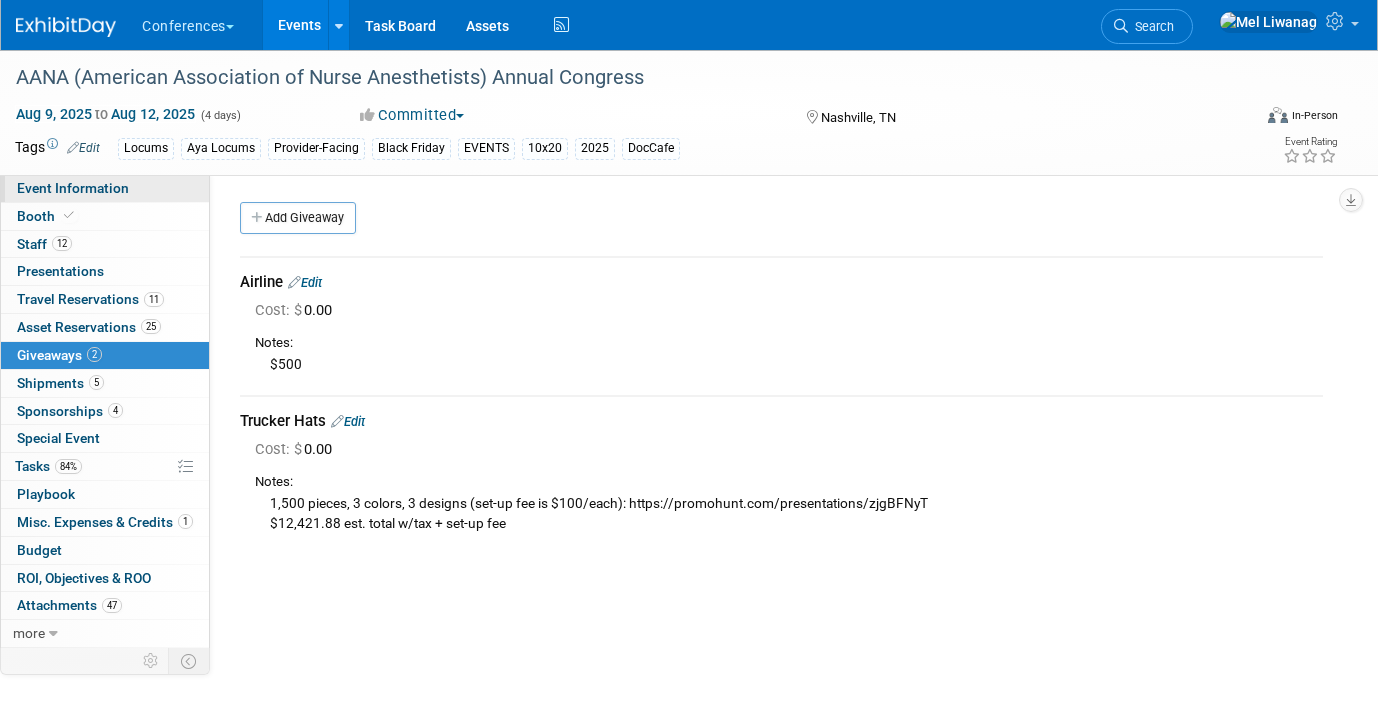 click on "Event Information" at bounding box center [105, 188] 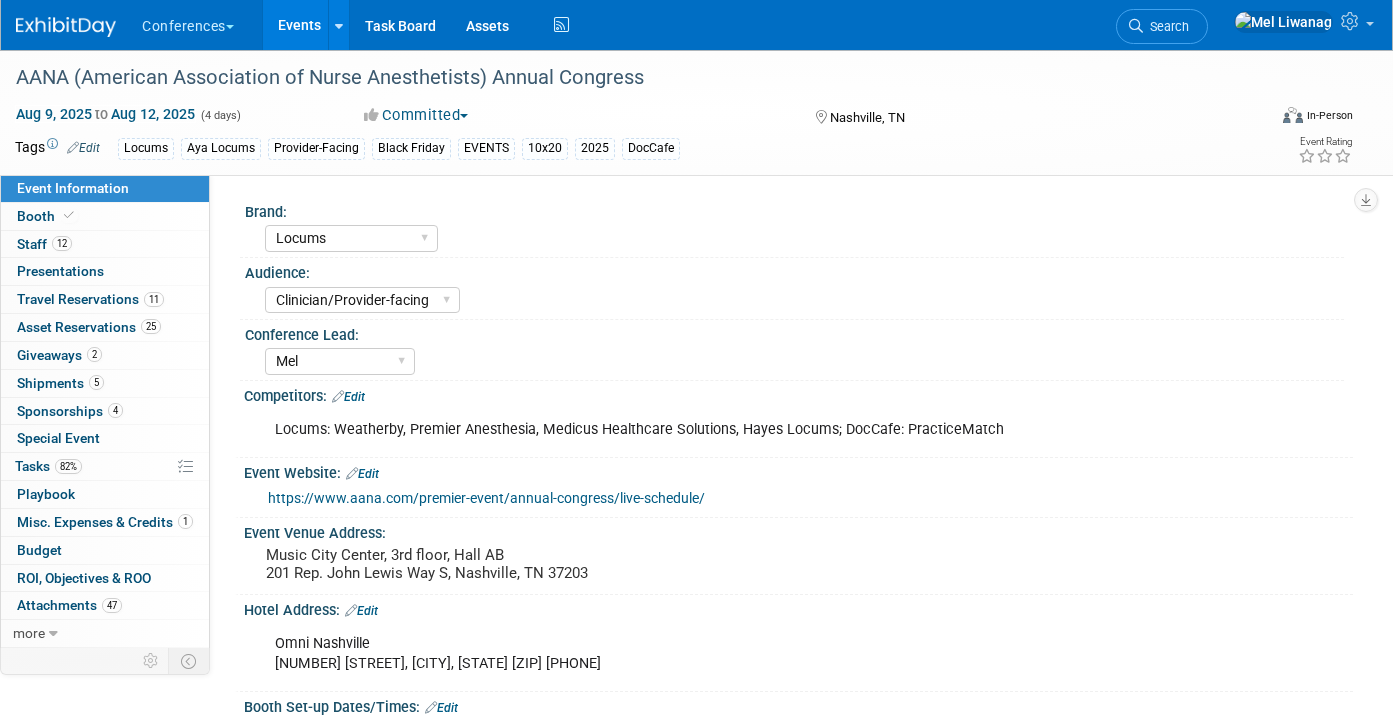 select on "Locums" 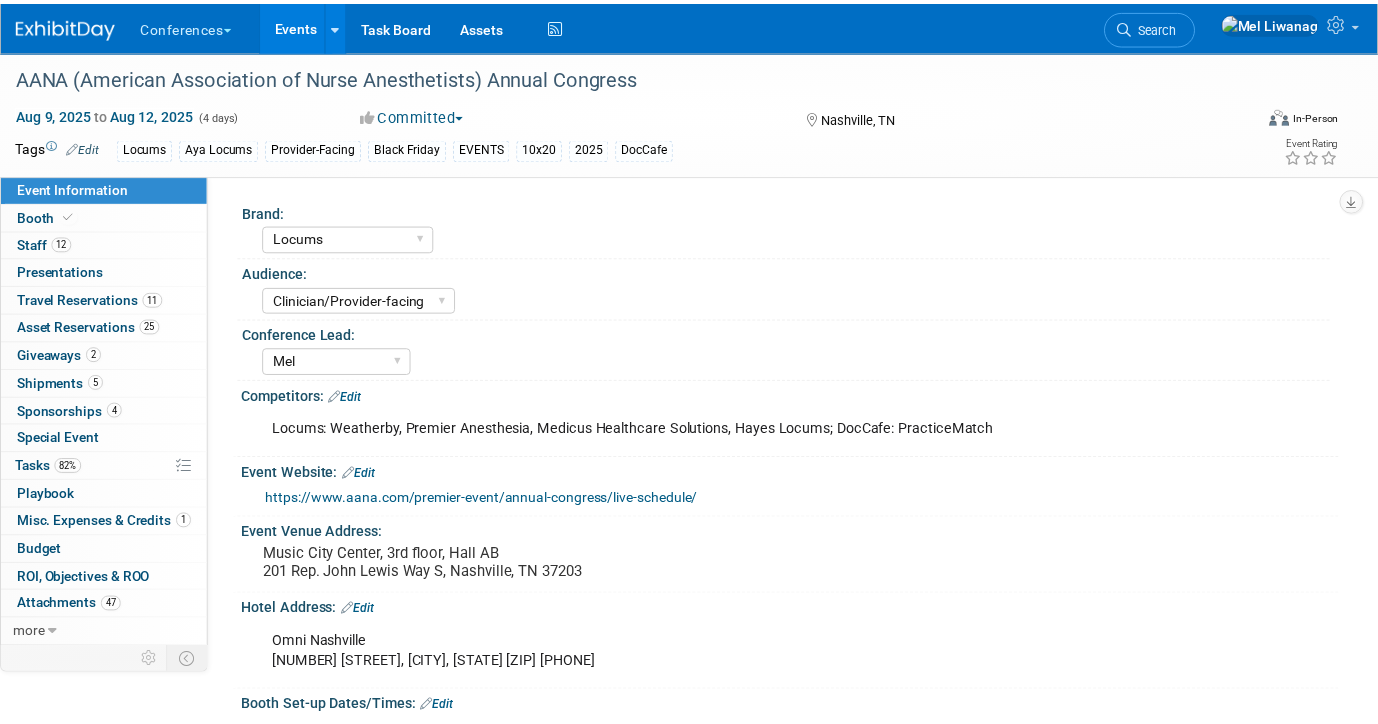 scroll, scrollTop: 0, scrollLeft: 0, axis: both 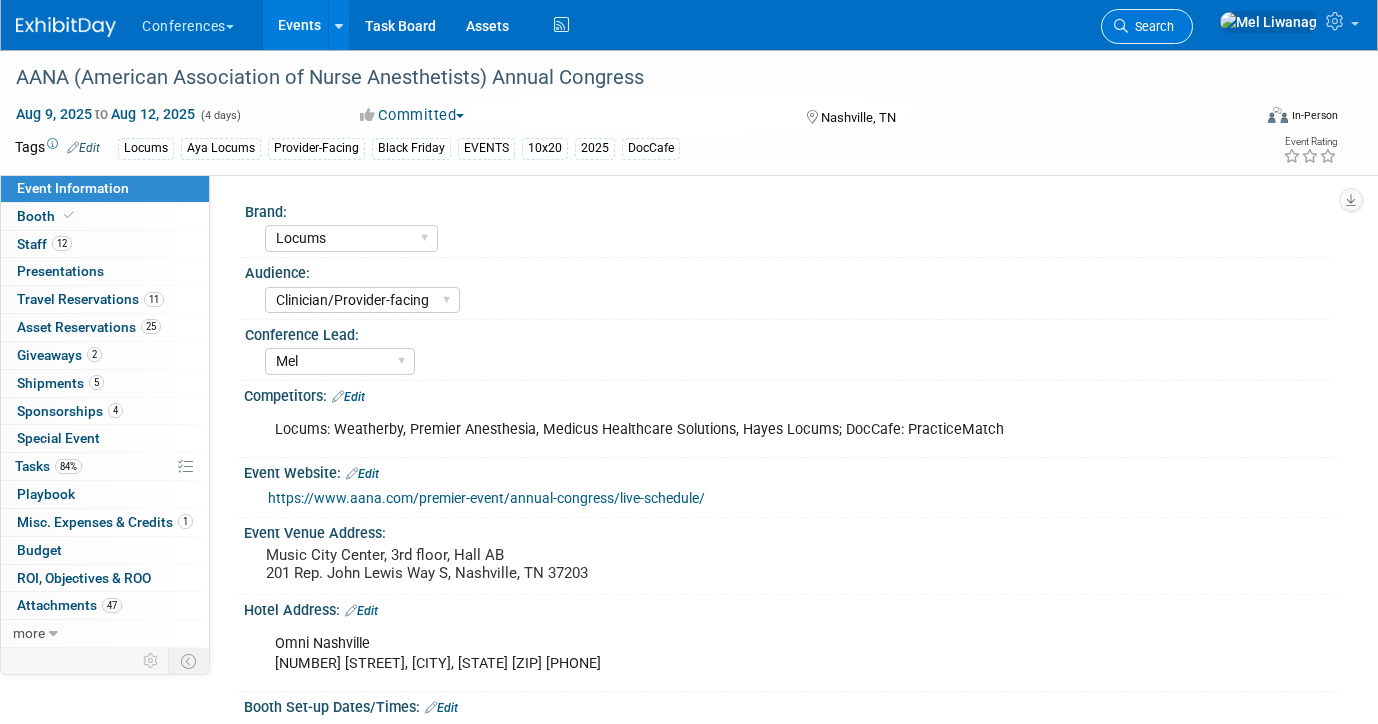 click on "Search" at bounding box center [1151, 26] 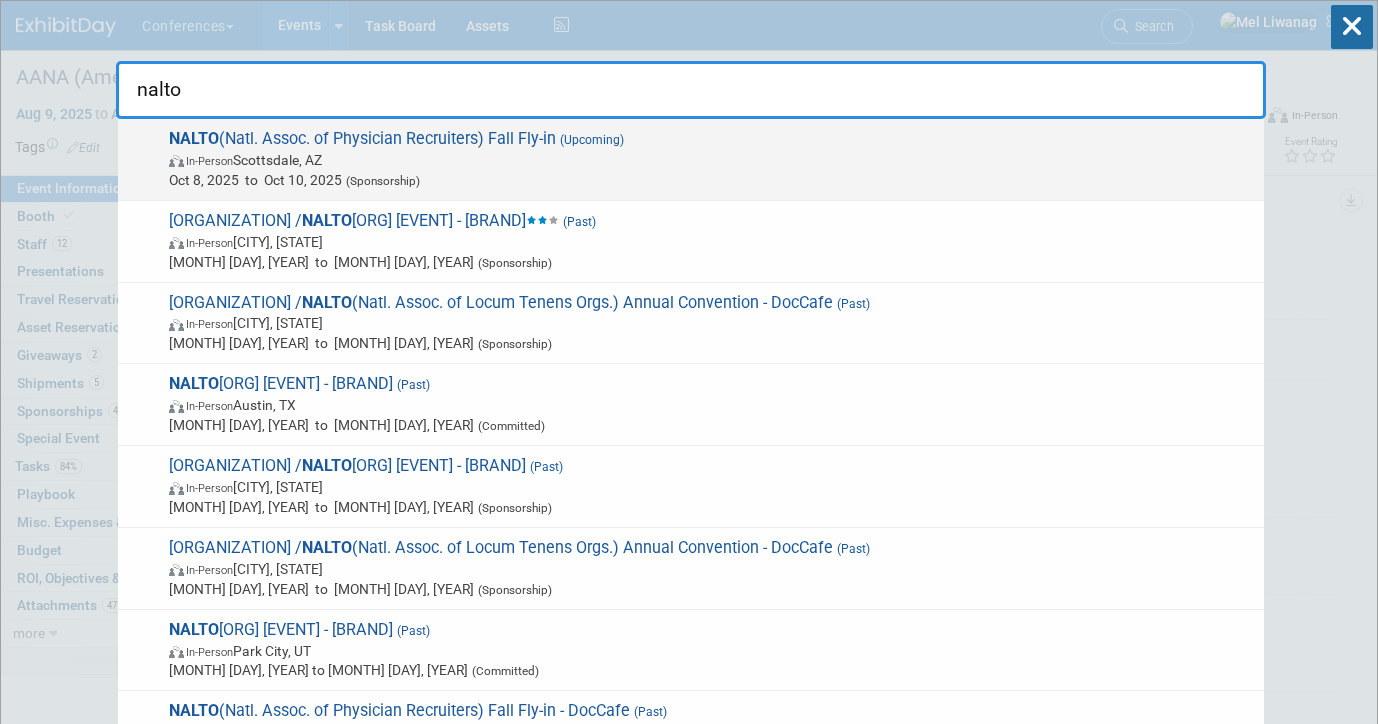 type on "nalto" 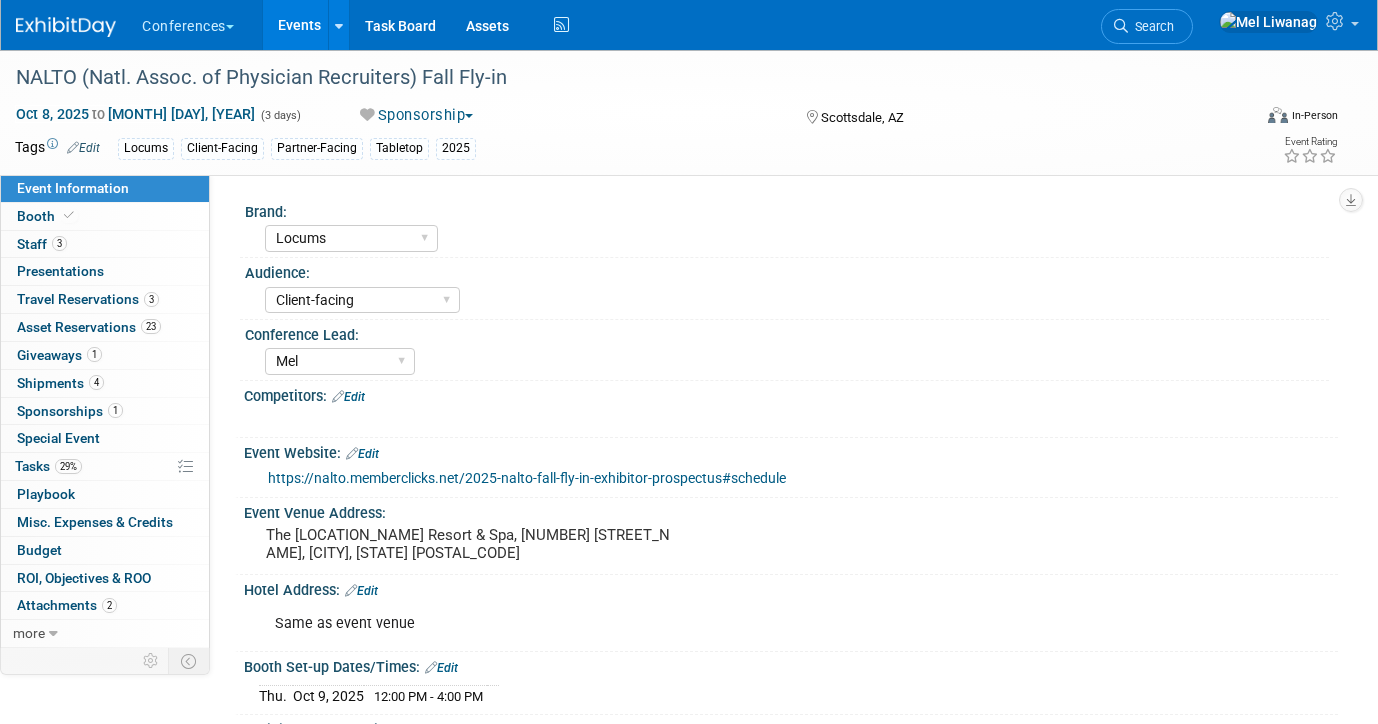 select on "Locums" 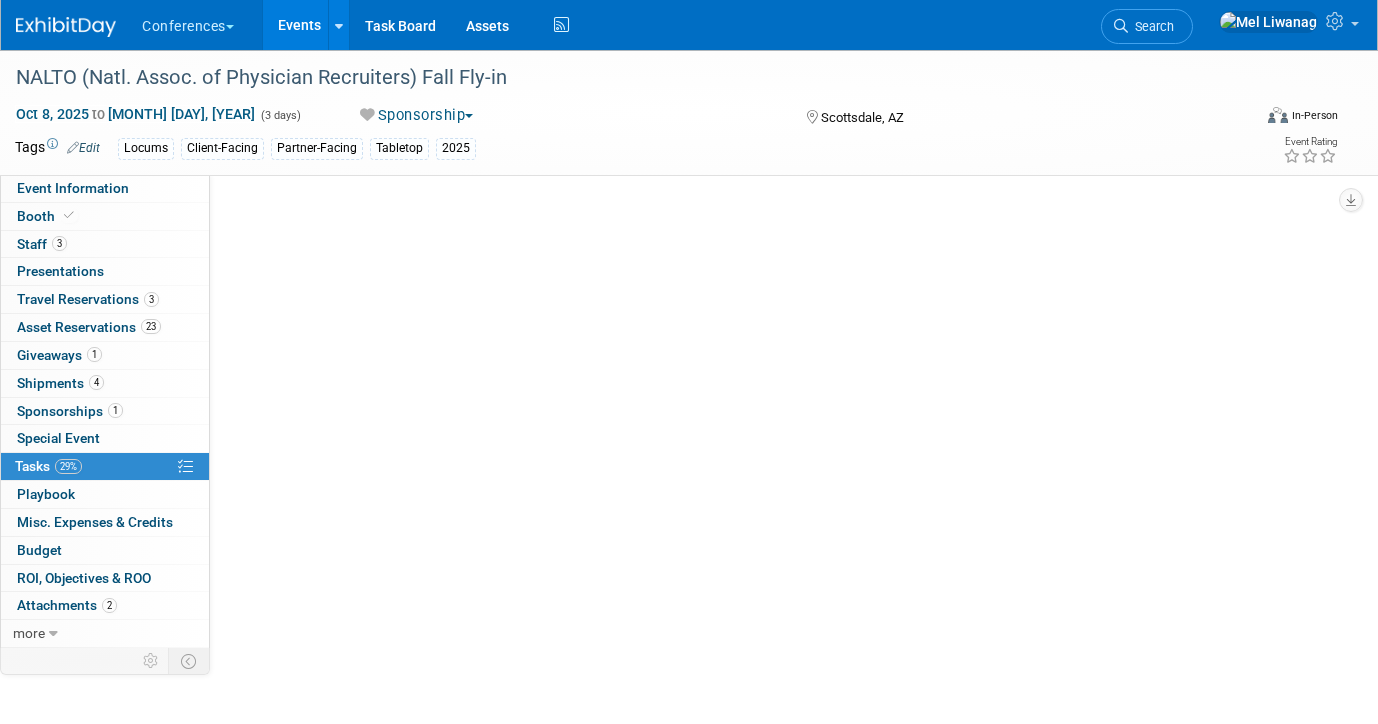 scroll, scrollTop: 0, scrollLeft: 0, axis: both 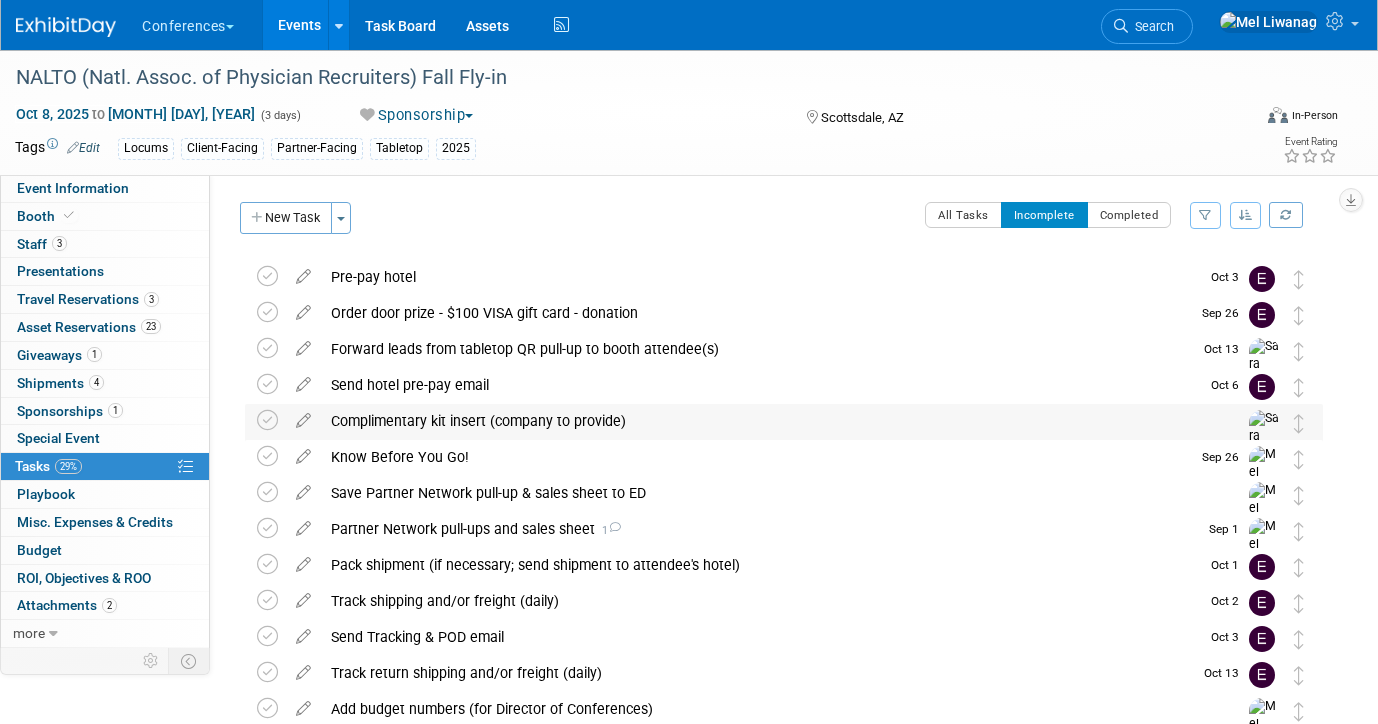 click on "Complimentary kit insert (company to provide)" at bounding box center (765, 421) 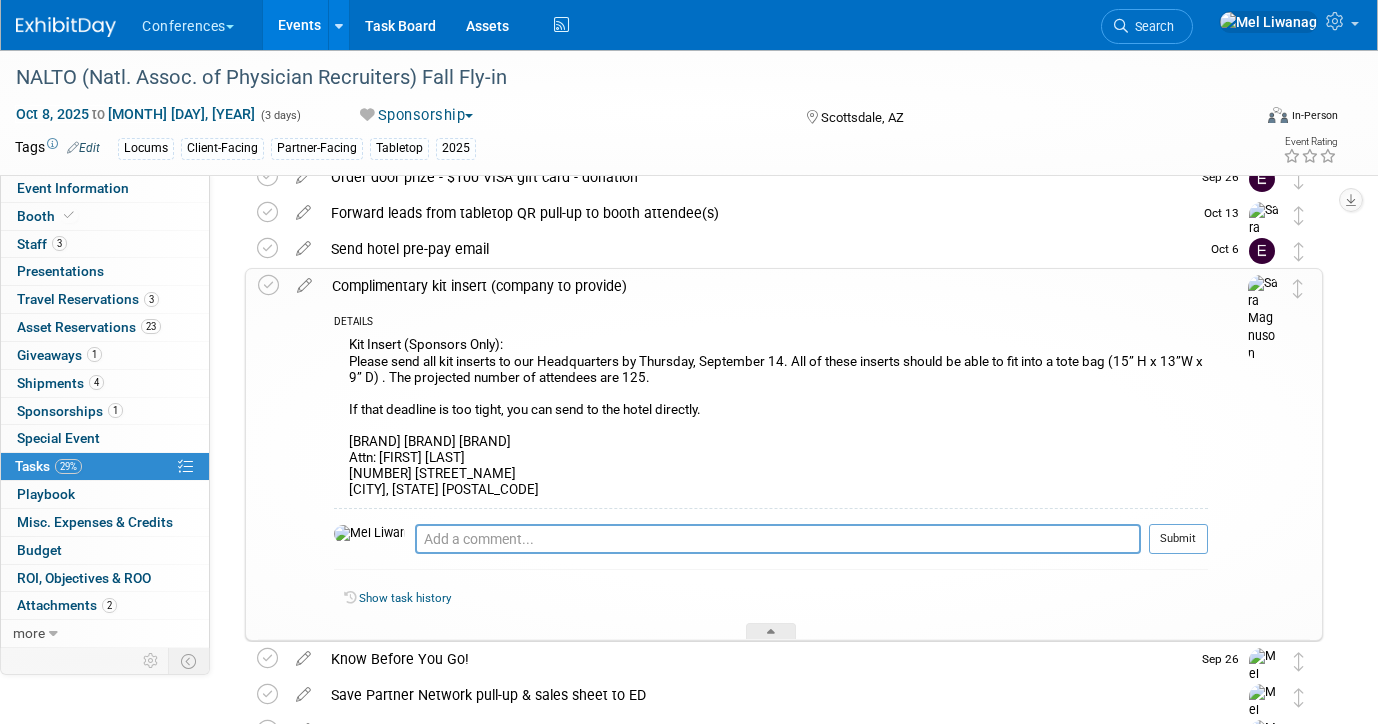 scroll, scrollTop: 129, scrollLeft: 0, axis: vertical 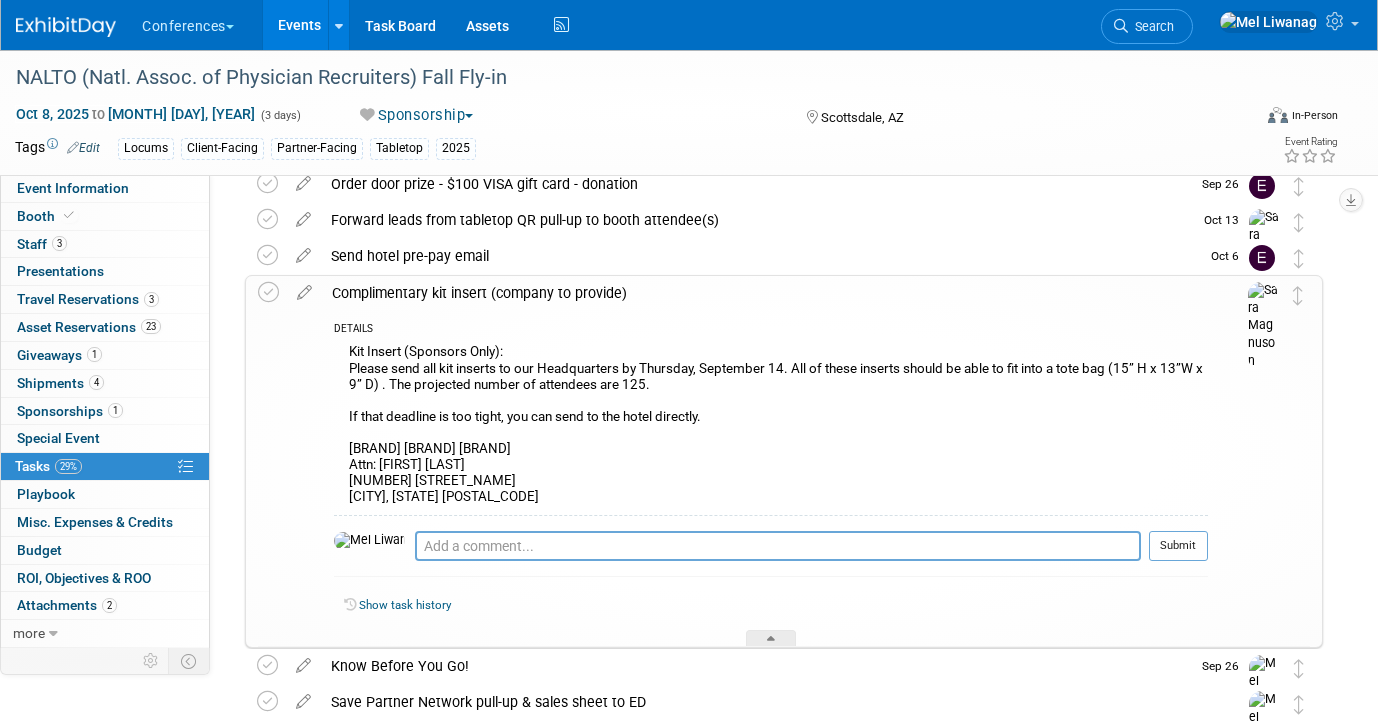 click on "Complimentary kit insert (company to provide)" at bounding box center [765, 293] 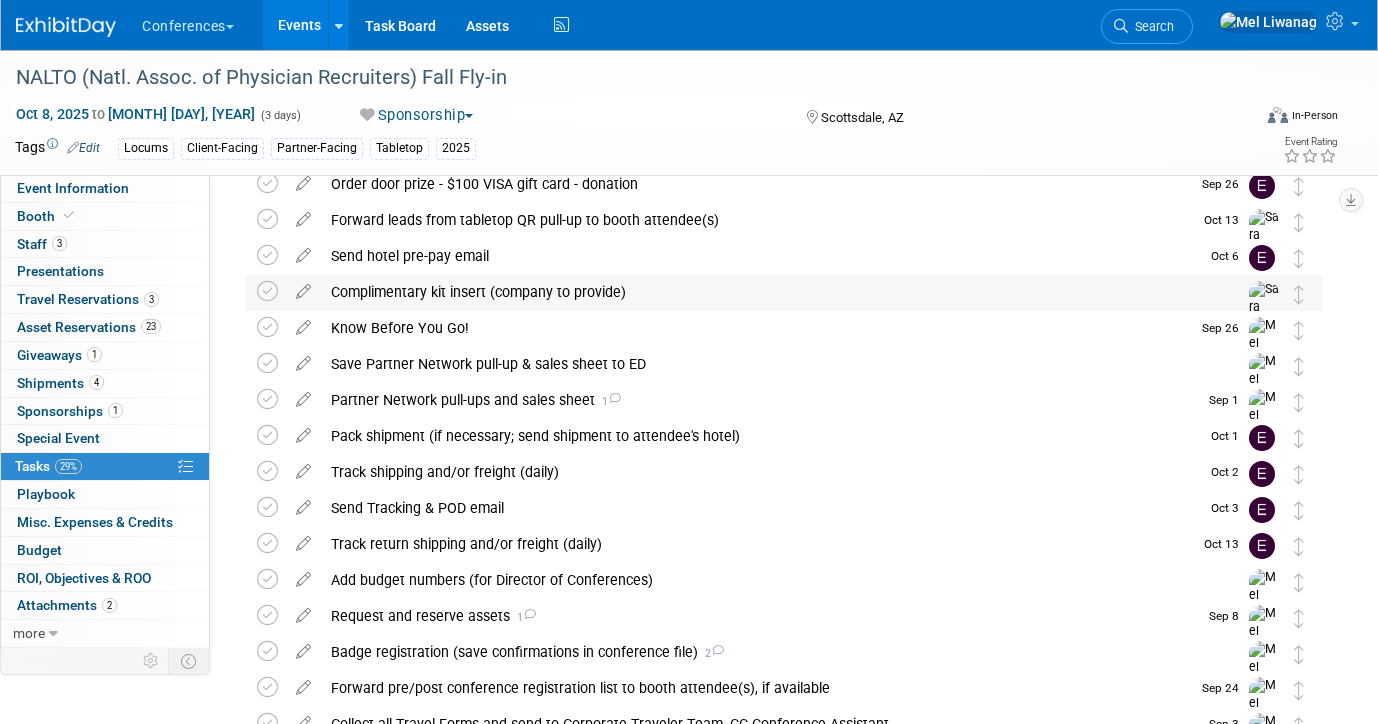 click on "Complimentary kit insert (company to provide)" at bounding box center (765, 292) 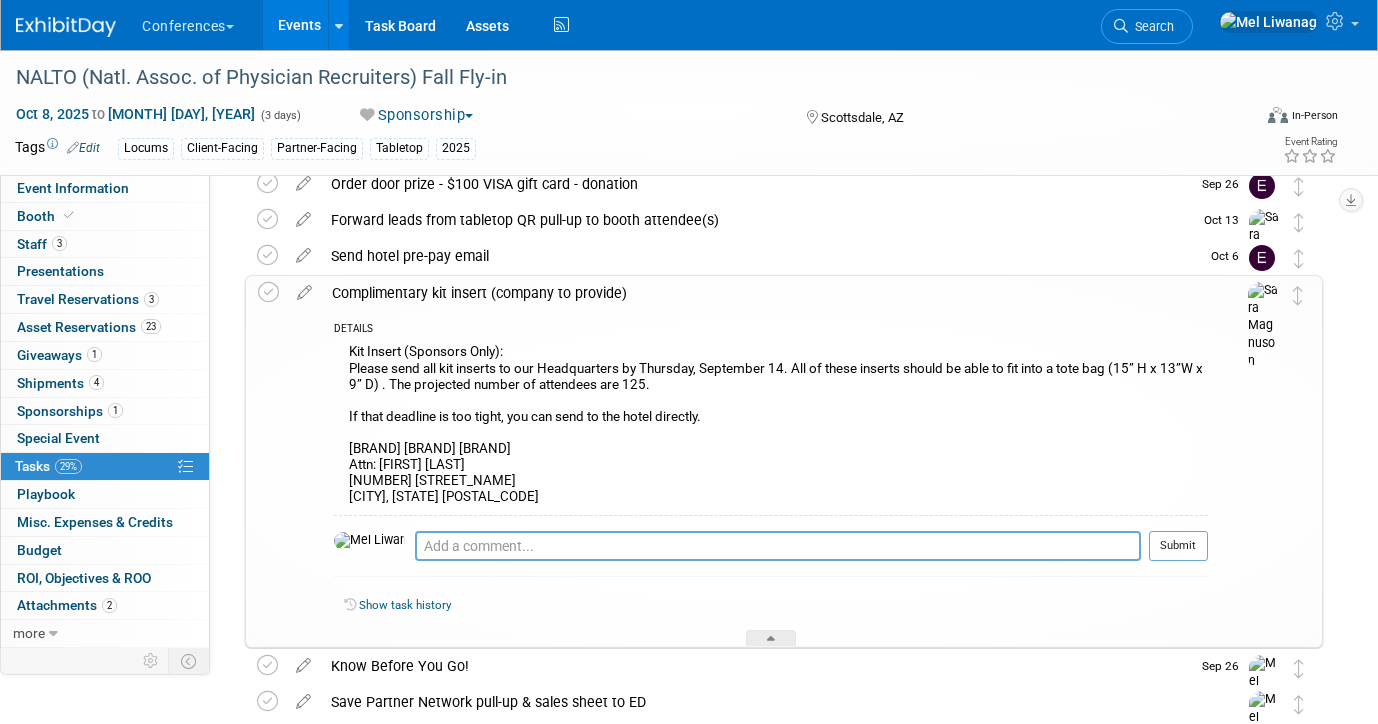 click at bounding box center (304, 288) 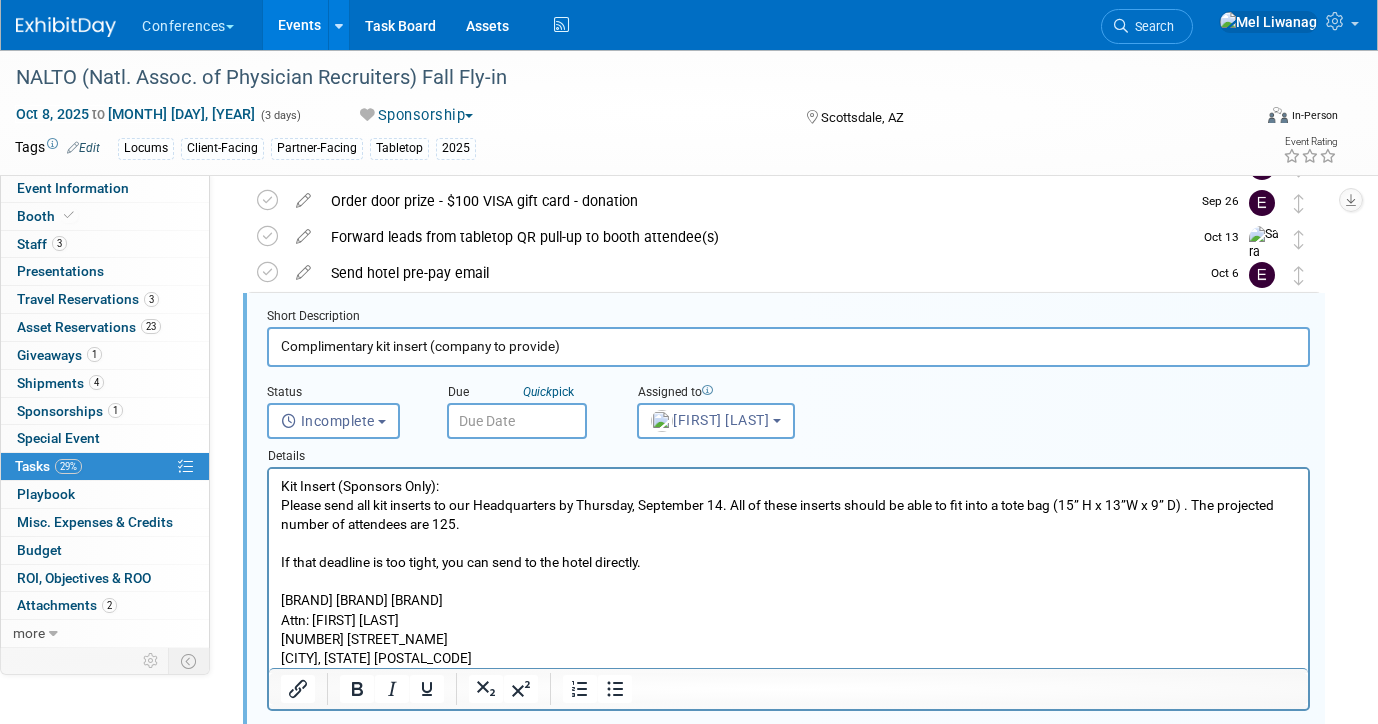 scroll, scrollTop: 112, scrollLeft: 0, axis: vertical 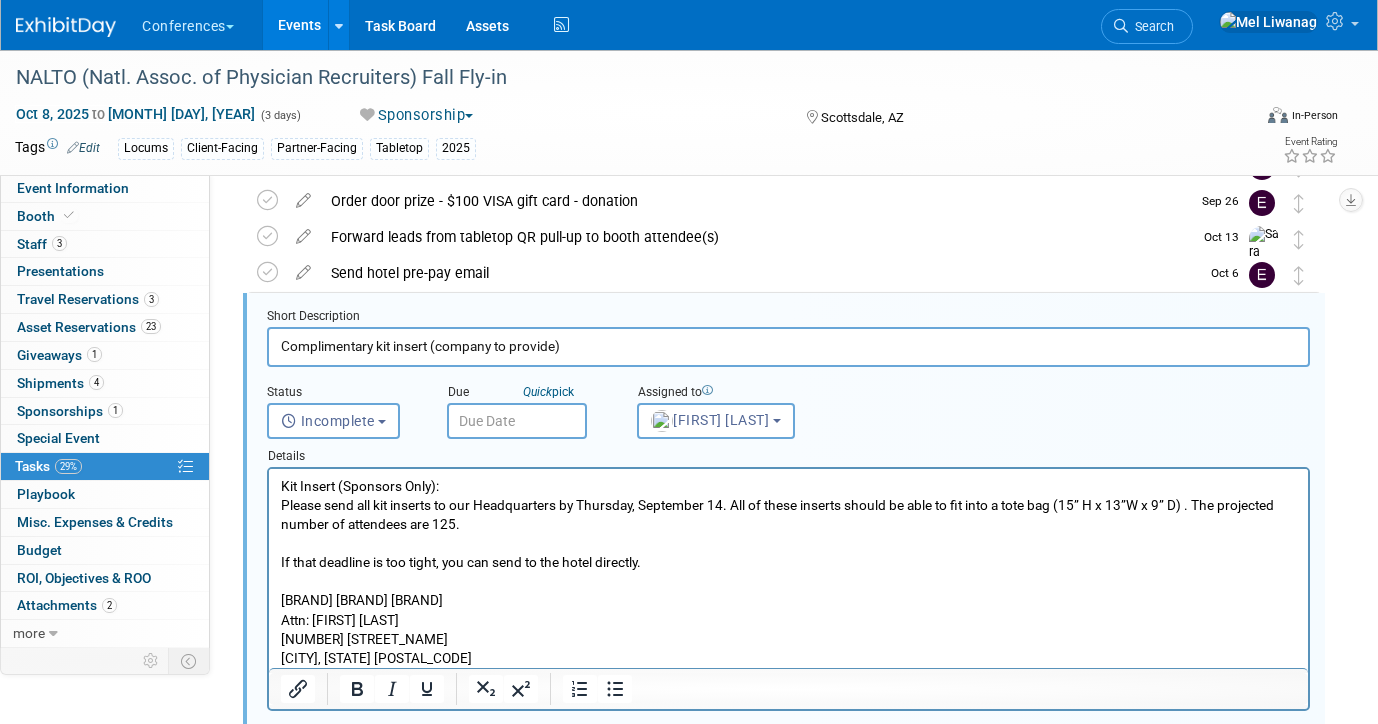 click at bounding box center [517, 421] 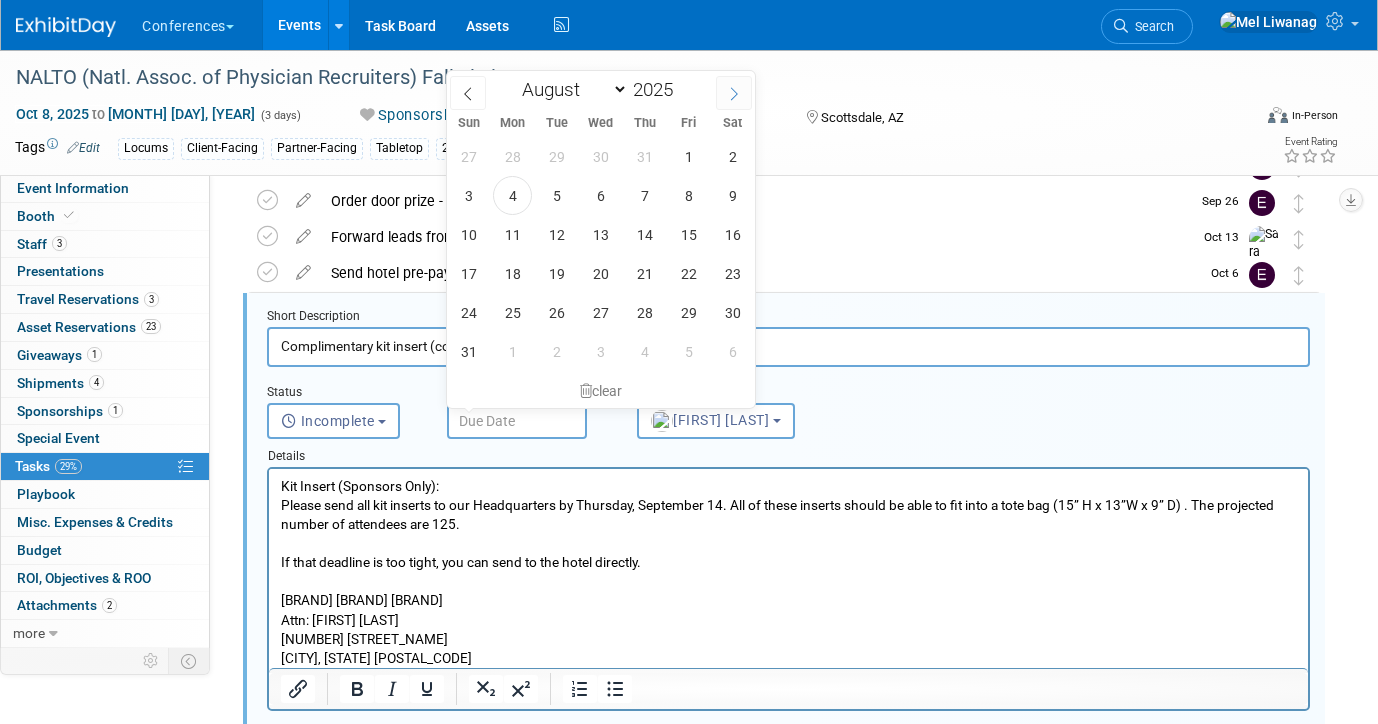click 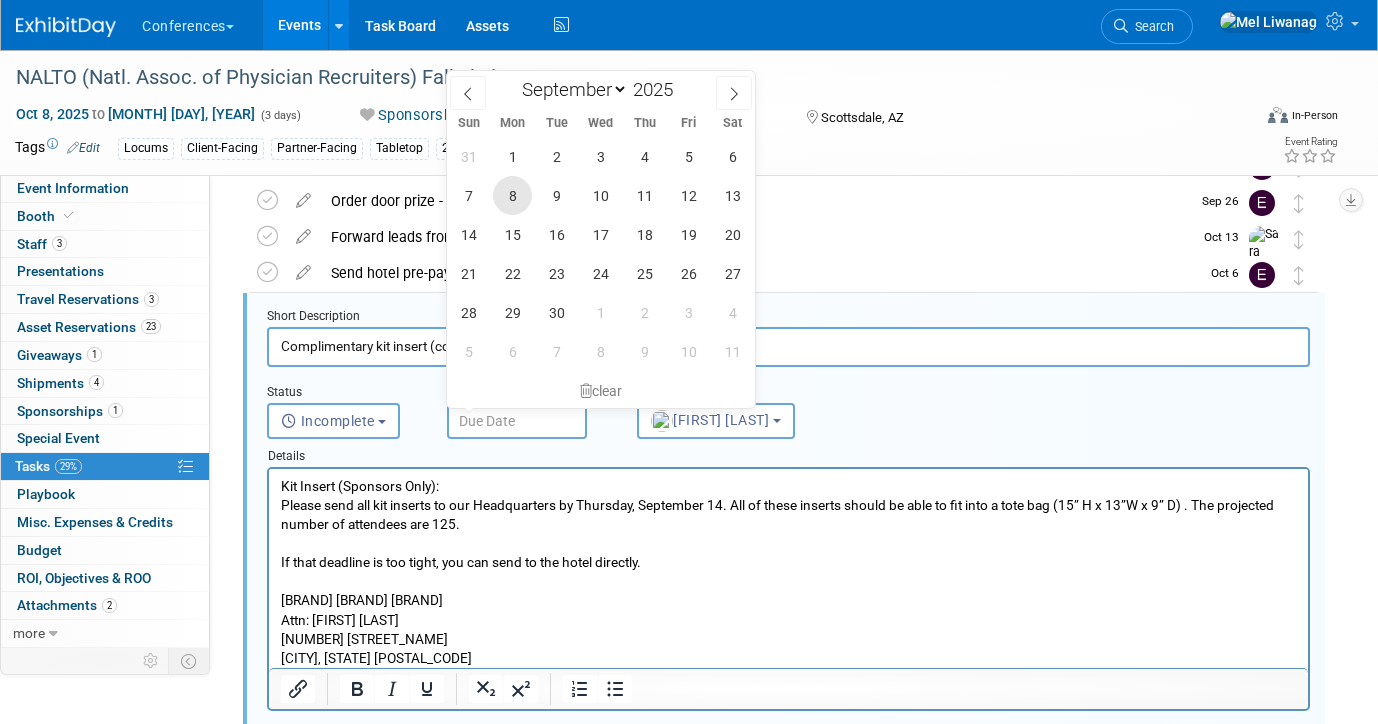 click on "8" at bounding box center [512, 195] 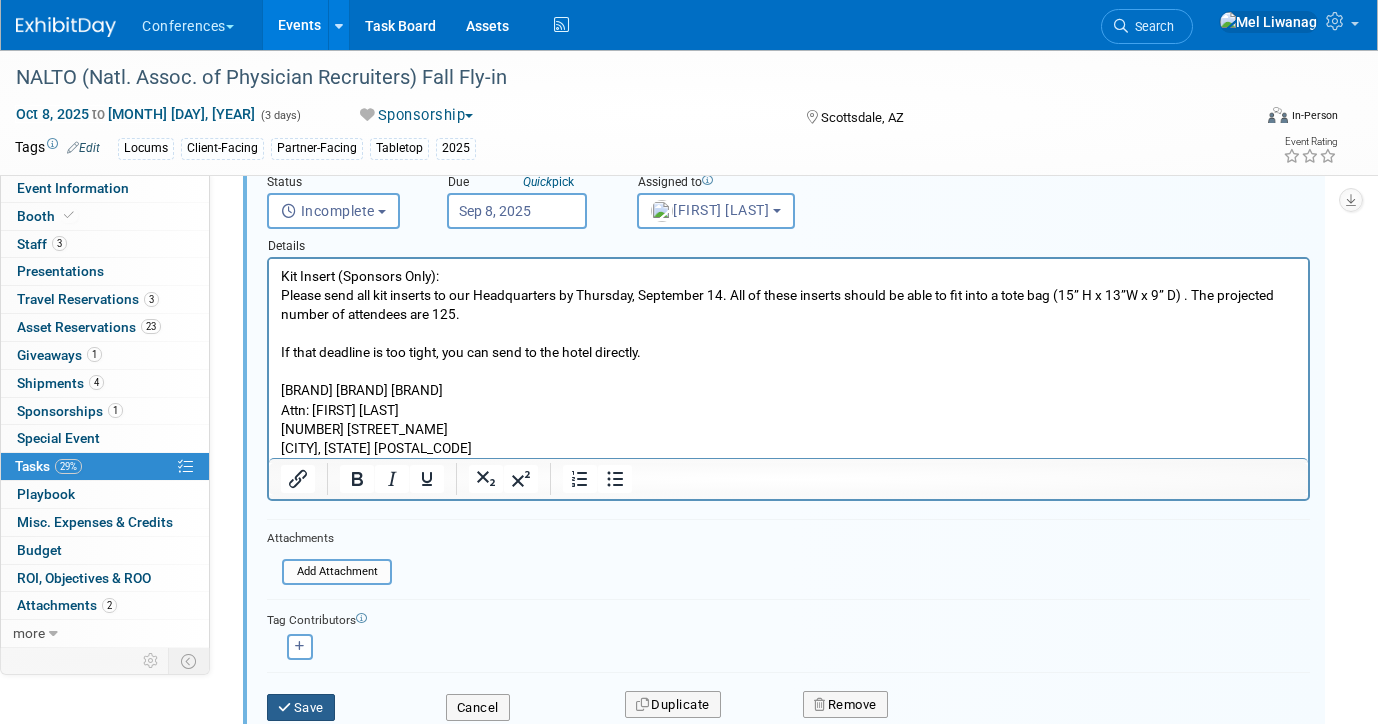 scroll, scrollTop: 414, scrollLeft: 0, axis: vertical 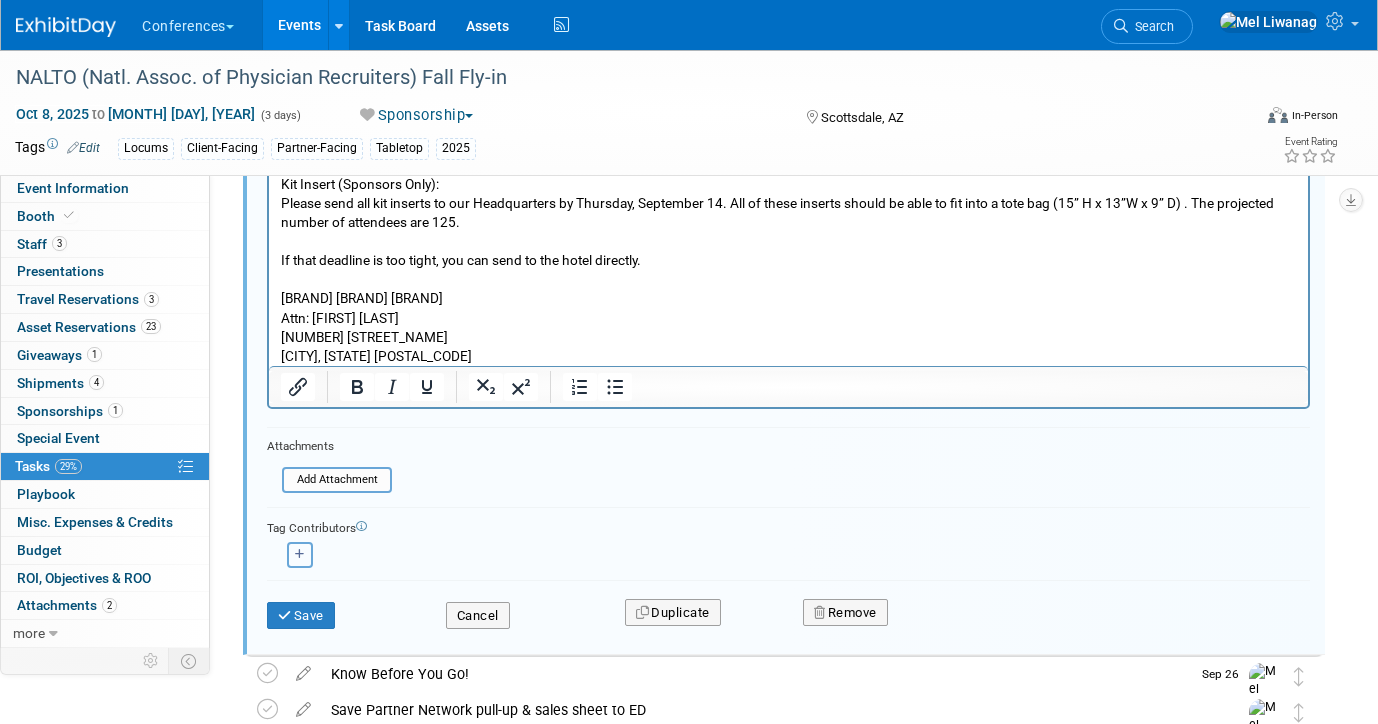 click at bounding box center [300, 554] 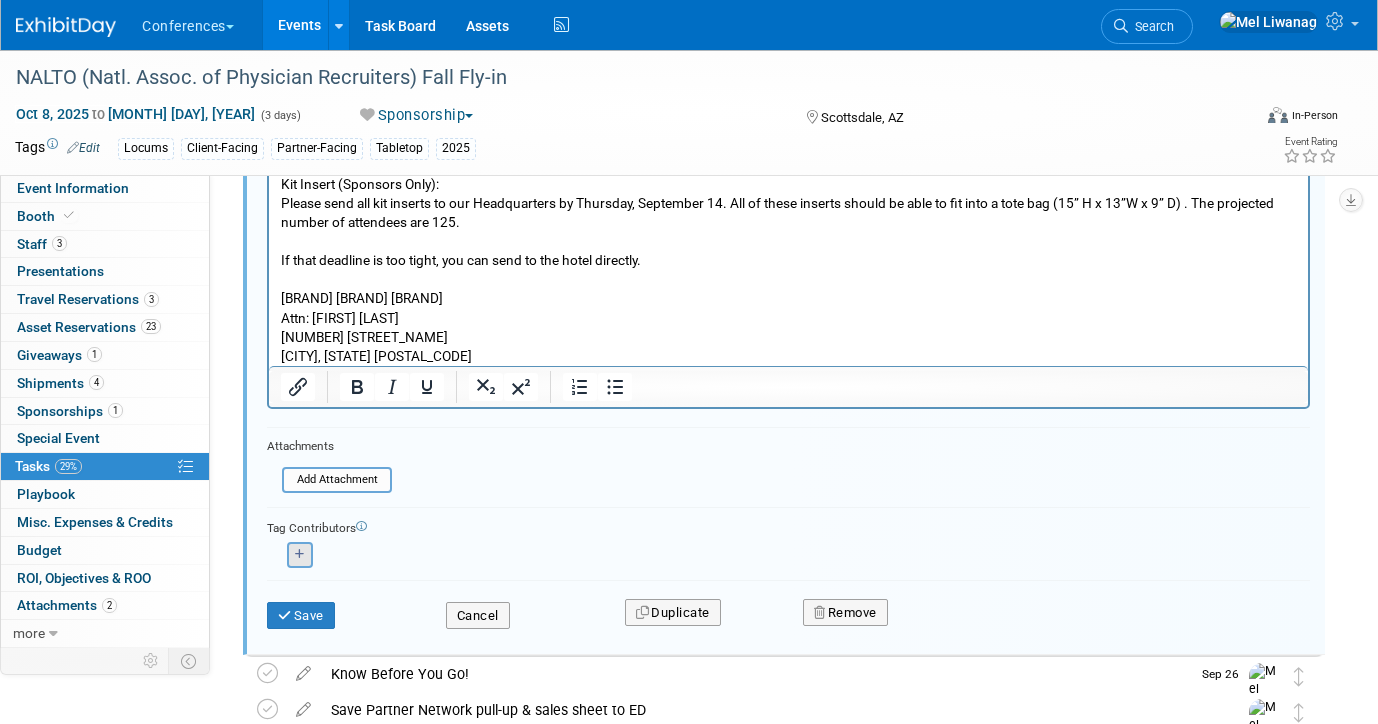 select 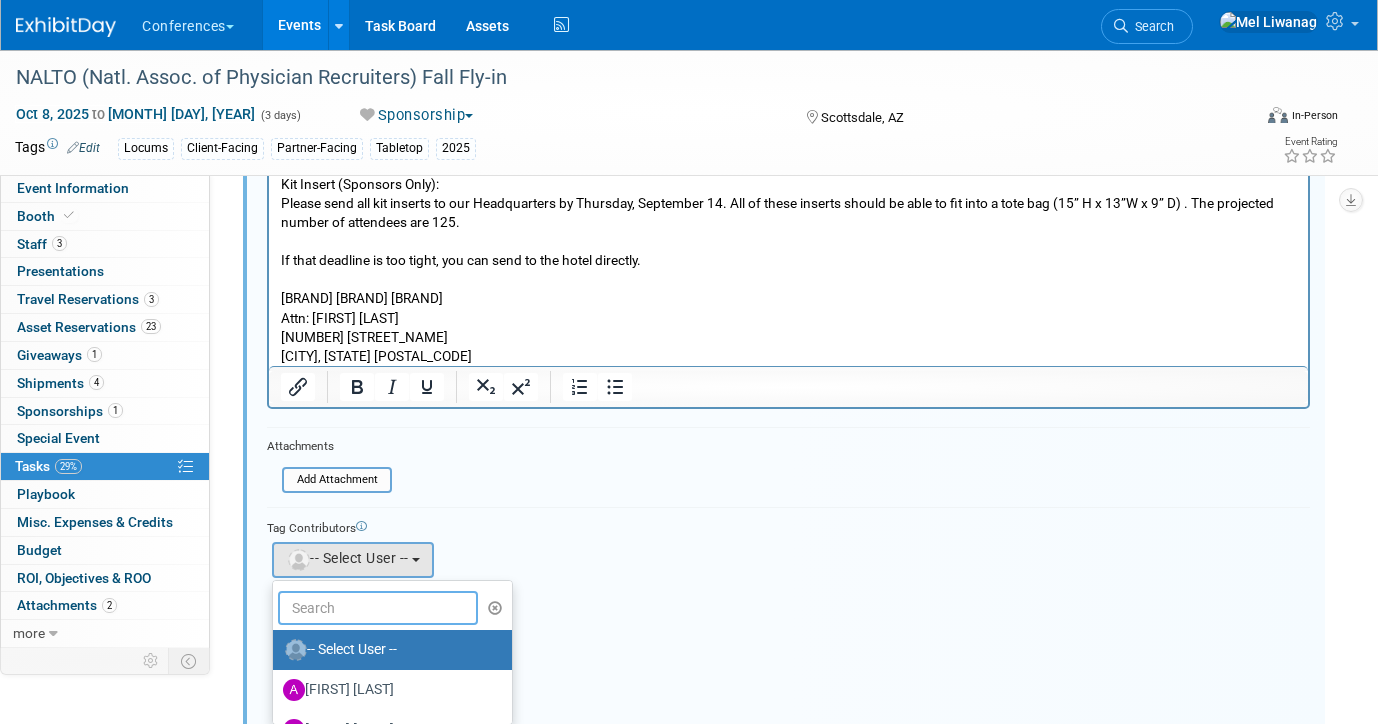 click at bounding box center [378, 608] 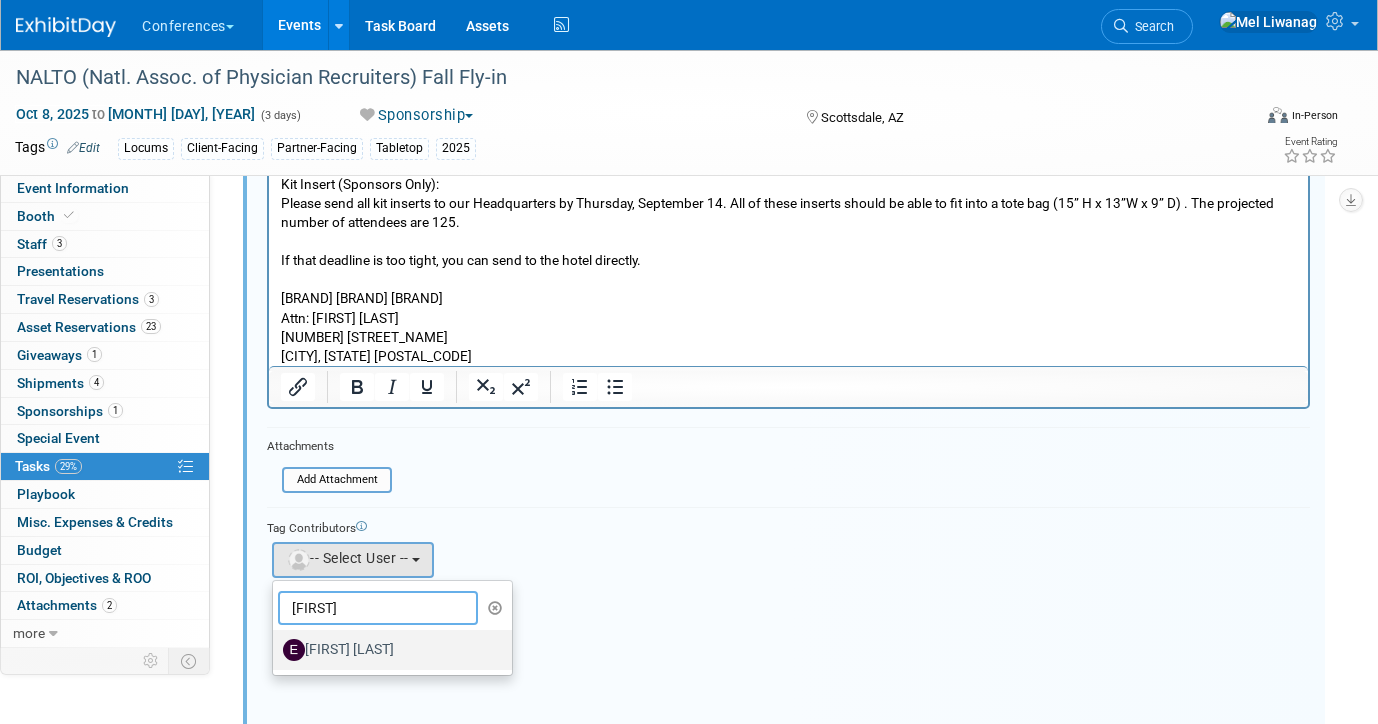 type on "erin" 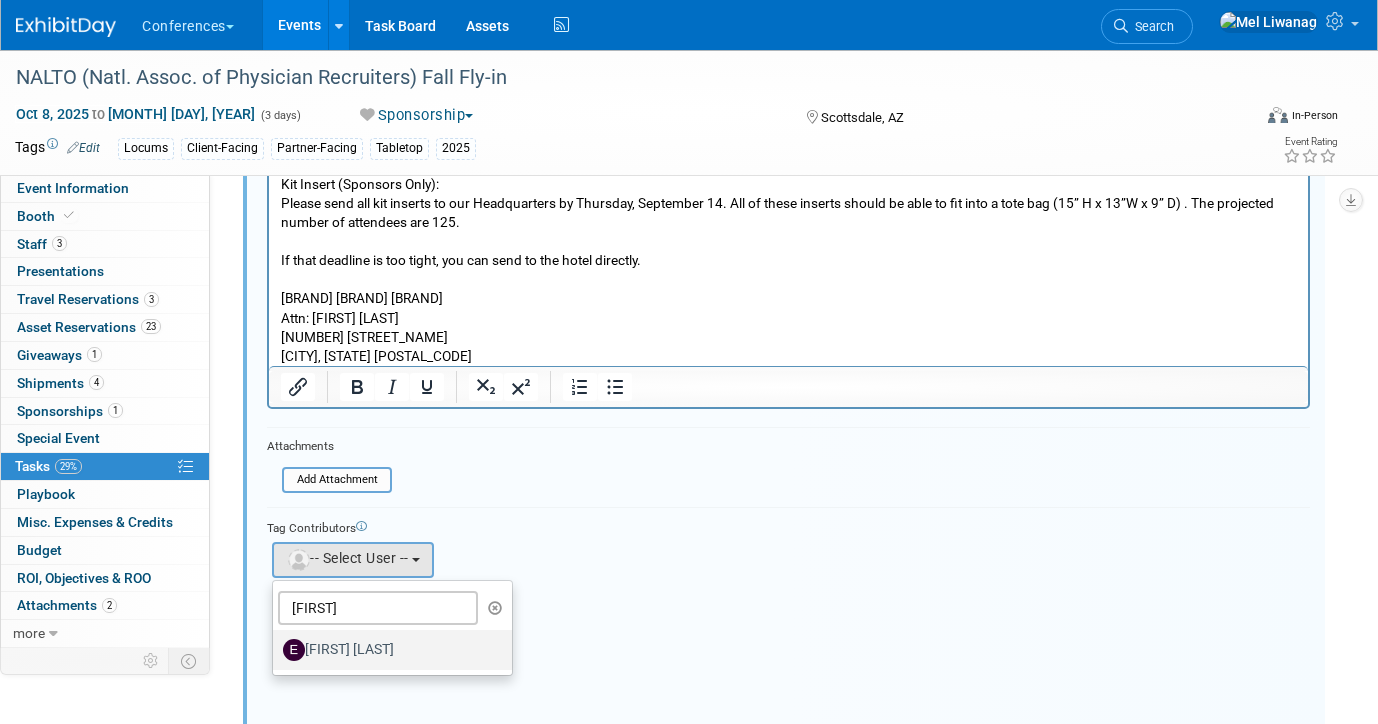 click on "Erin Anderson" at bounding box center [387, 650] 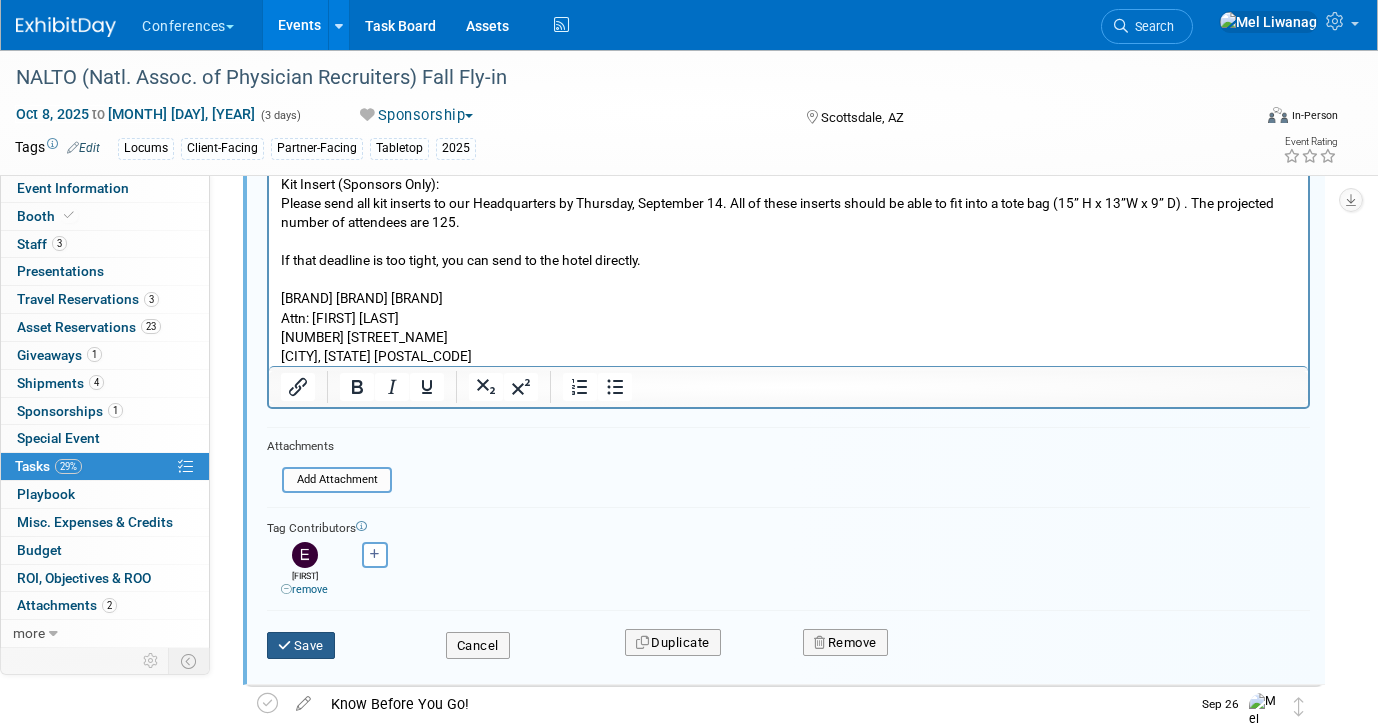 click on "Save" at bounding box center (301, 646) 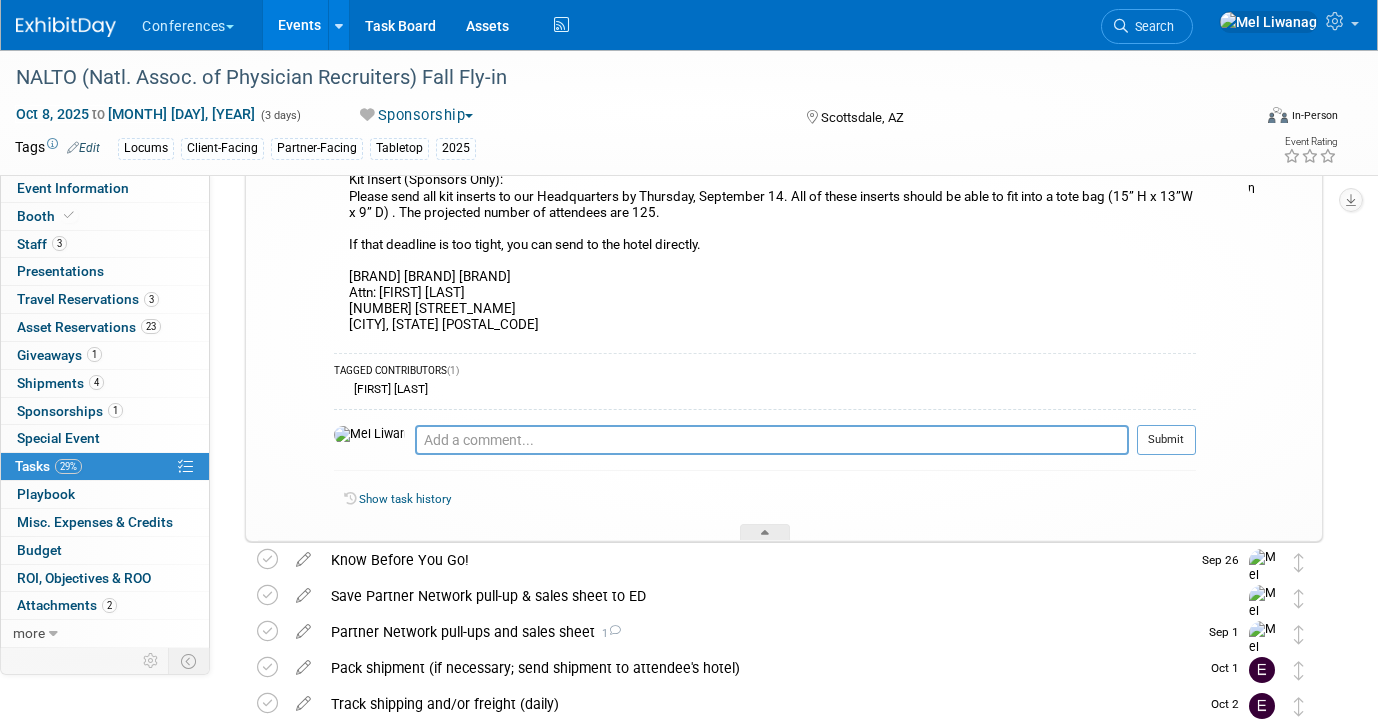 scroll, scrollTop: 214, scrollLeft: 0, axis: vertical 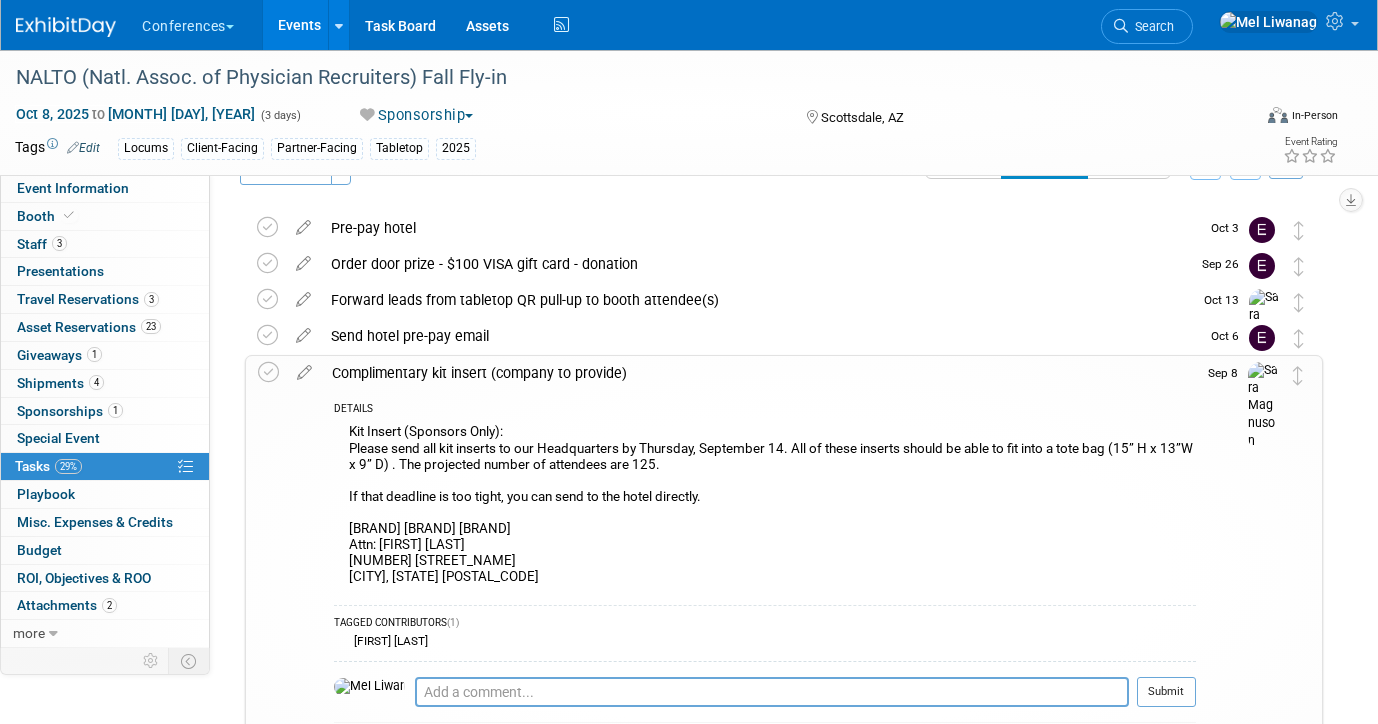 click on "Complimentary kit insert (company to provide)" at bounding box center (759, 373) 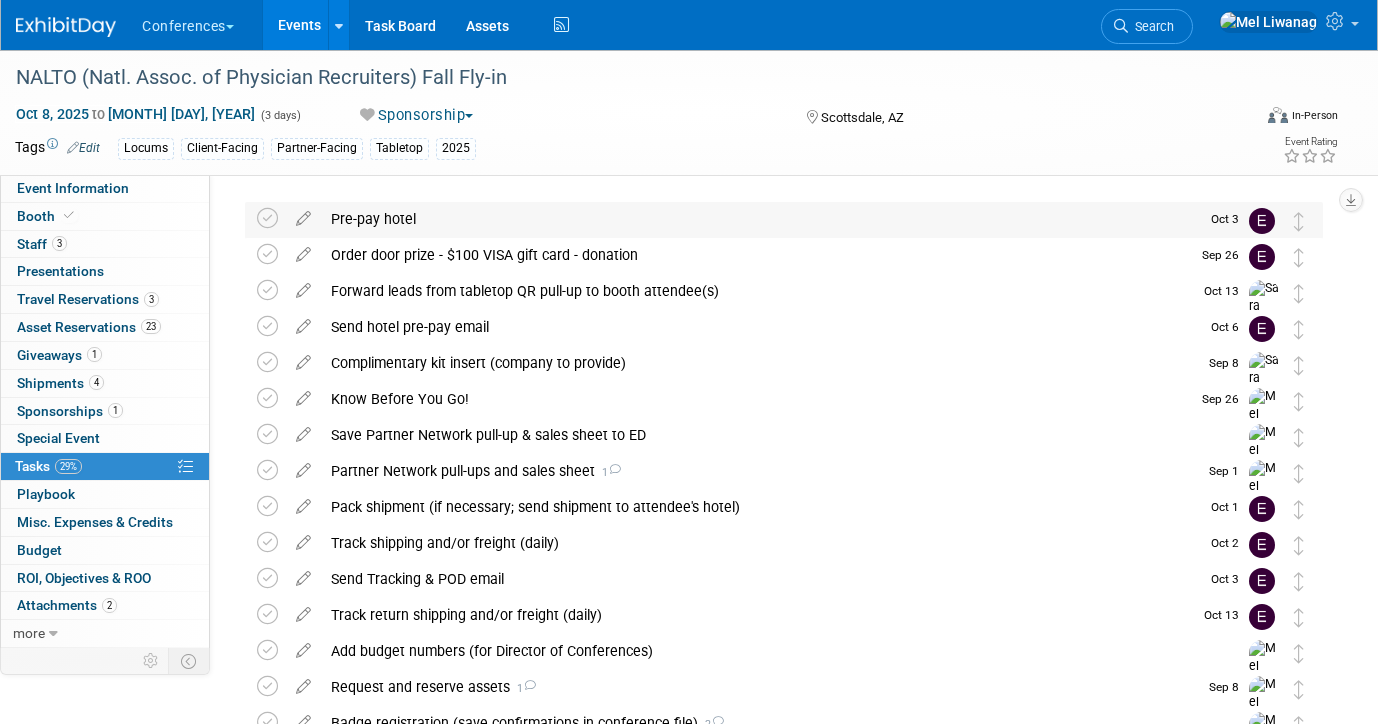 scroll, scrollTop: 0, scrollLeft: 0, axis: both 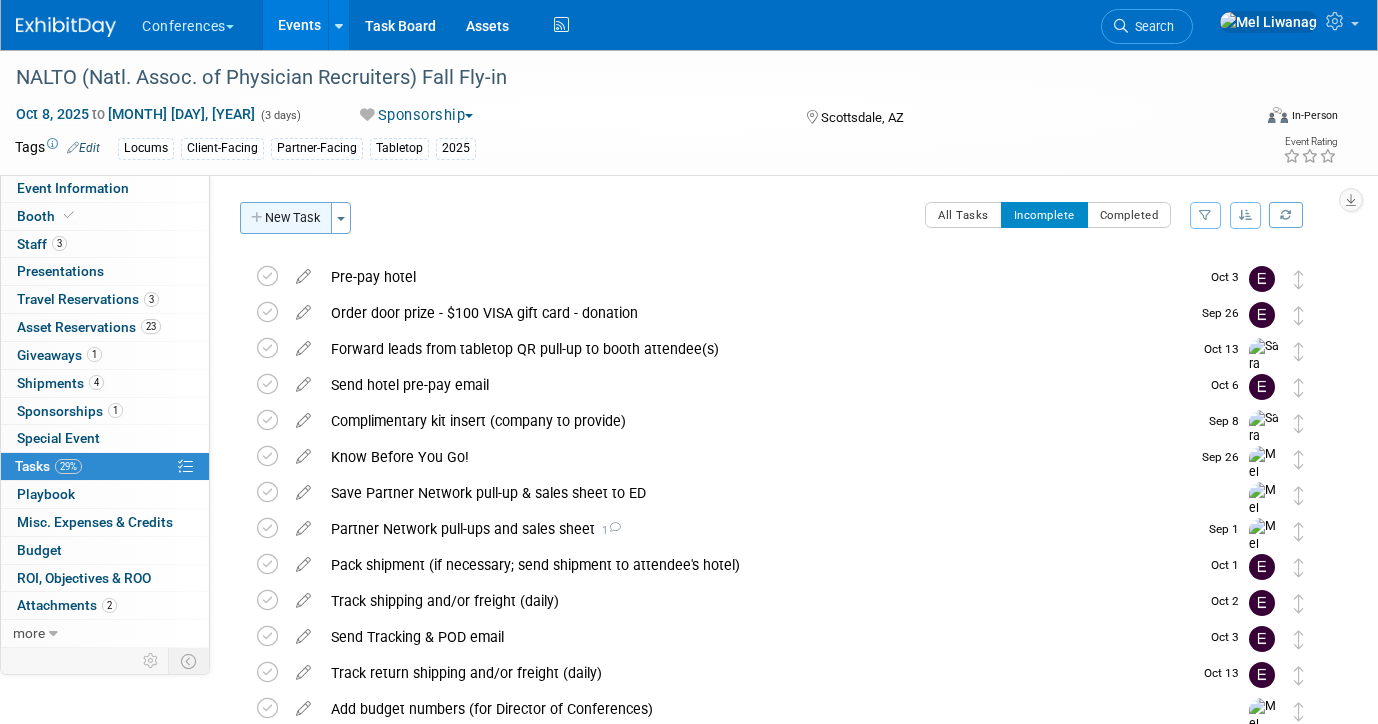 click on "New Task" at bounding box center [286, 218] 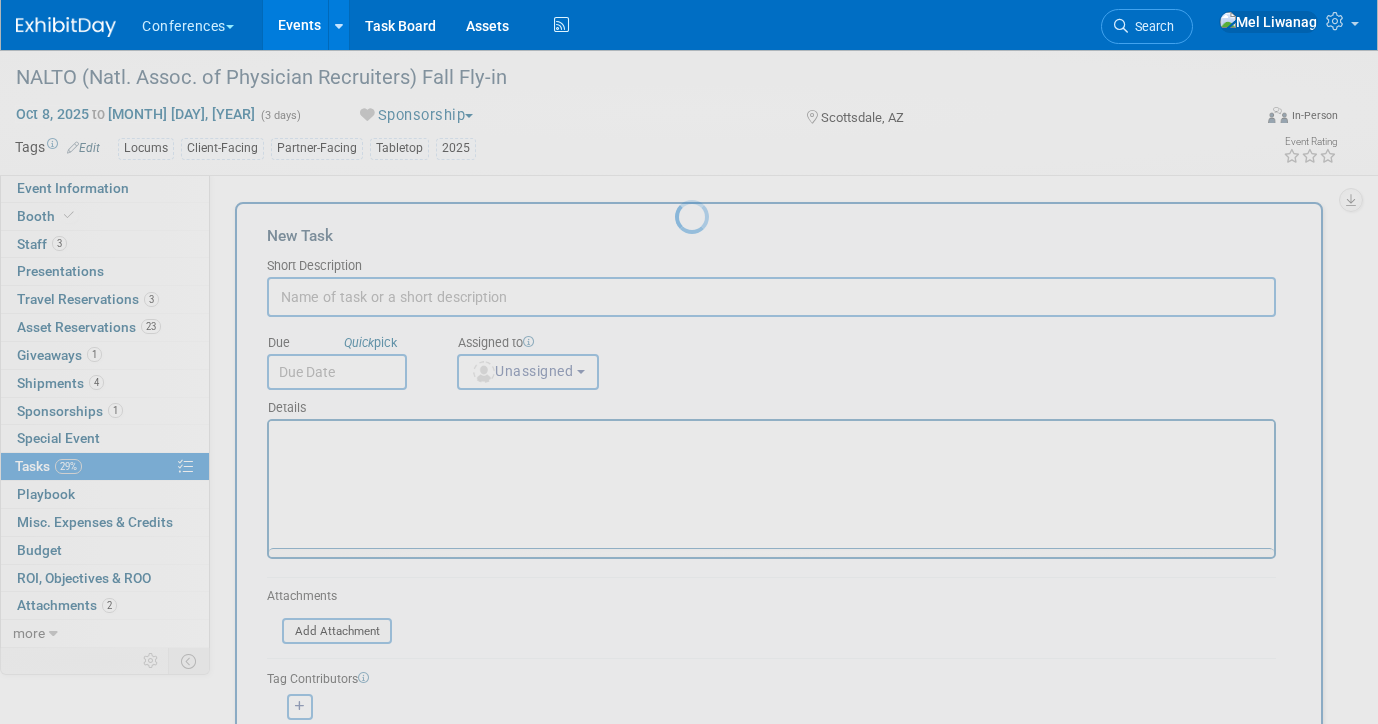 scroll, scrollTop: 0, scrollLeft: 0, axis: both 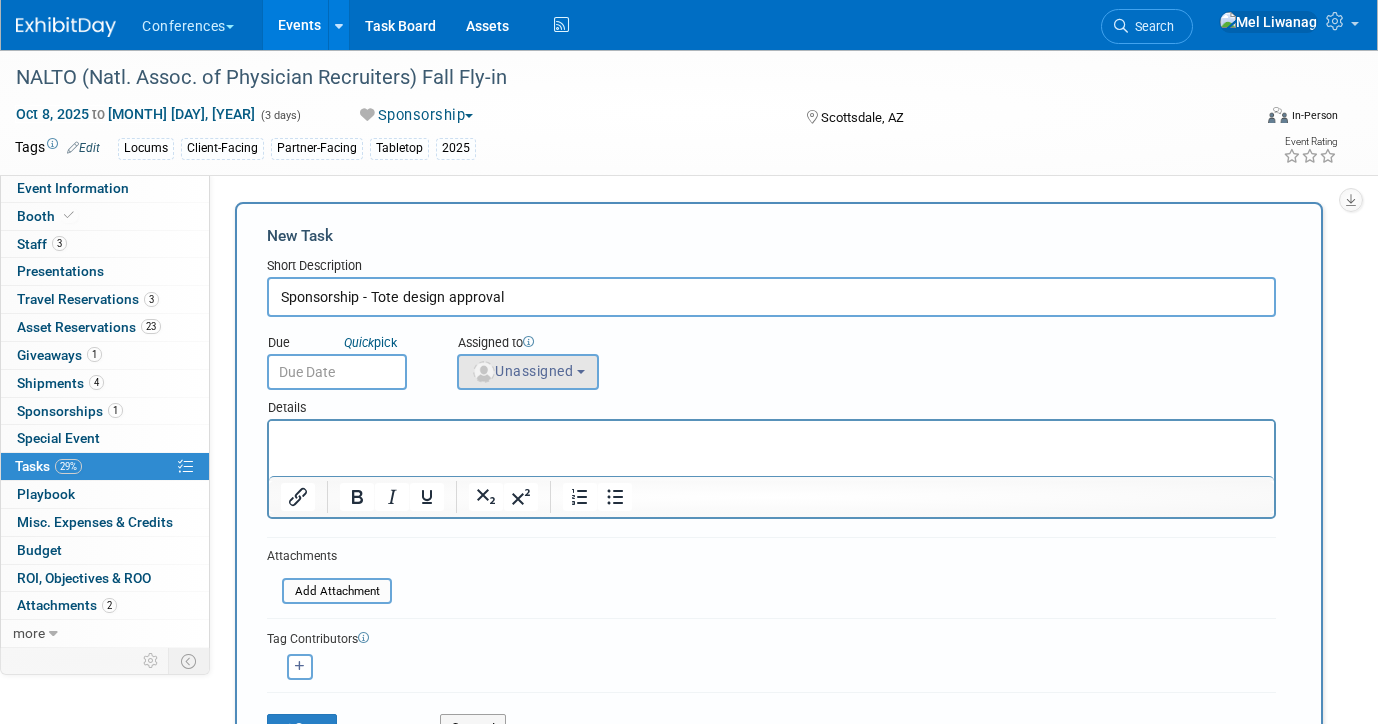 type on "Sponsorship - Tote design approval" 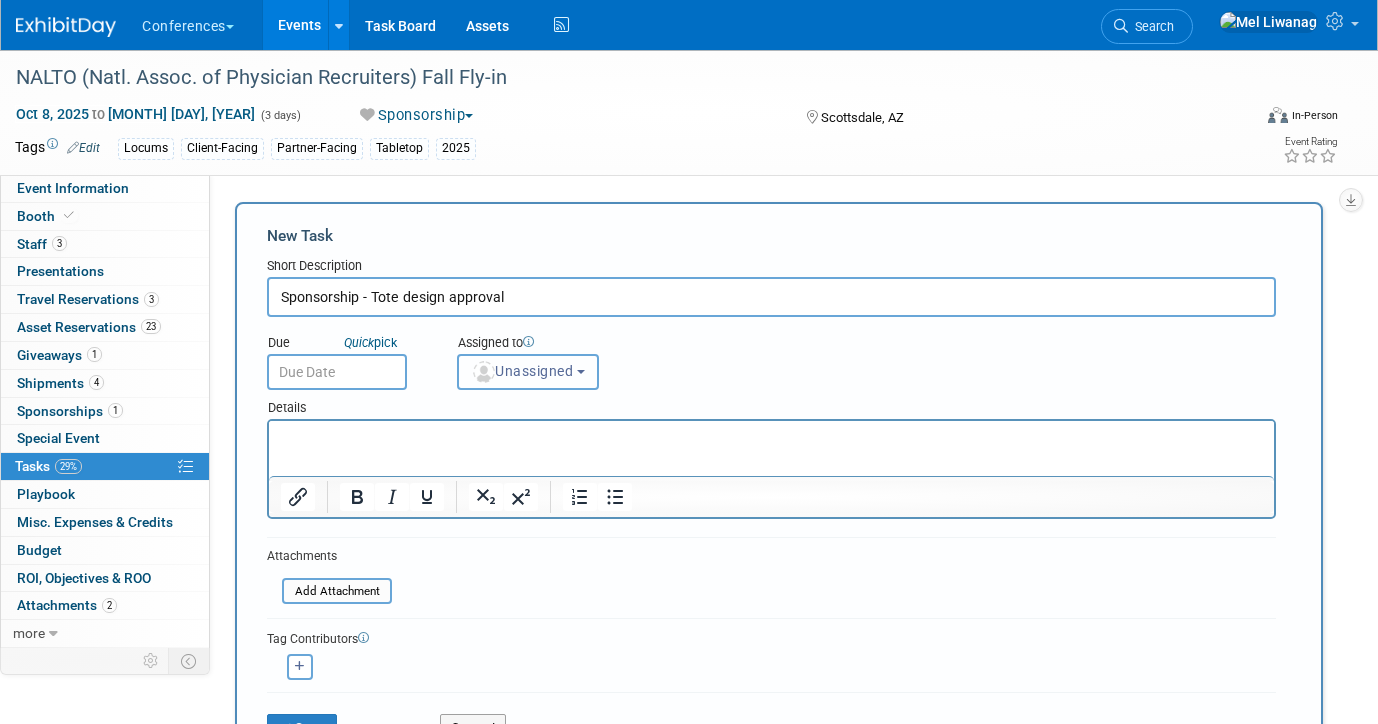 click on "Unassigned" at bounding box center (528, 372) 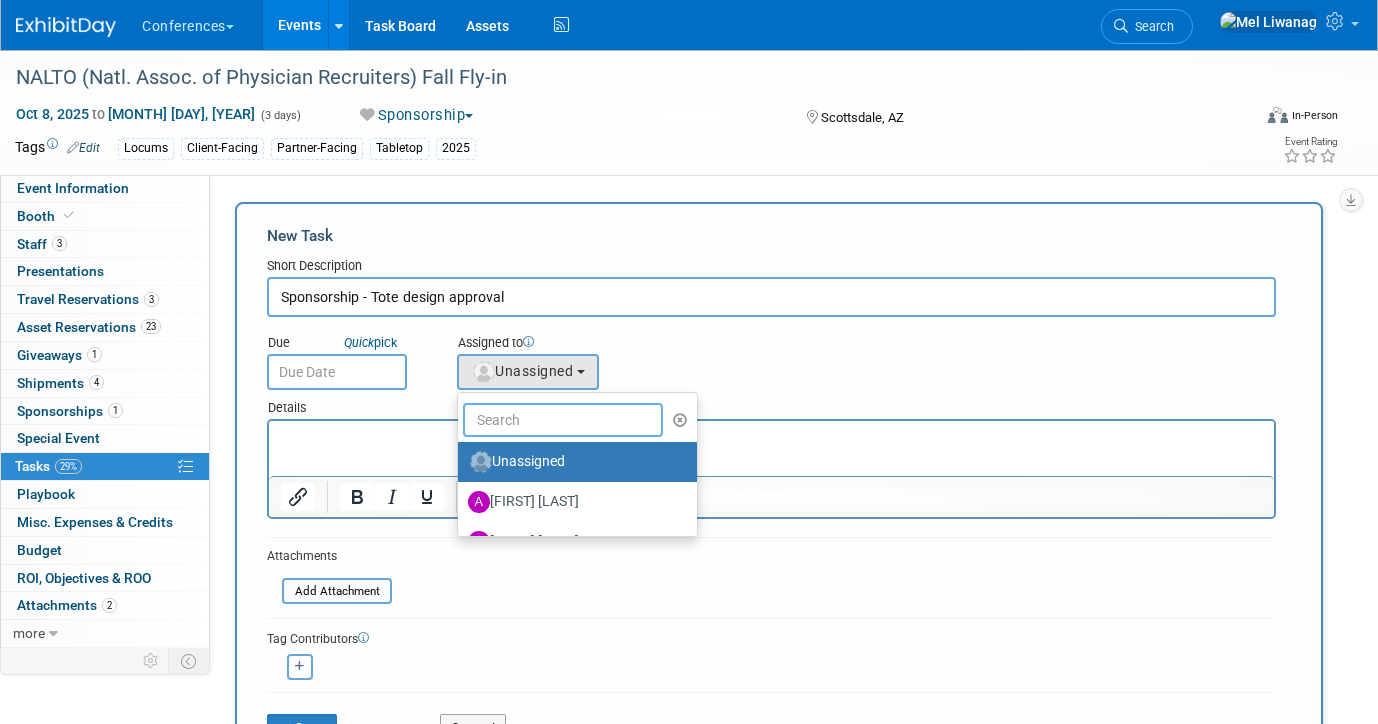 click at bounding box center (563, 420) 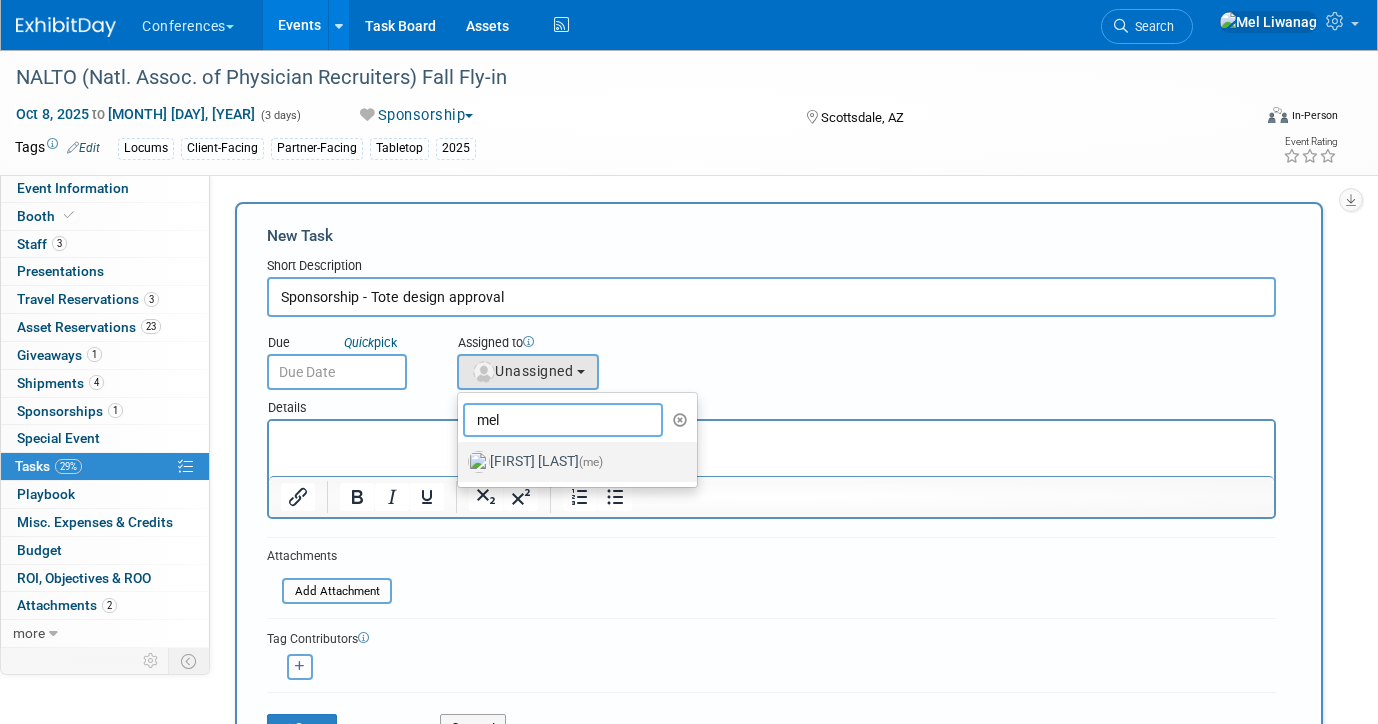 type on "mel" 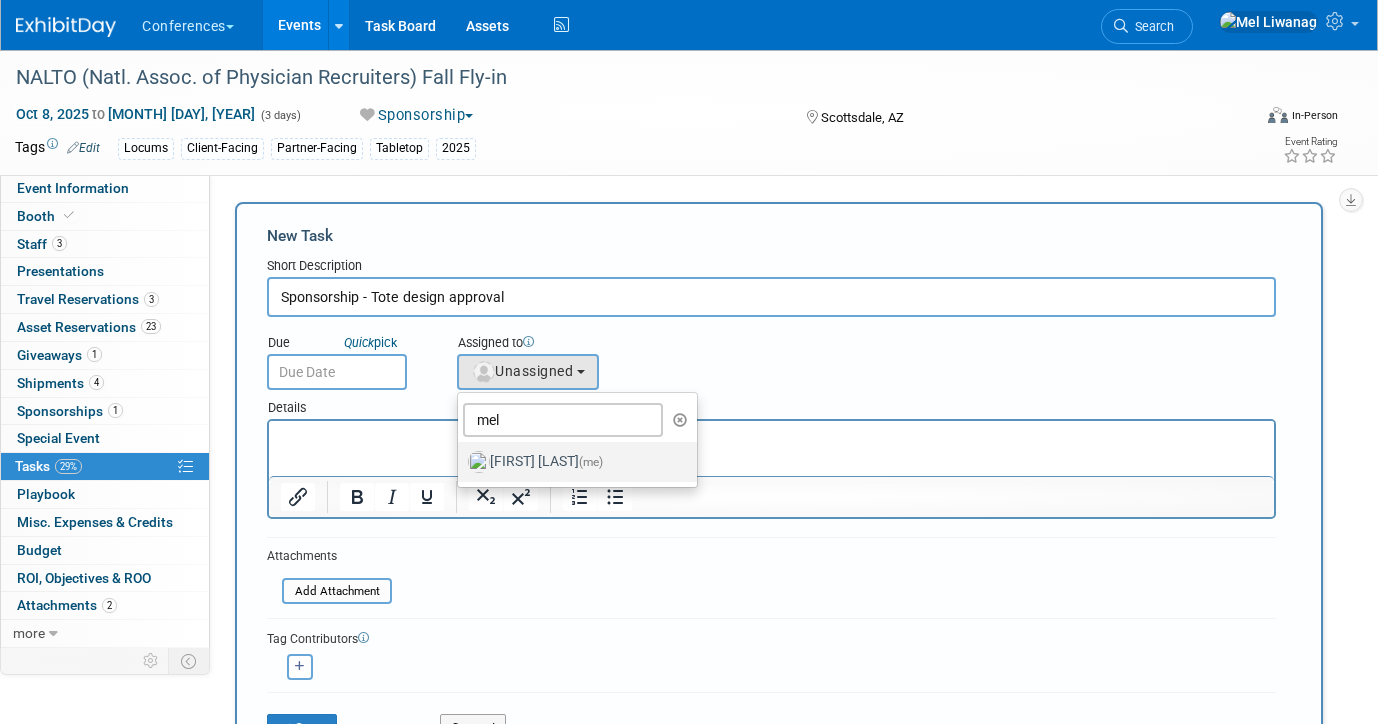 click on "Mel Liwanag
(me)" at bounding box center (572, 462) 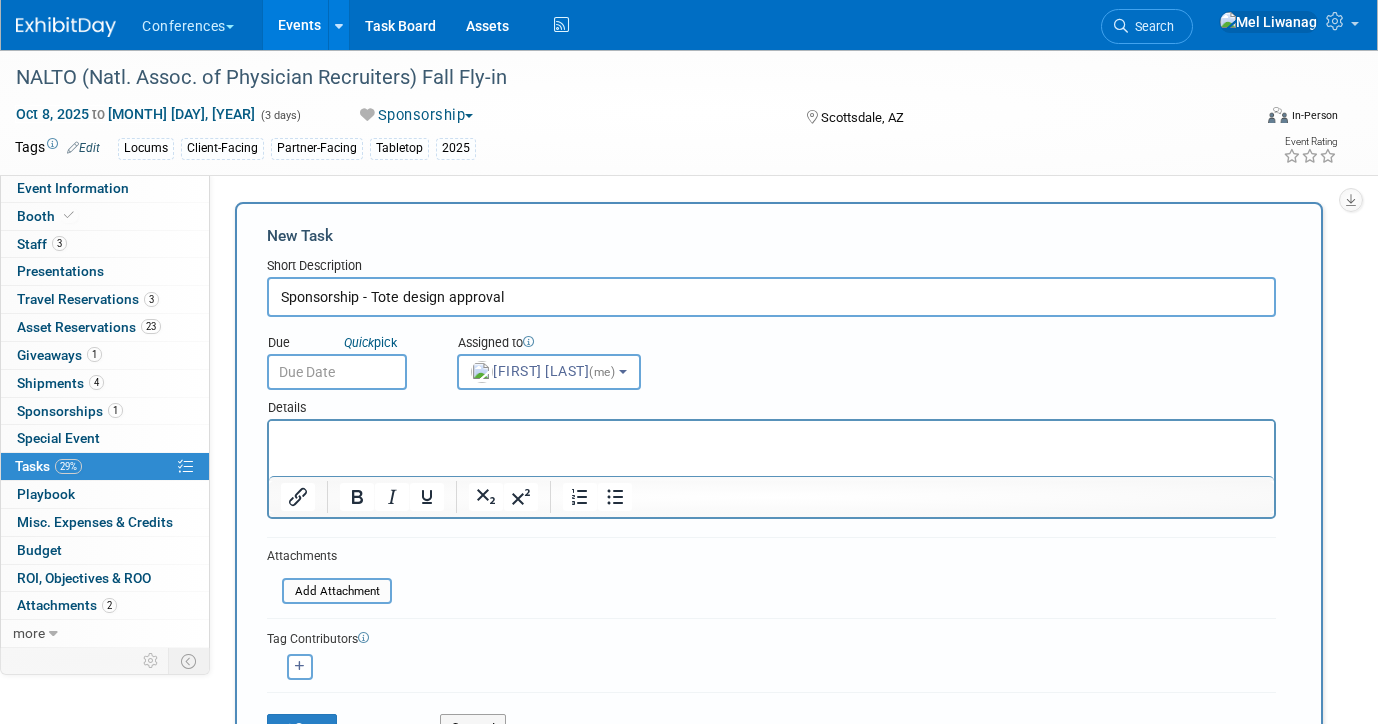 click at bounding box center [337, 372] 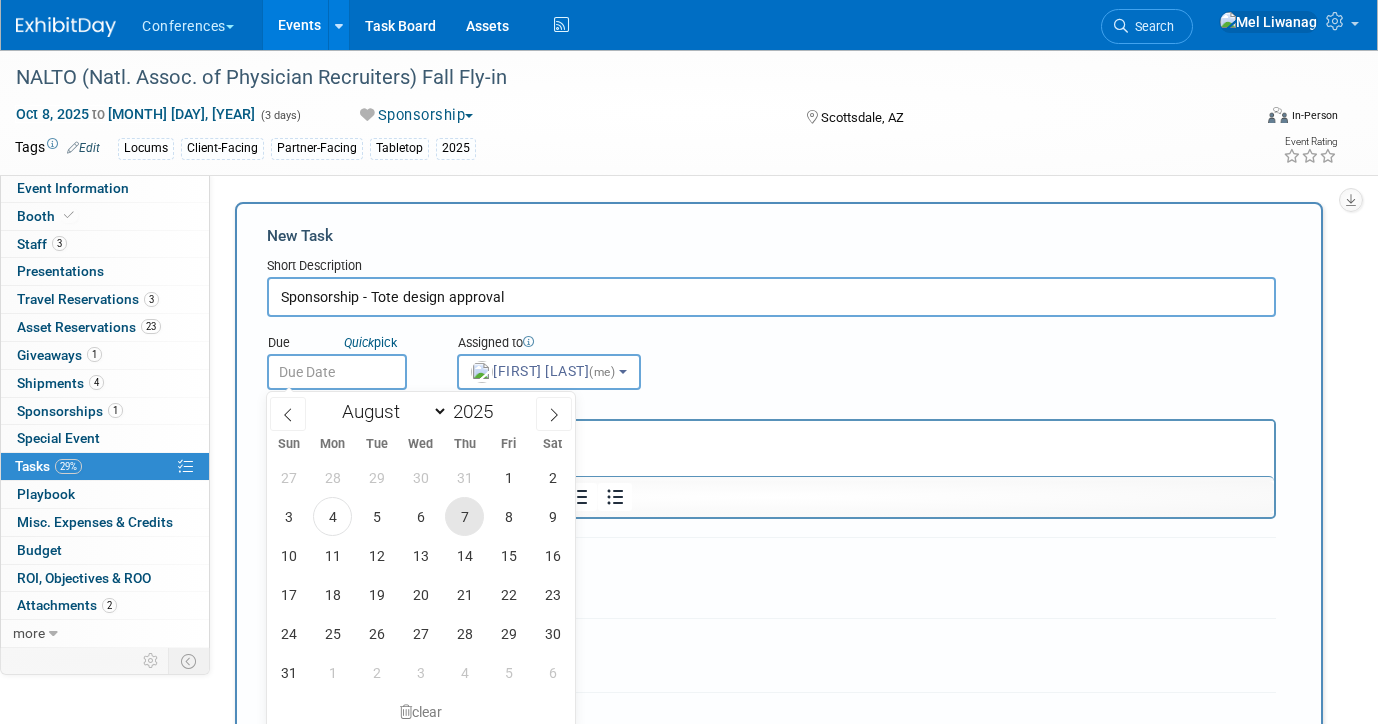 click on "7" at bounding box center [464, 516] 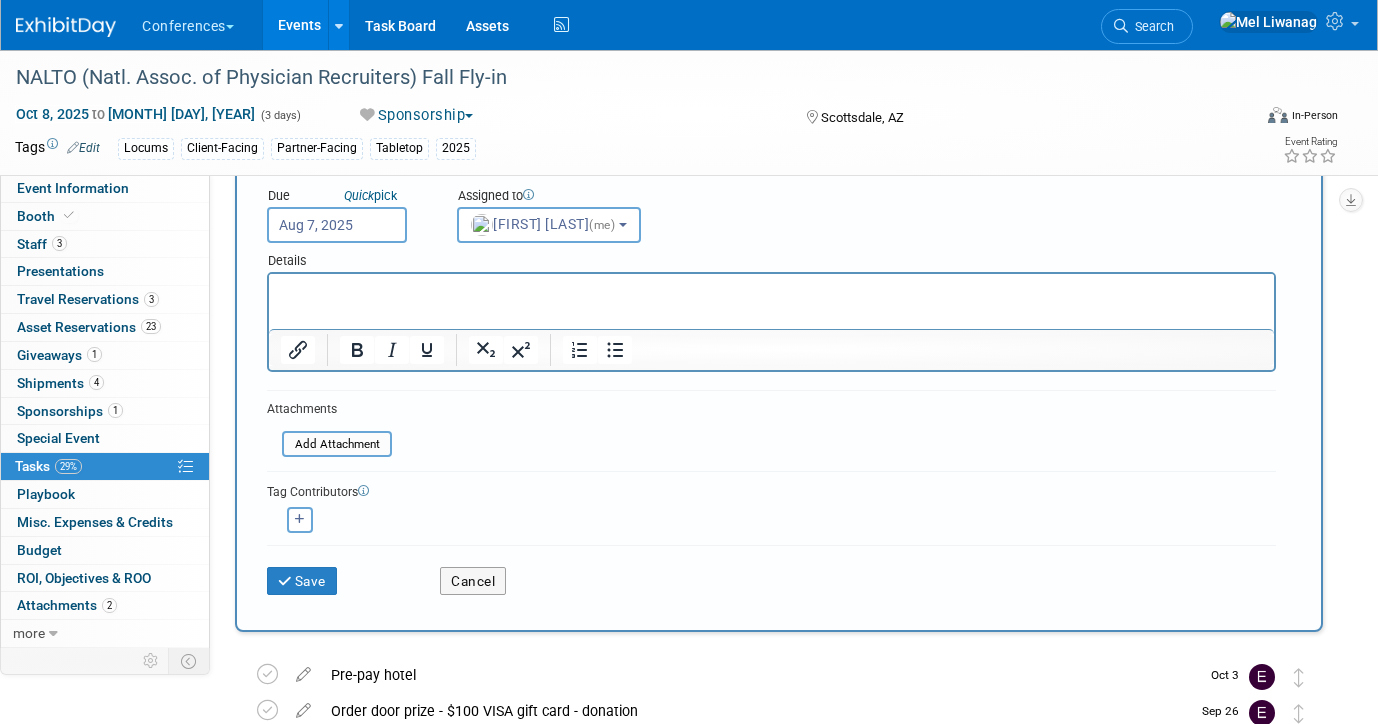 scroll, scrollTop: 158, scrollLeft: 0, axis: vertical 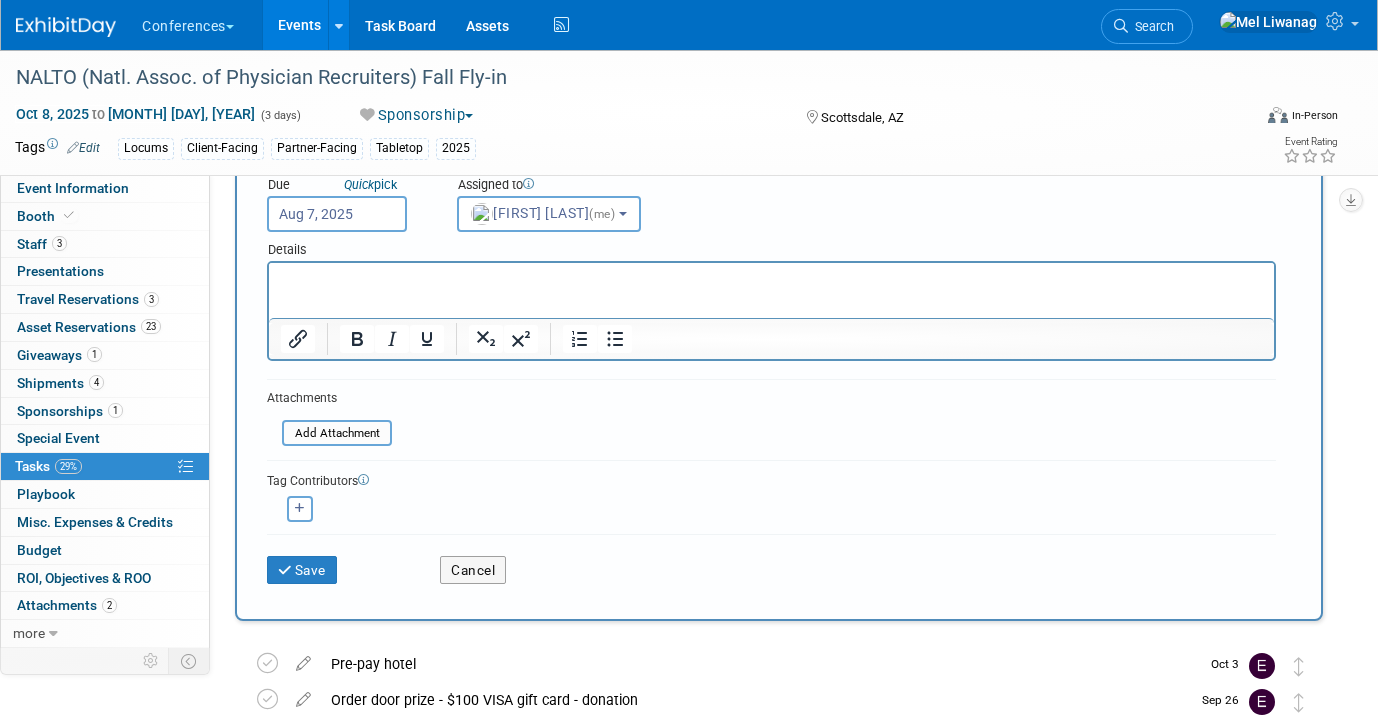 click on "Aug 7, 2025" at bounding box center [337, 214] 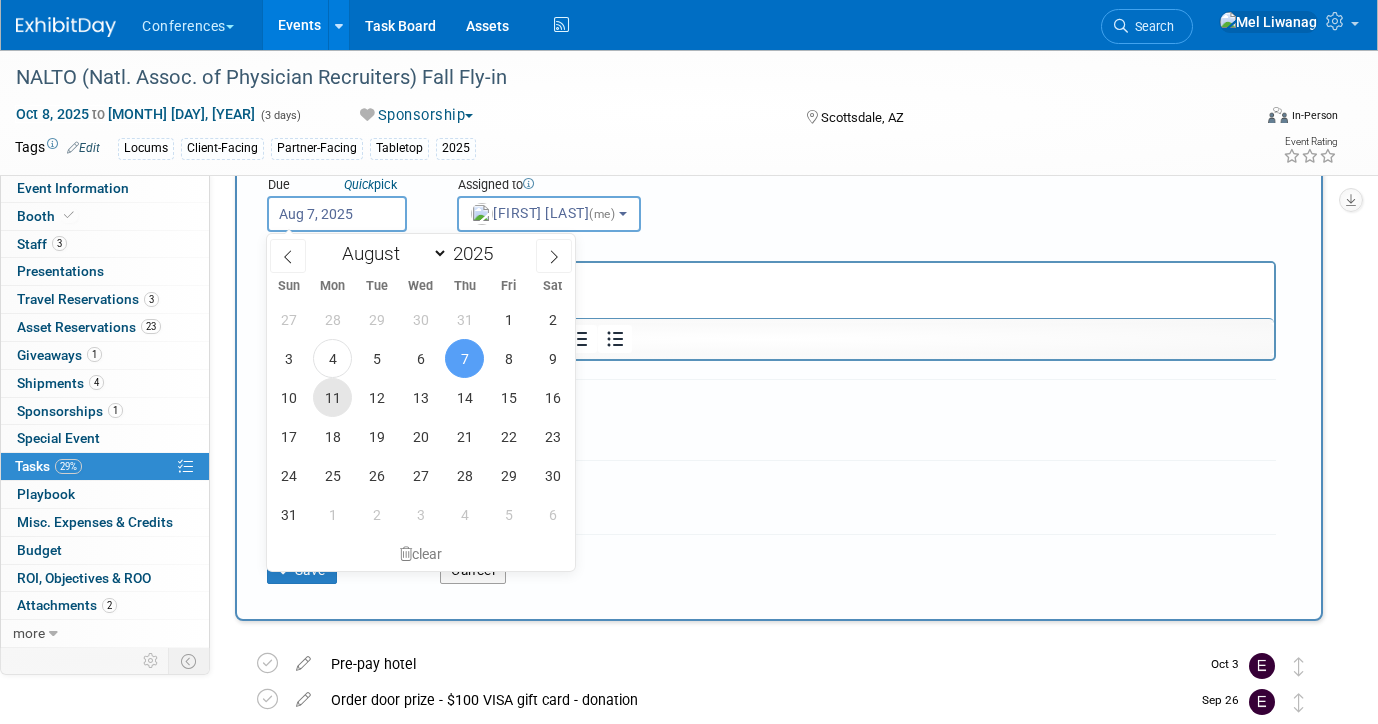 click on "11" at bounding box center (332, 397) 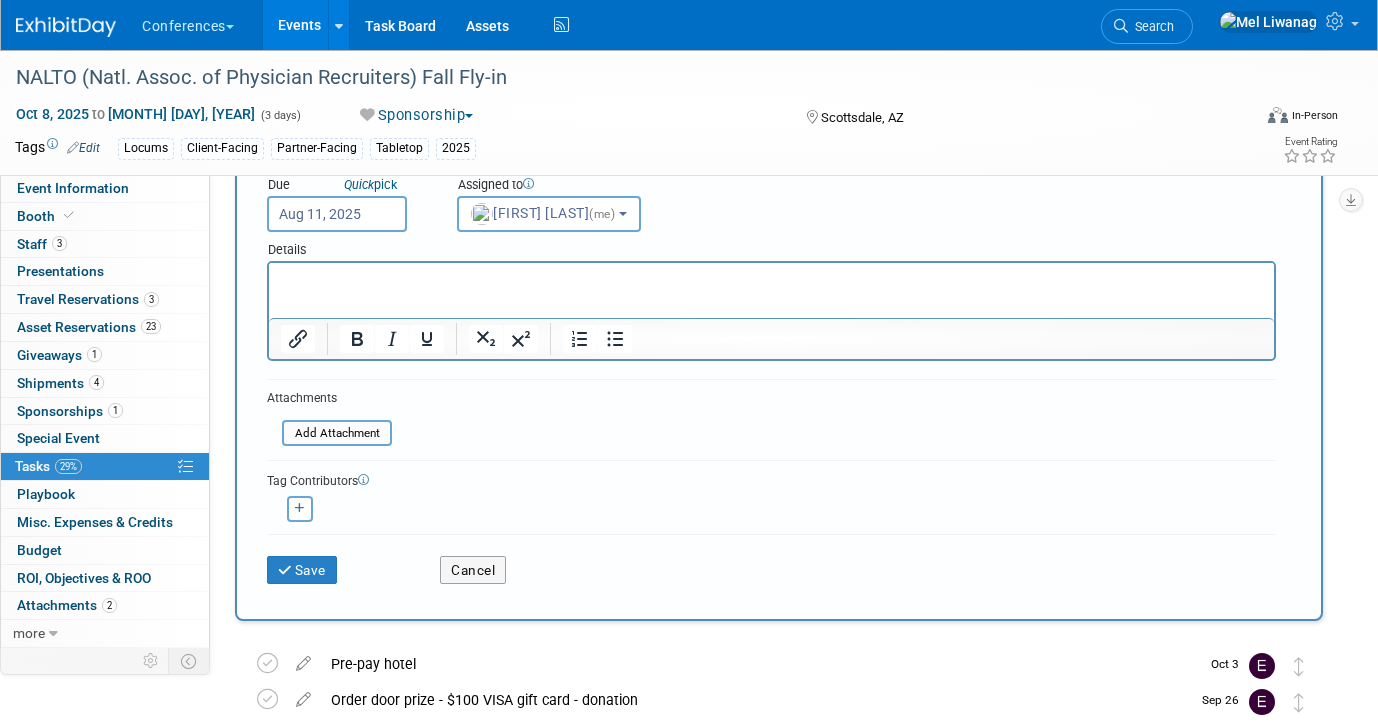 click on "Tag Contributors
Alexa
remove" at bounding box center (771, 490) 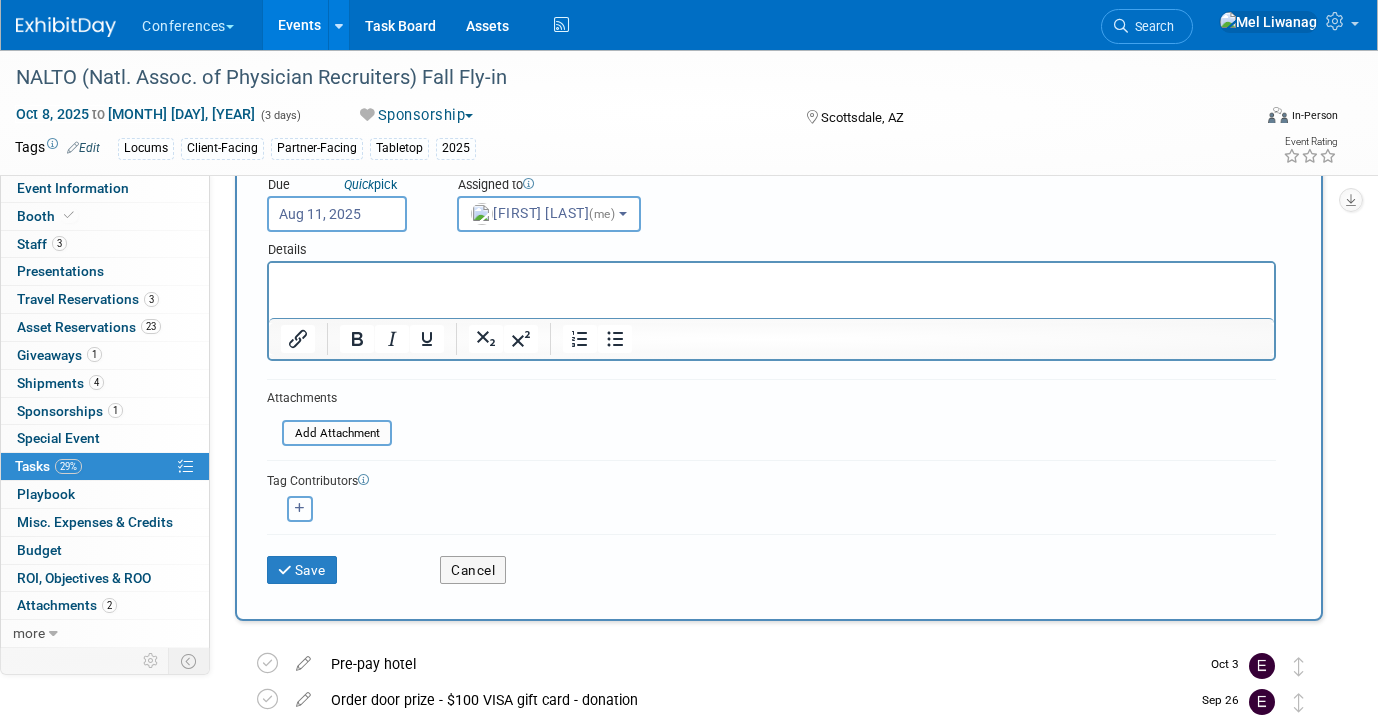 click at bounding box center [300, 509] 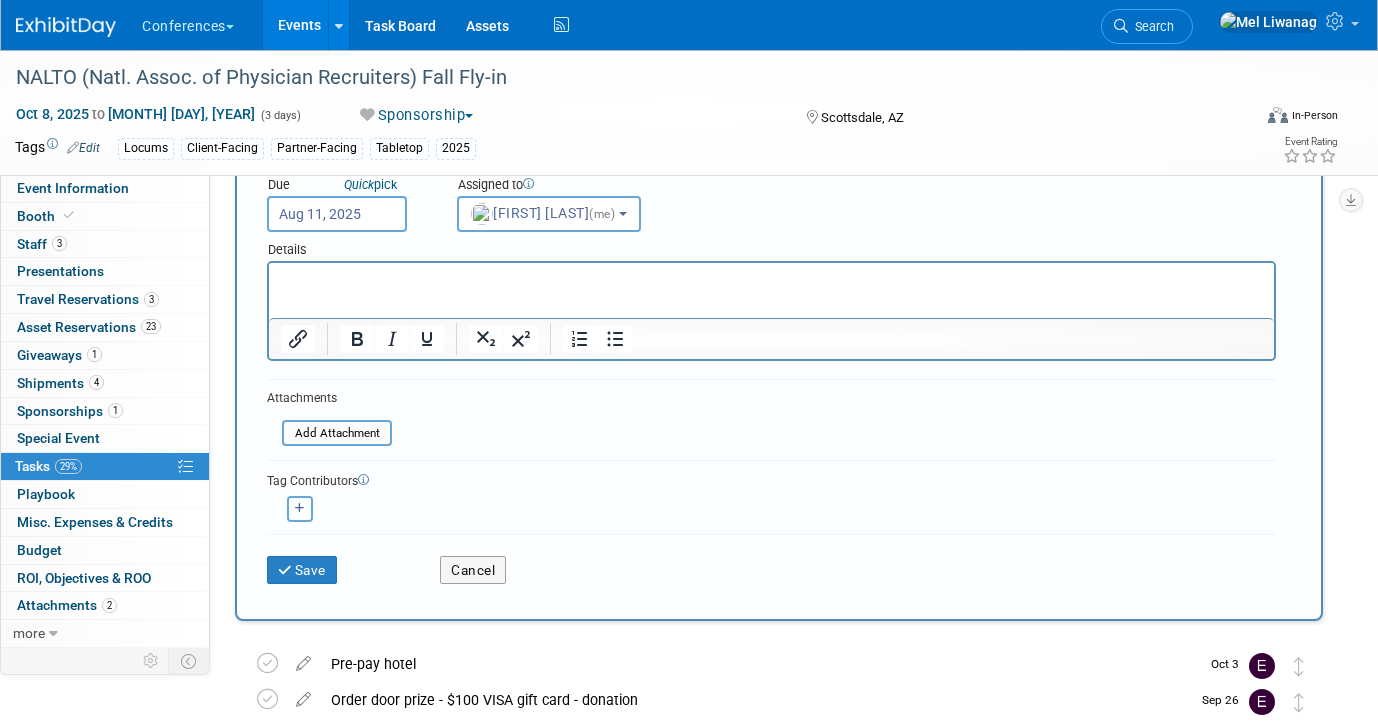 select 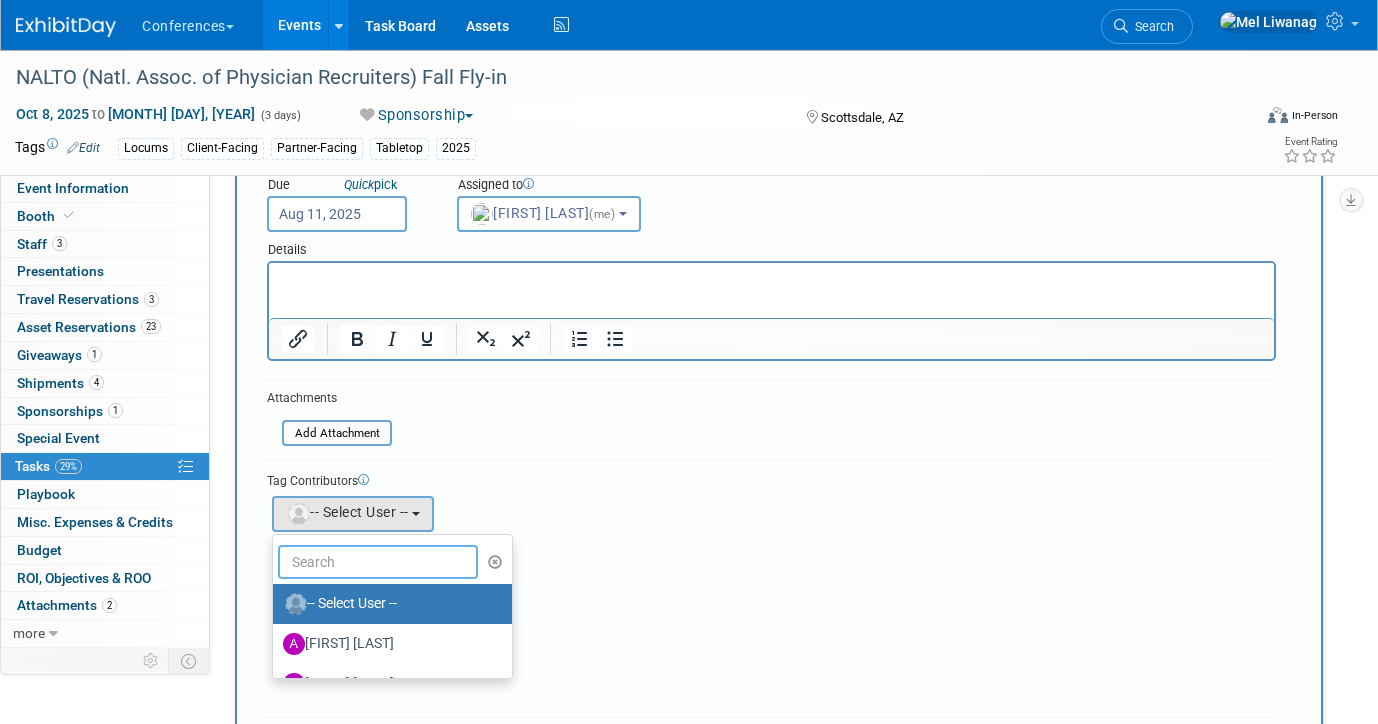 click at bounding box center [378, 562] 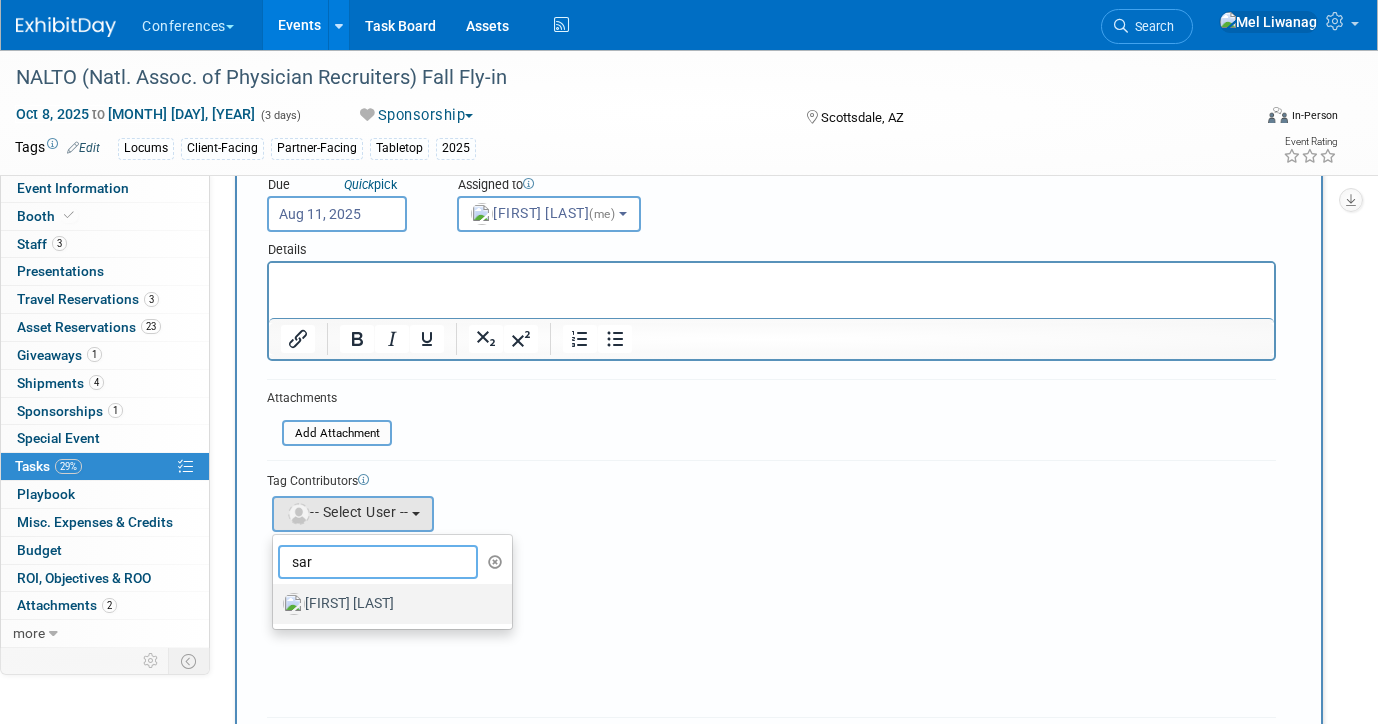type on "sar" 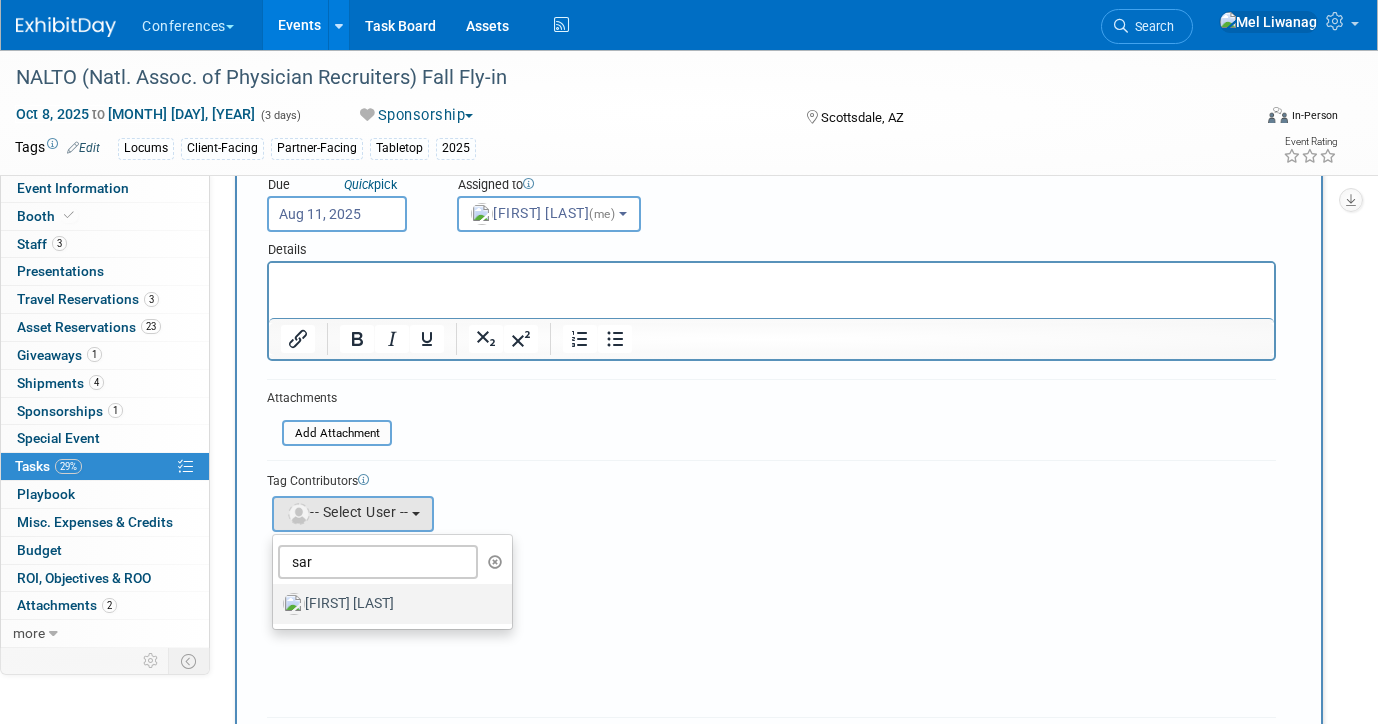 click on "[FIRST] [LAST]" at bounding box center (387, 604) 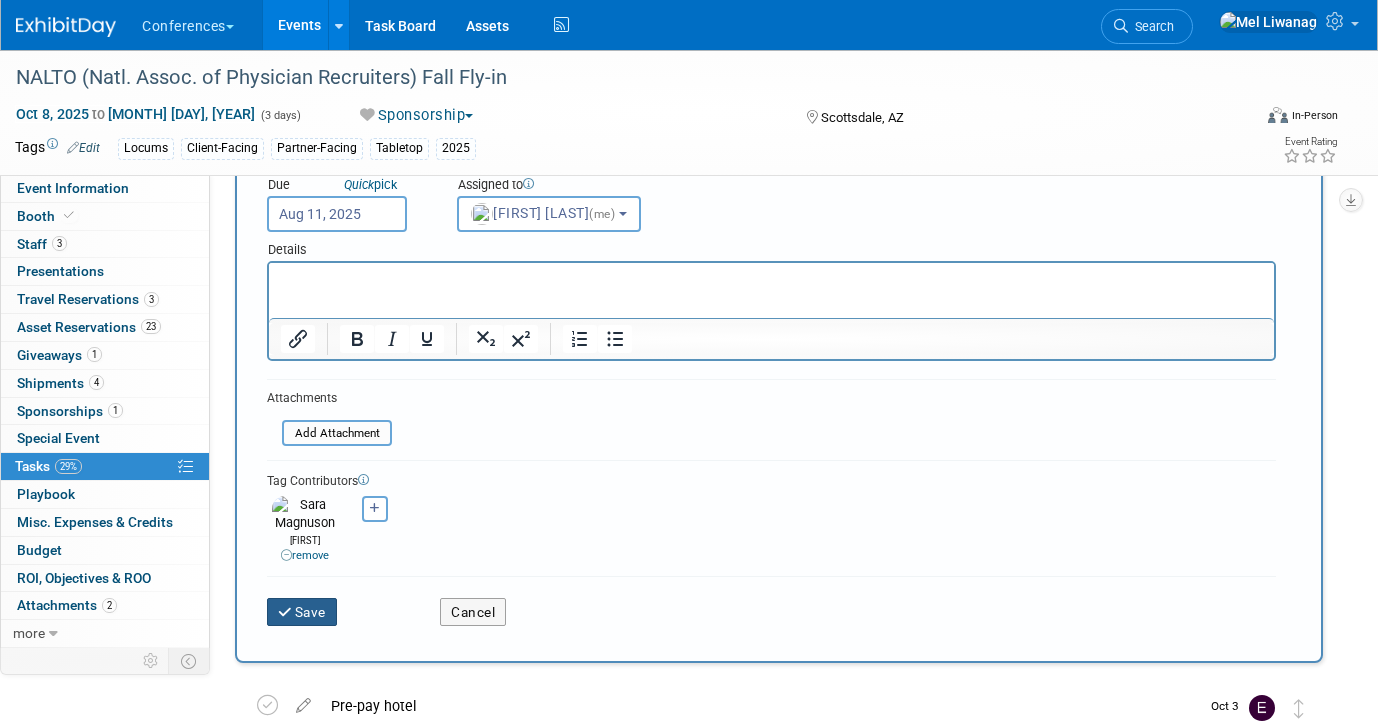 click on "Save" at bounding box center (302, 612) 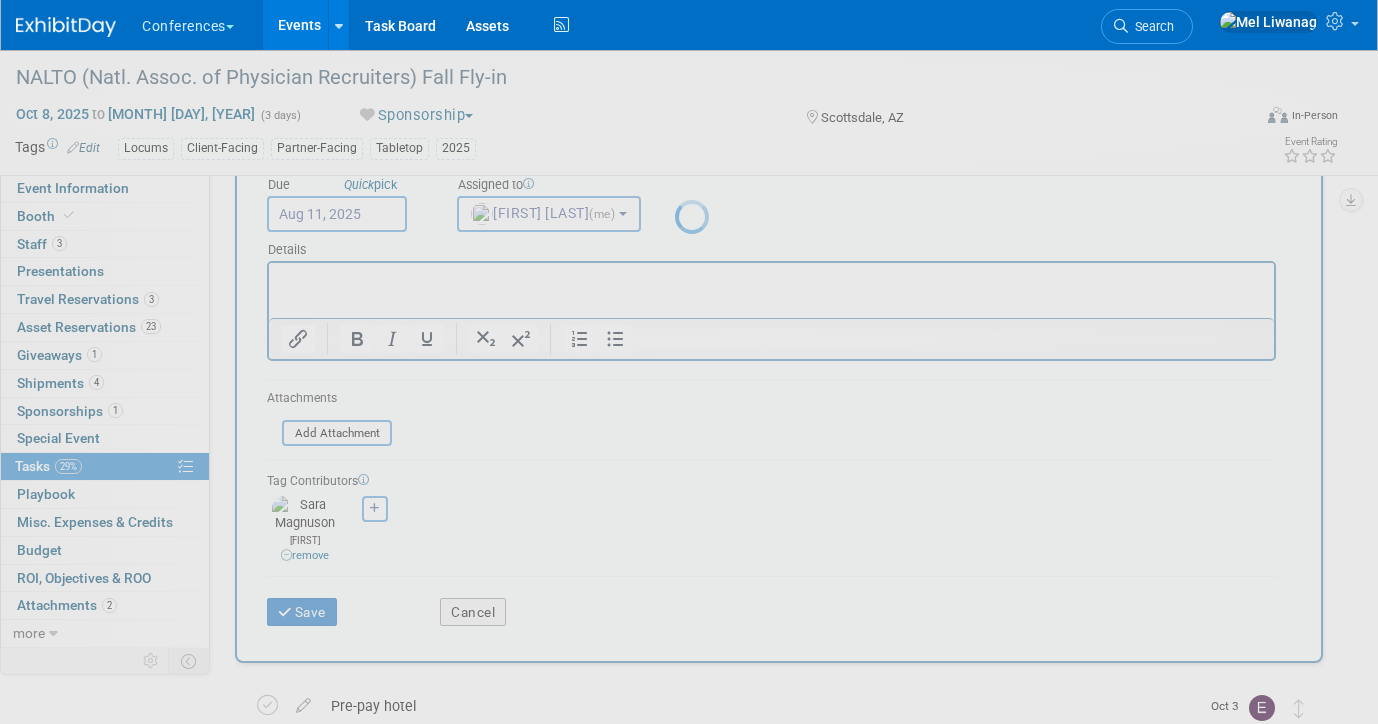scroll, scrollTop: 0, scrollLeft: 0, axis: both 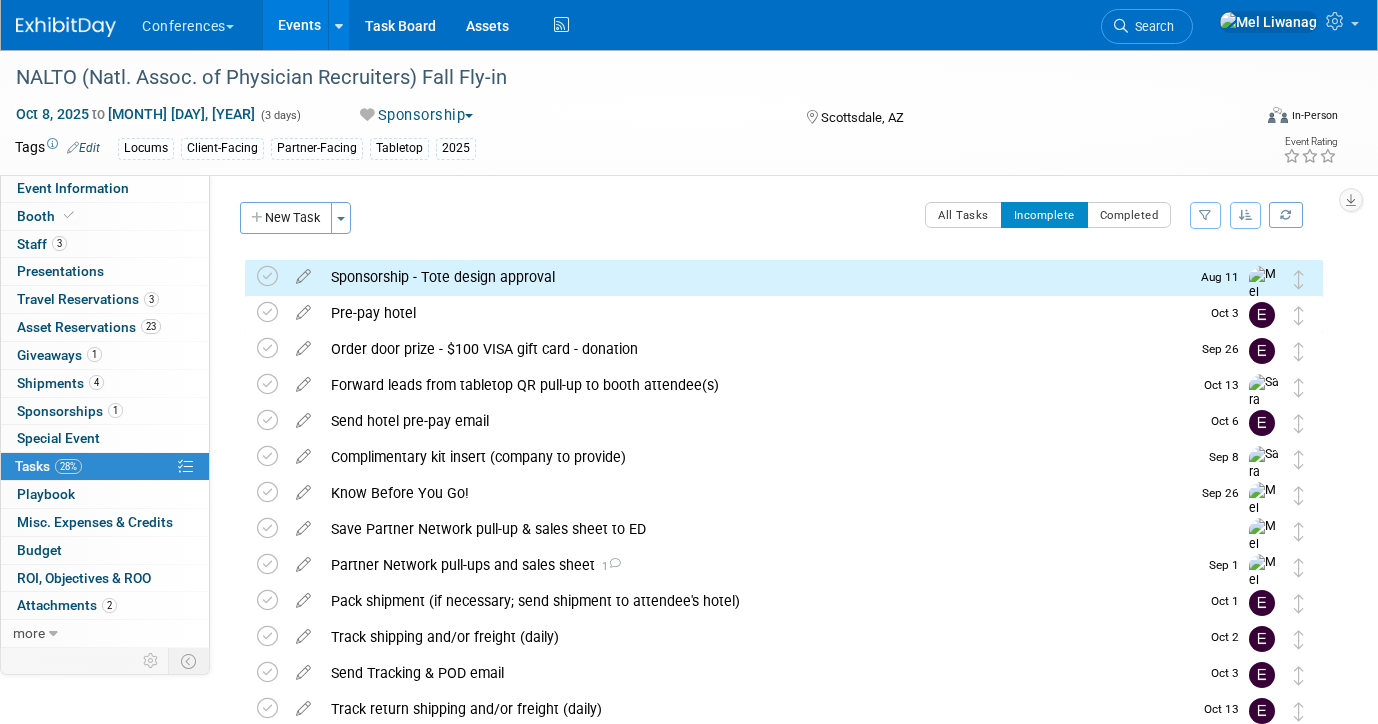 click on "Sponsorship - Tote design approval" at bounding box center (755, 277) 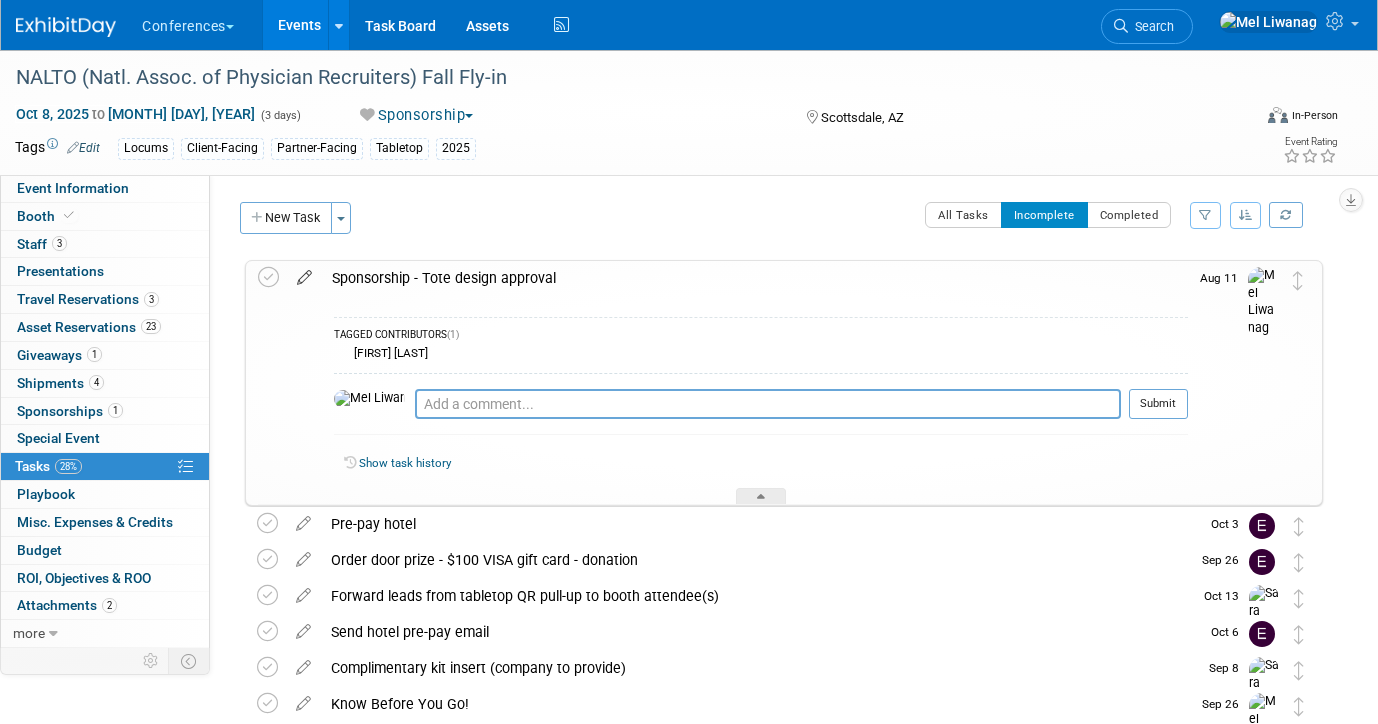 click at bounding box center [304, 273] 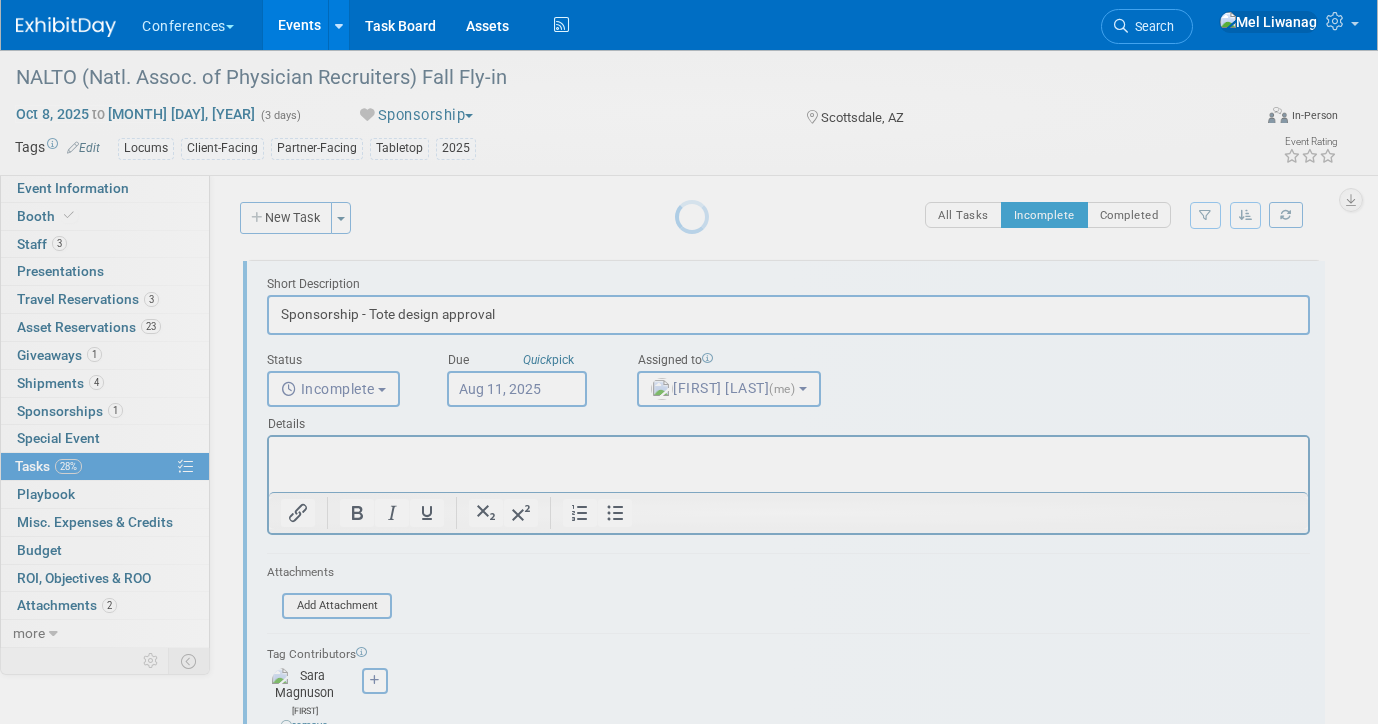 scroll, scrollTop: 0, scrollLeft: 0, axis: both 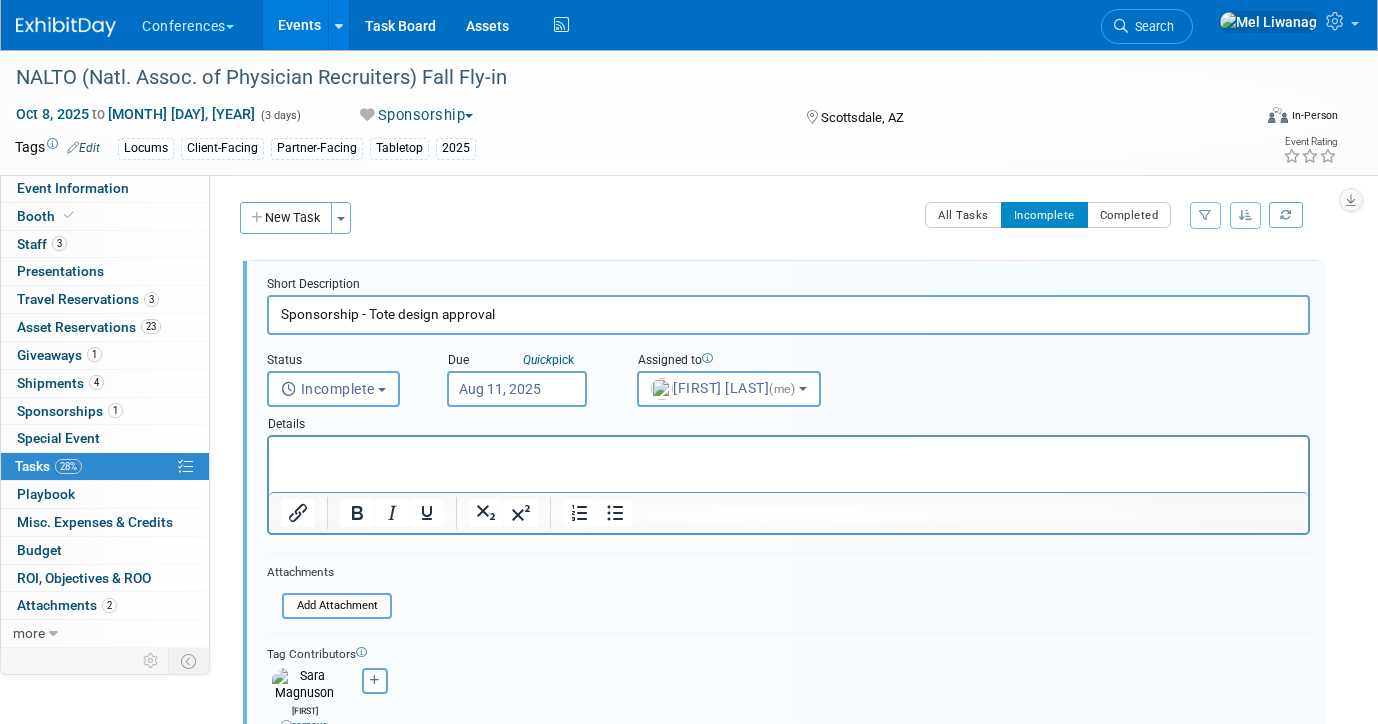 click on "Sponsorship - Tote design approval" at bounding box center [788, 314] 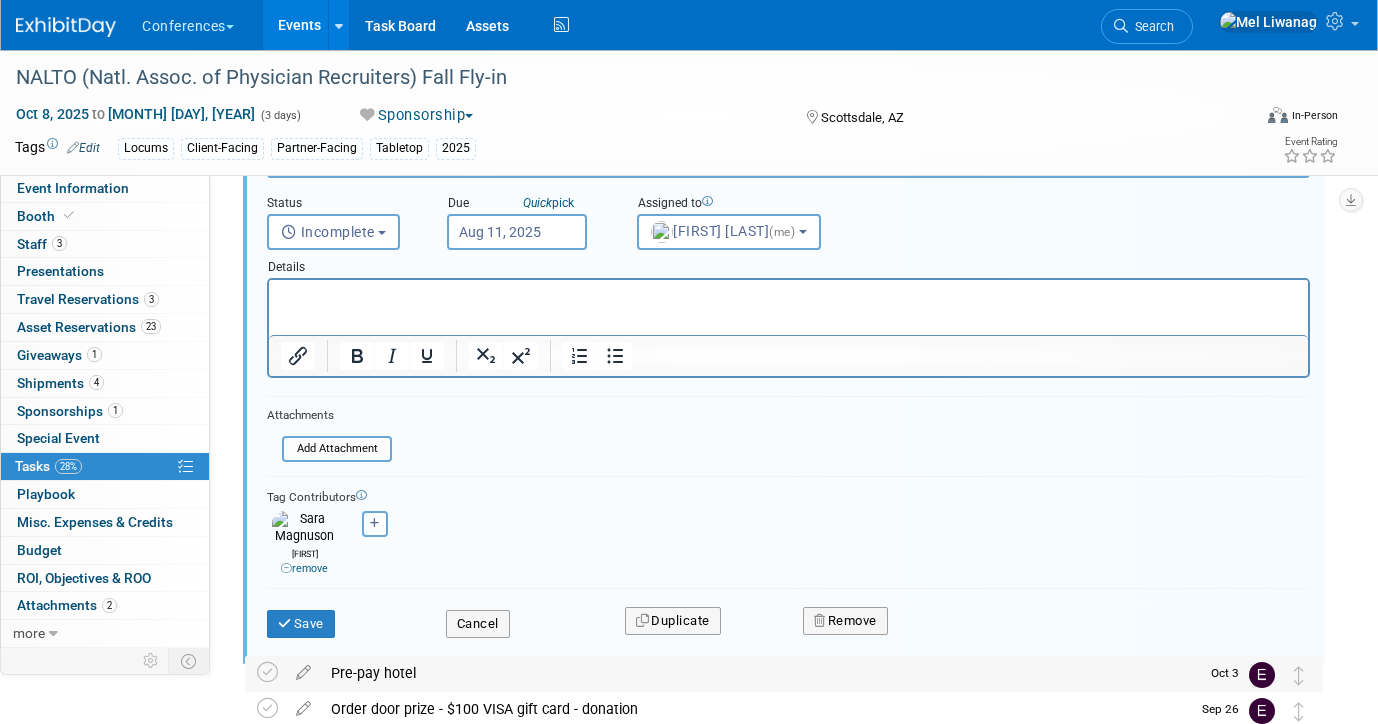 scroll, scrollTop: 412, scrollLeft: 0, axis: vertical 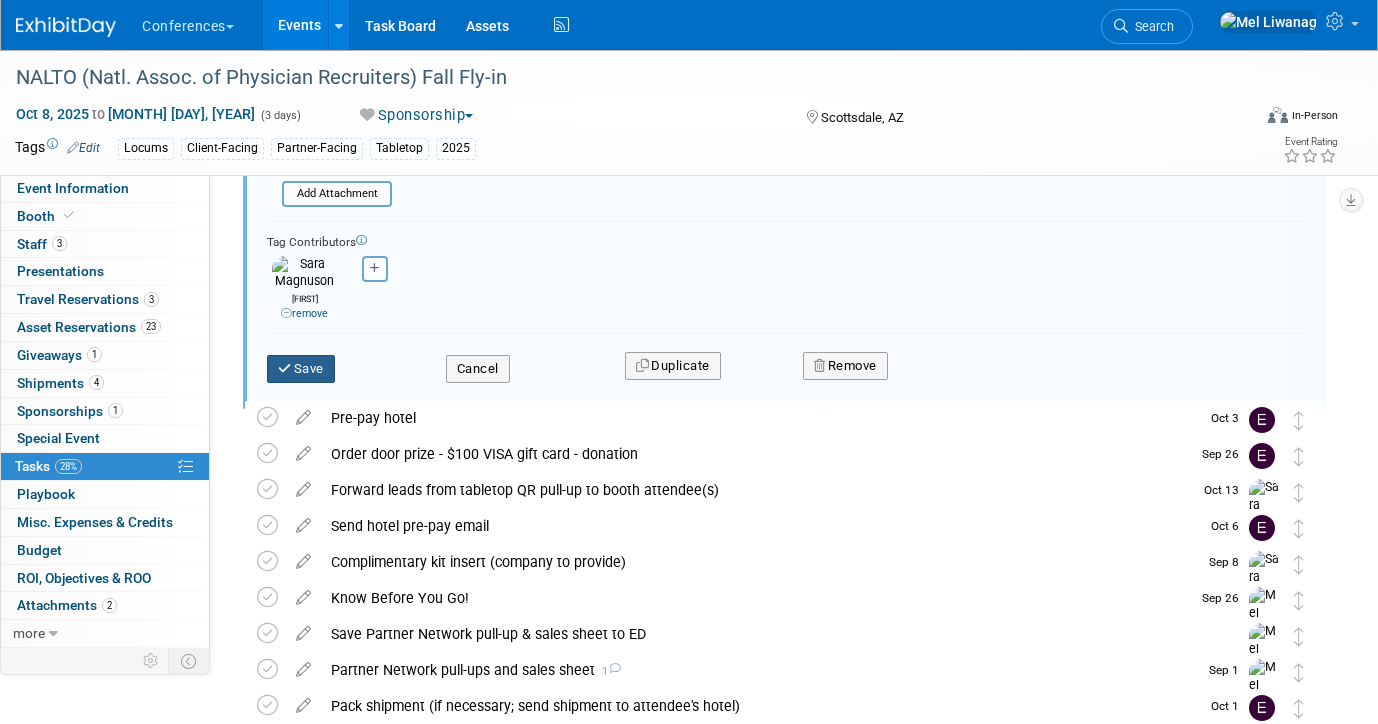 type on "Sponsorship - tote design approval" 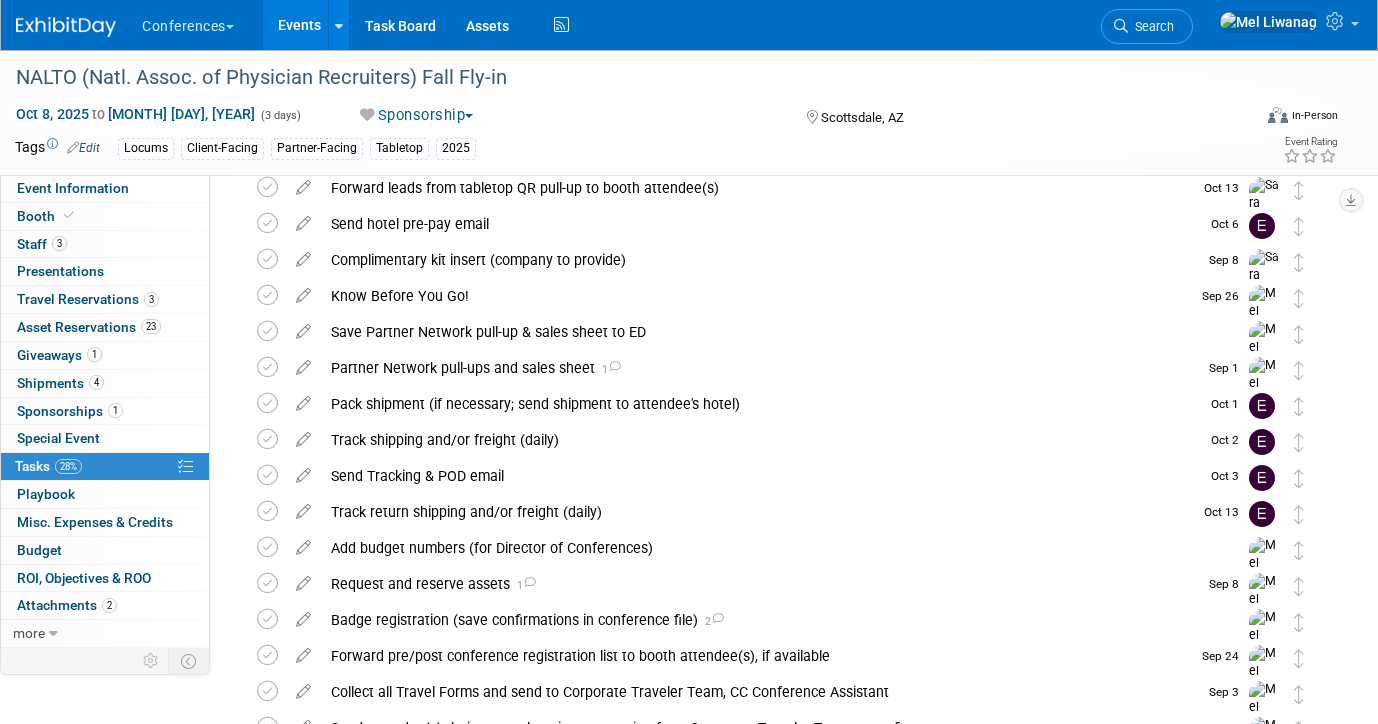 scroll, scrollTop: 0, scrollLeft: 0, axis: both 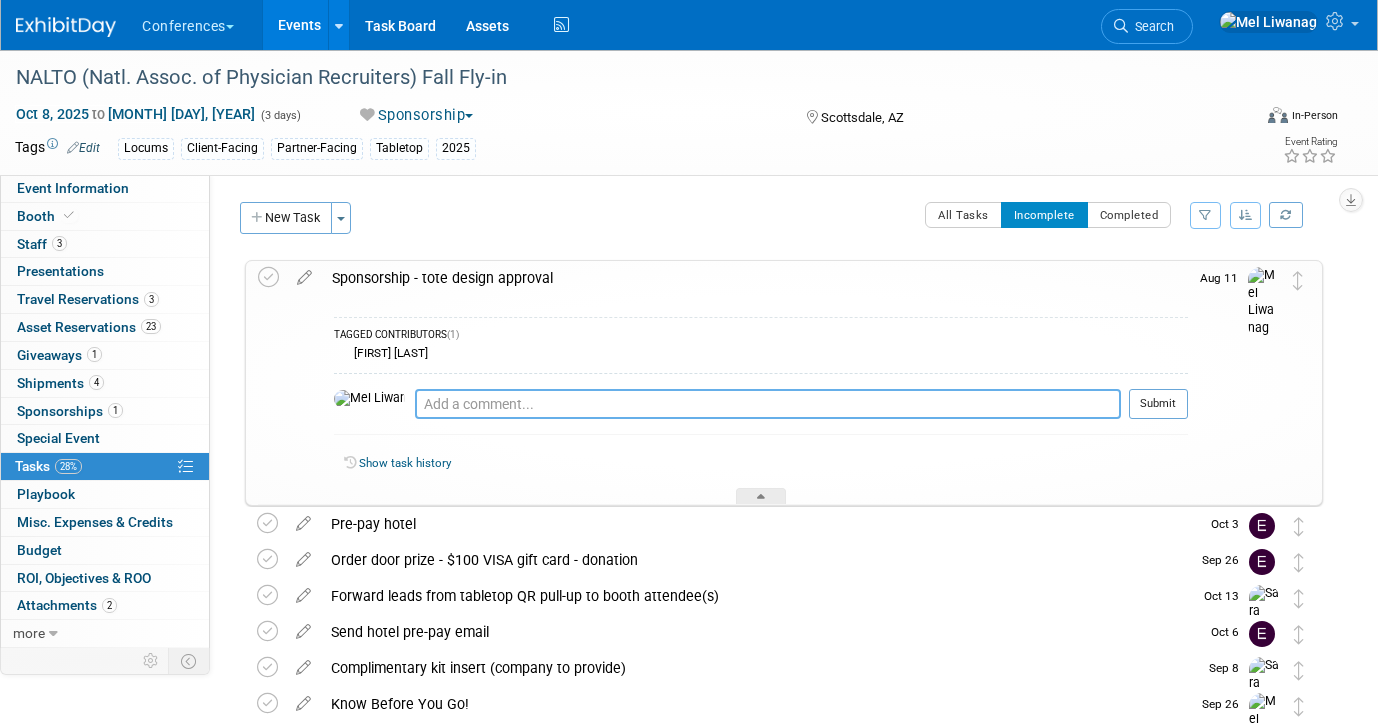 click at bounding box center (768, 404) 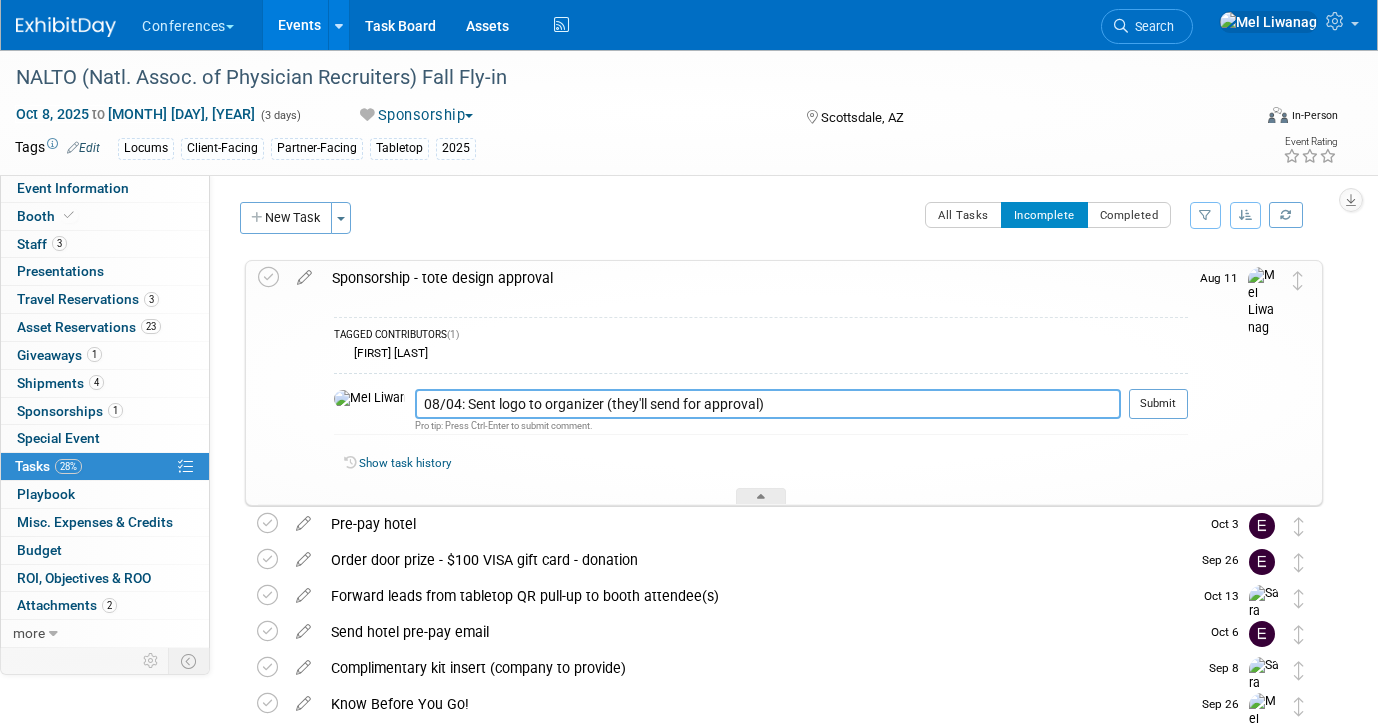 click on "08/04: Sent logo to organizer (they'll send for approval)" at bounding box center [768, 404] 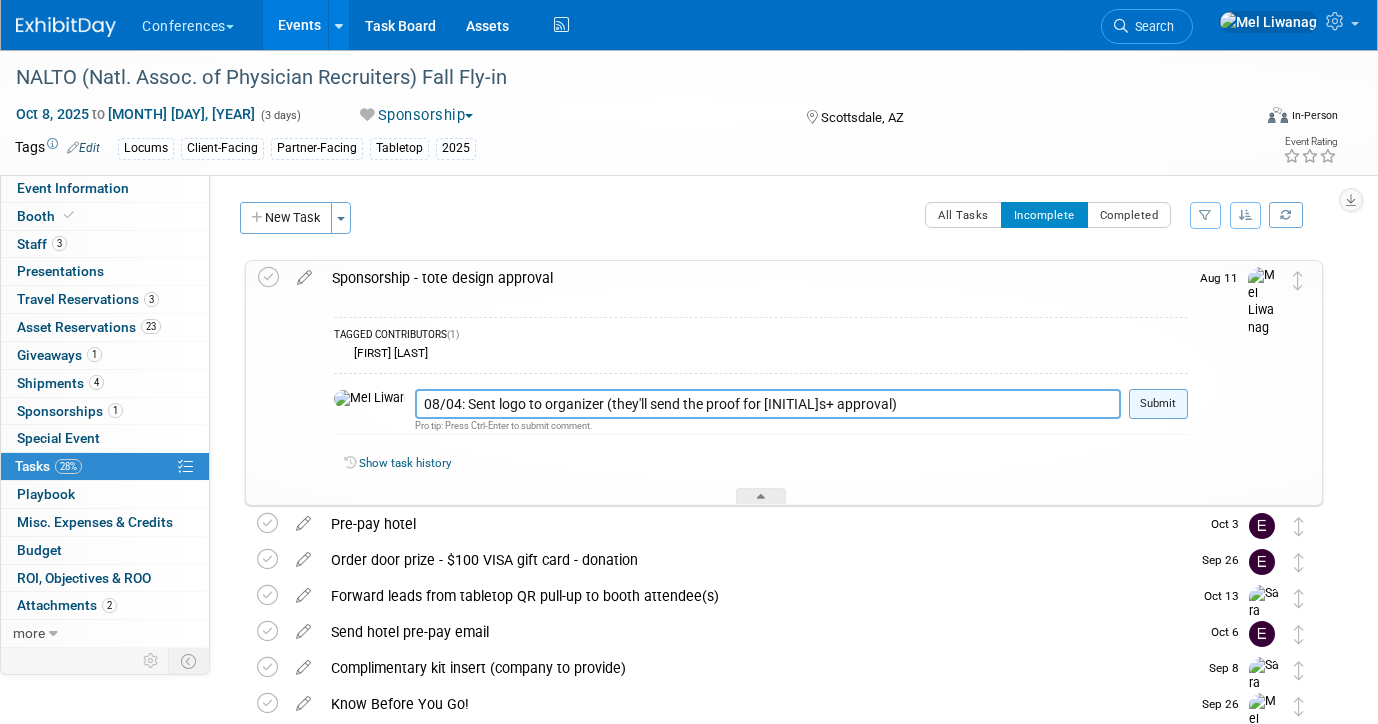 type on "08/04: Sent logo to organizer (they'll send the proof for Mags+ approval)" 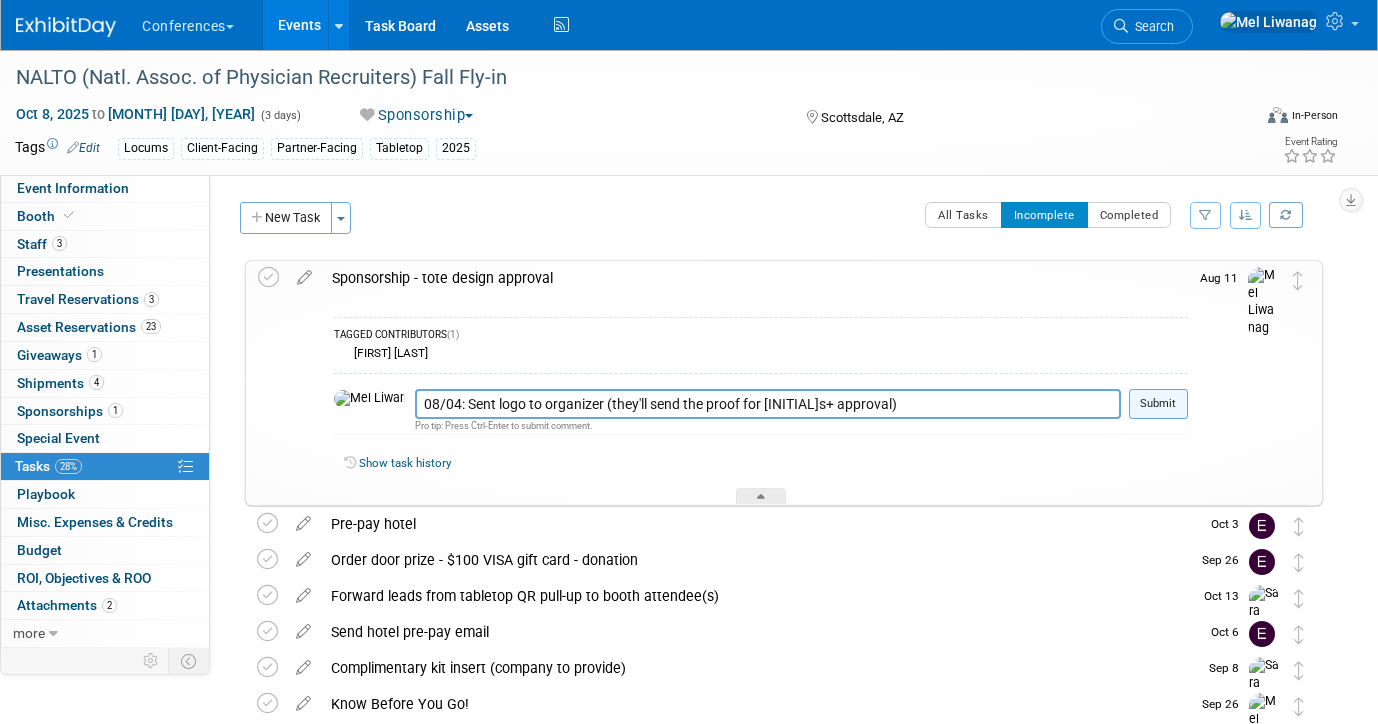 click on "Submit" at bounding box center (1158, 404) 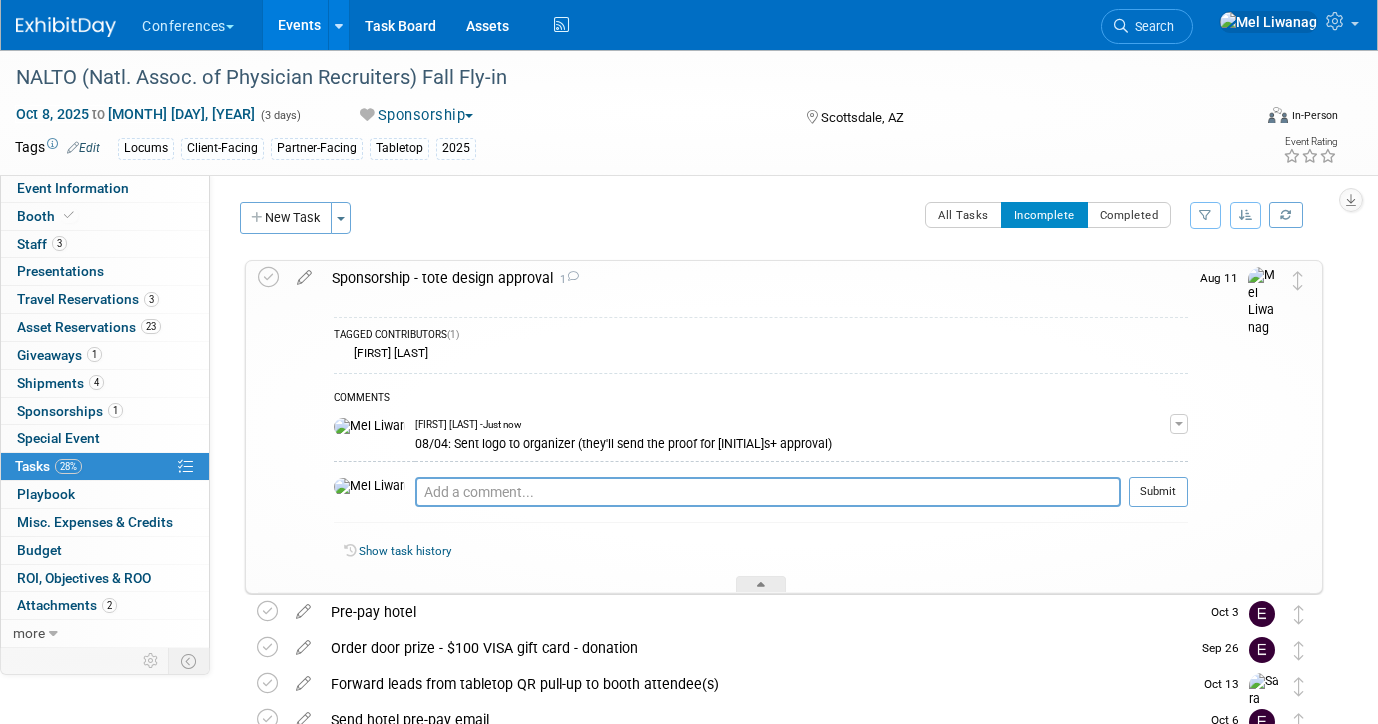 click on "Sponsorship - tote design approval
1" at bounding box center [755, 278] 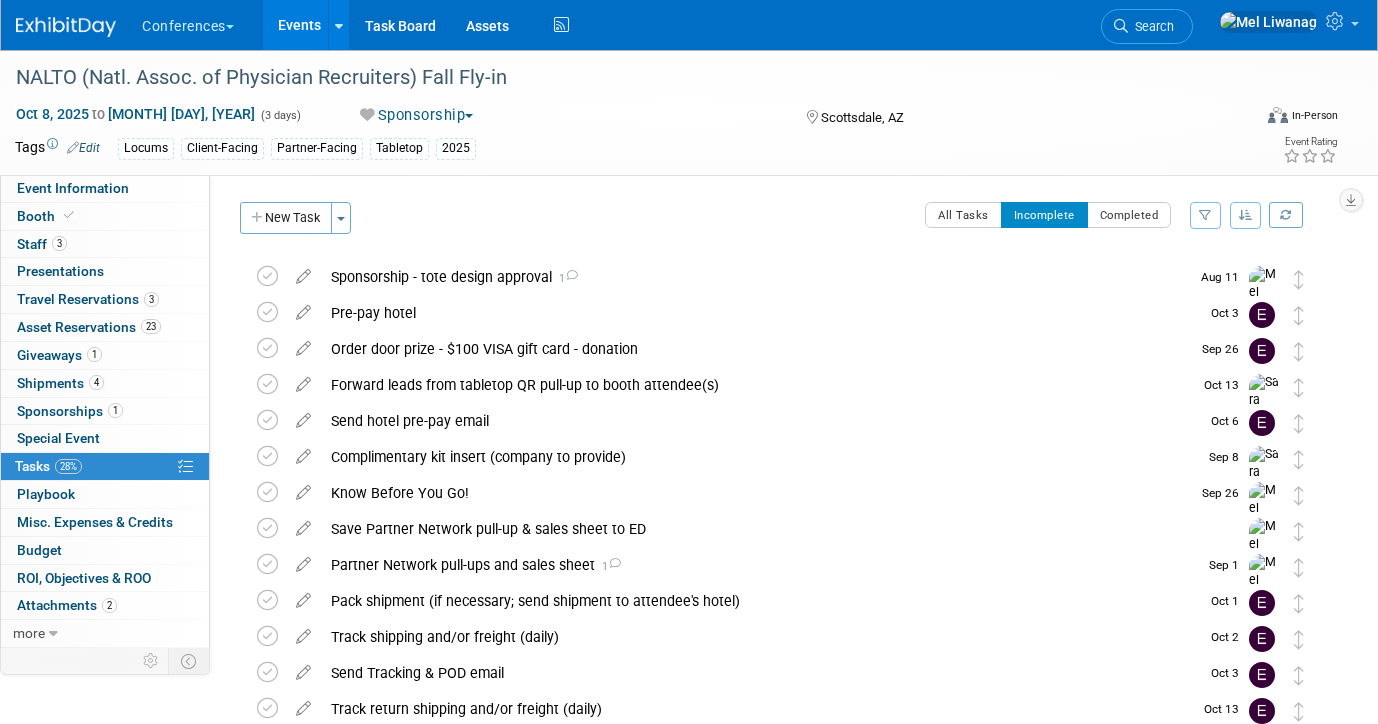 click on "NALTO (Natl. Assoc. of Physician Recruiters) Fall Fly-in
Scottsdale, AZ
Oct 8, 2025   to   Oct 10, 2025
(Sponsorship)
Sponsorship - tote design approval
1
TAGGED CONTRIBUTORS  (1)
Sara Magnuson" at bounding box center (779, 637) 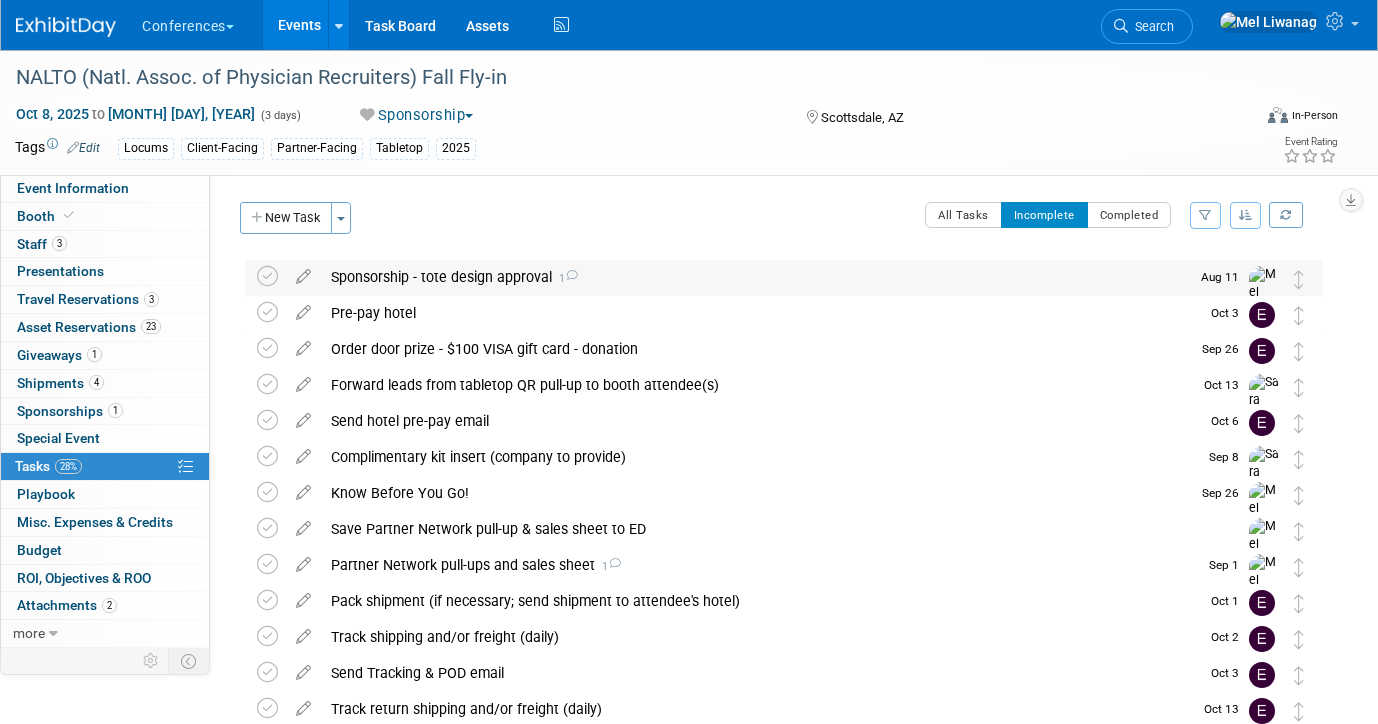 click on "Sponsorship - tote design approval
1" at bounding box center [755, 277] 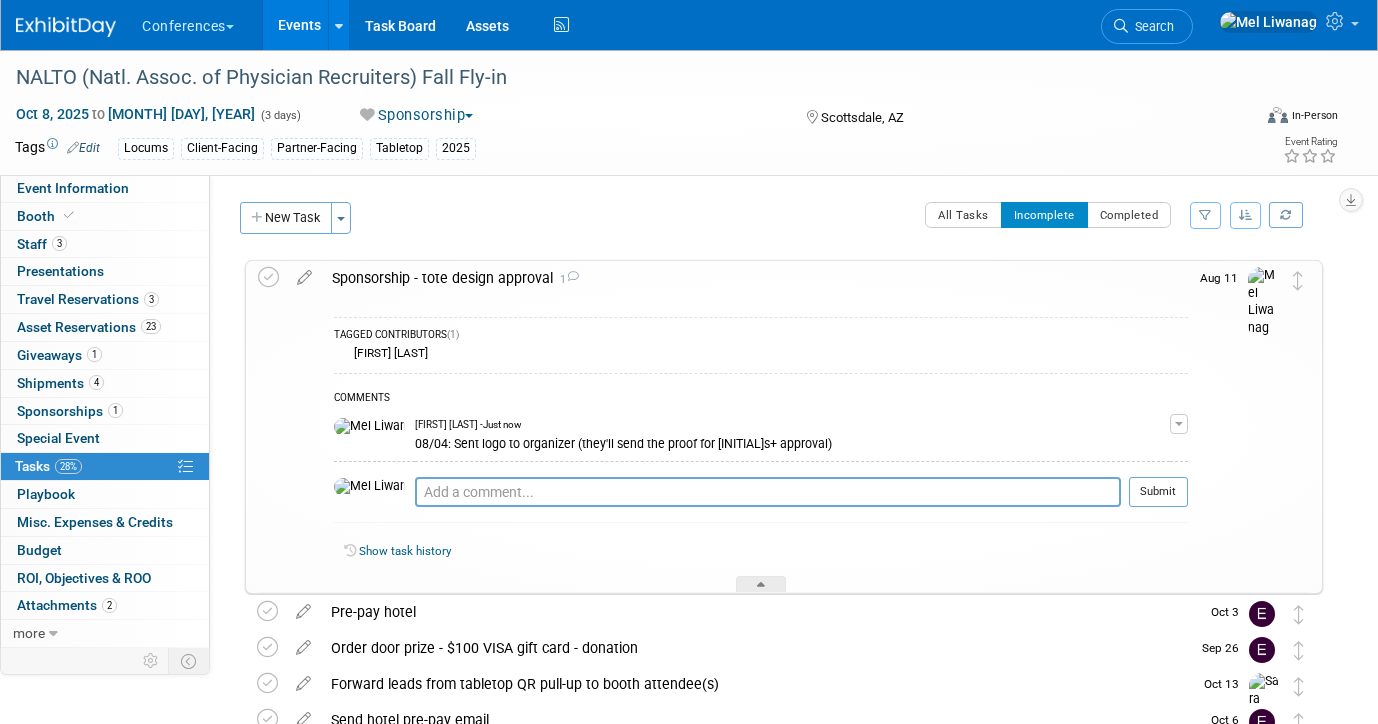 click on "Sponsorship - tote design approval
1" at bounding box center [755, 278] 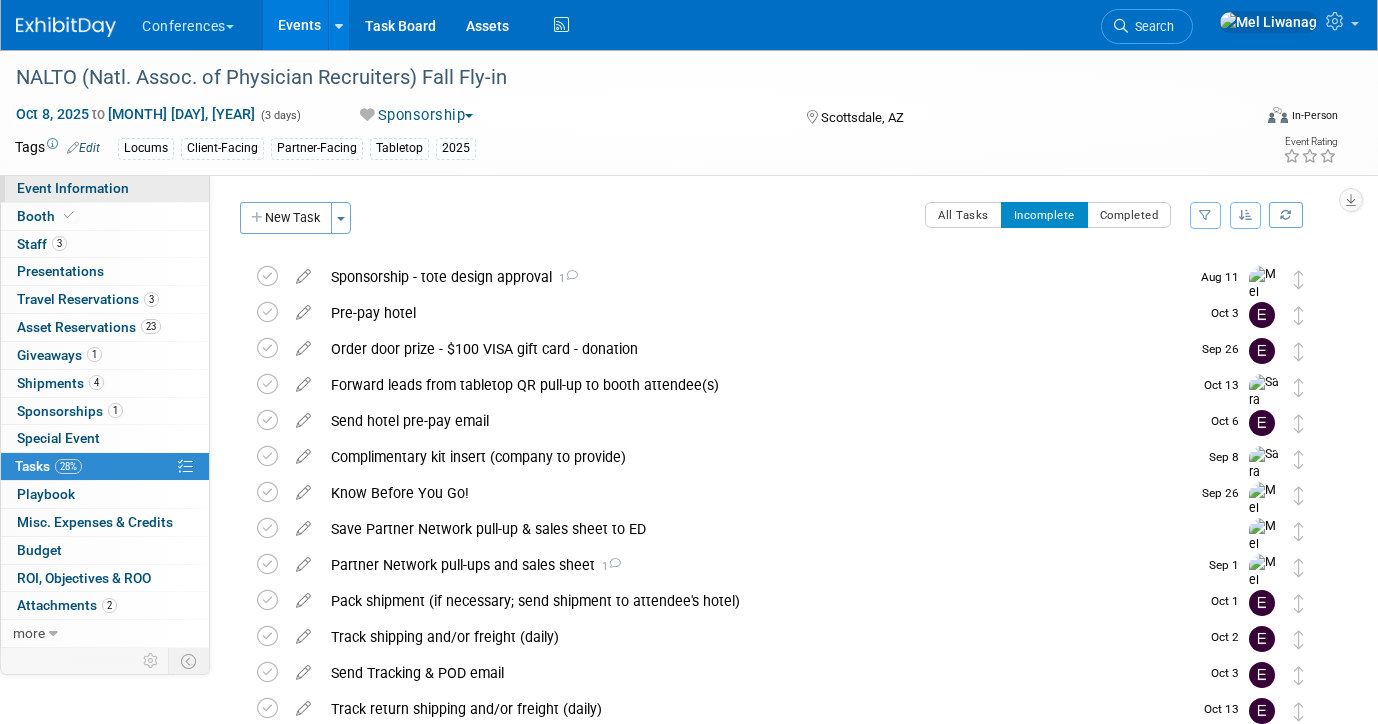 click on "Event Information" at bounding box center (73, 188) 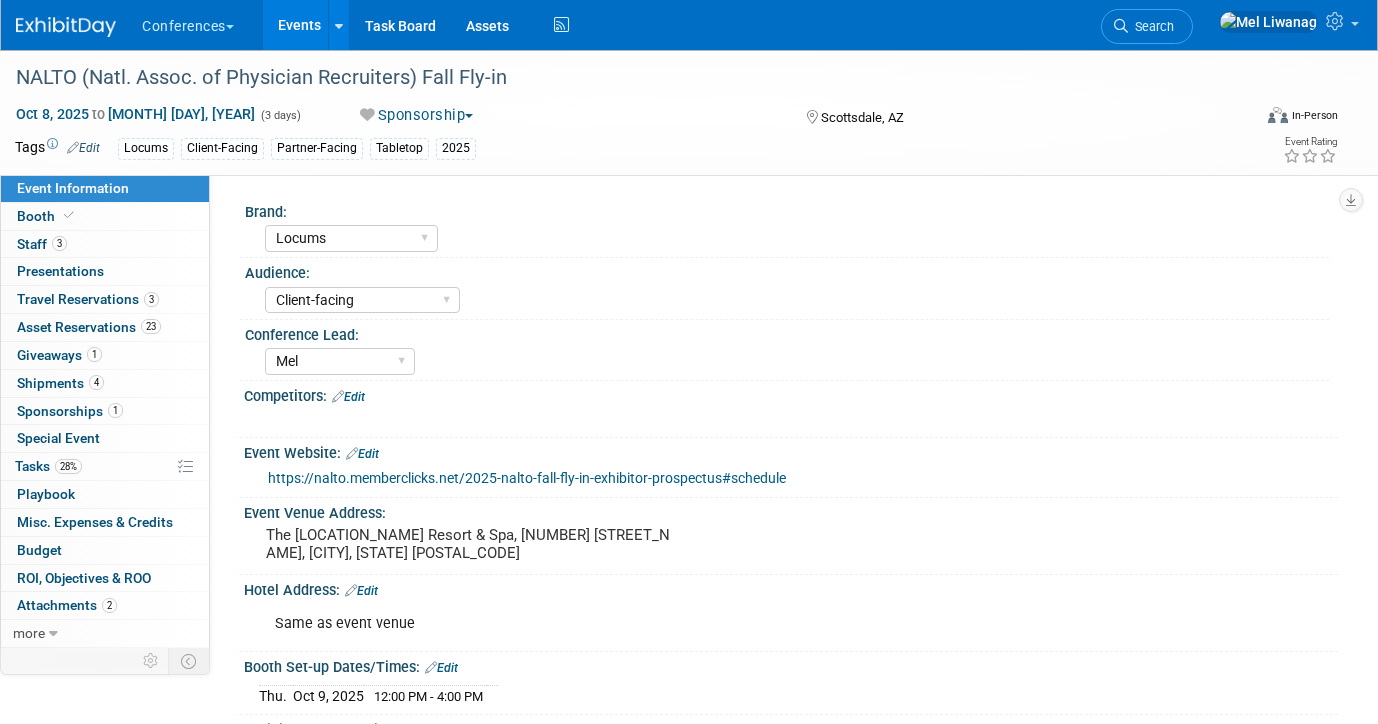 click at bounding box center [66, 27] 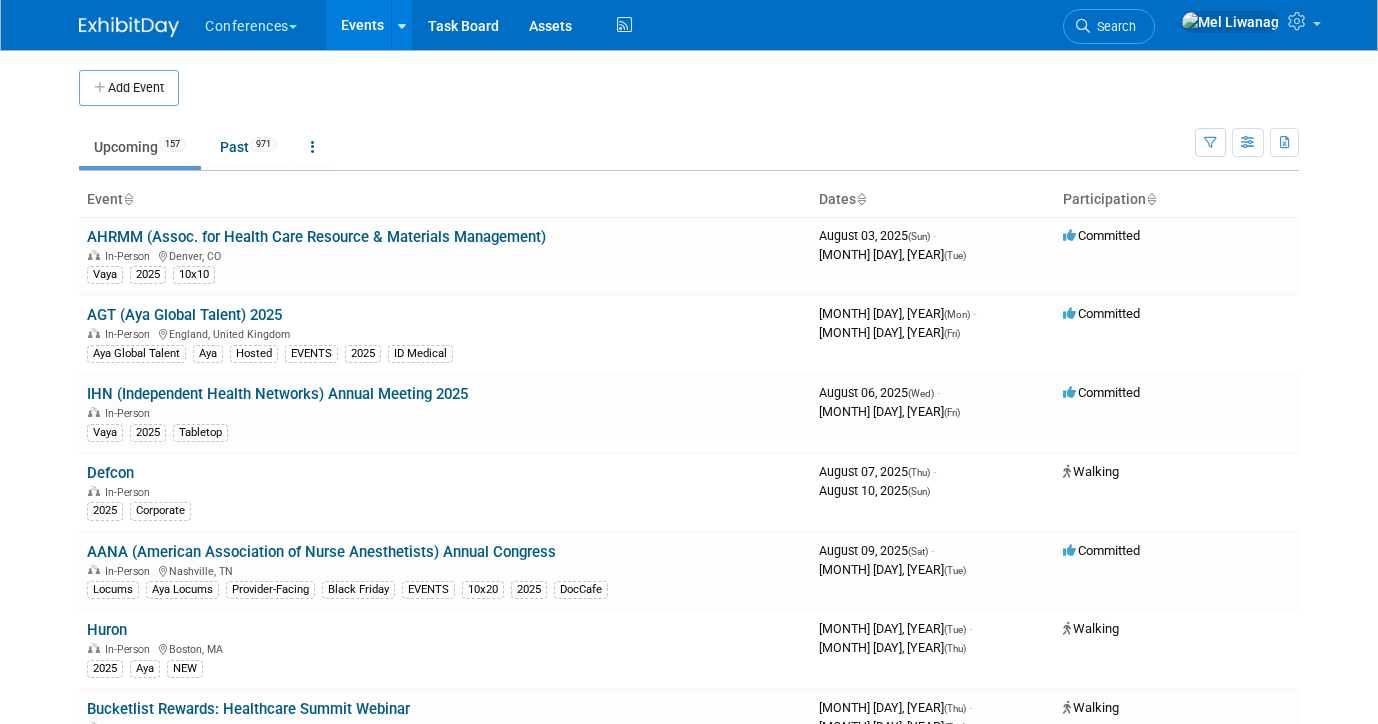 scroll, scrollTop: 0, scrollLeft: 0, axis: both 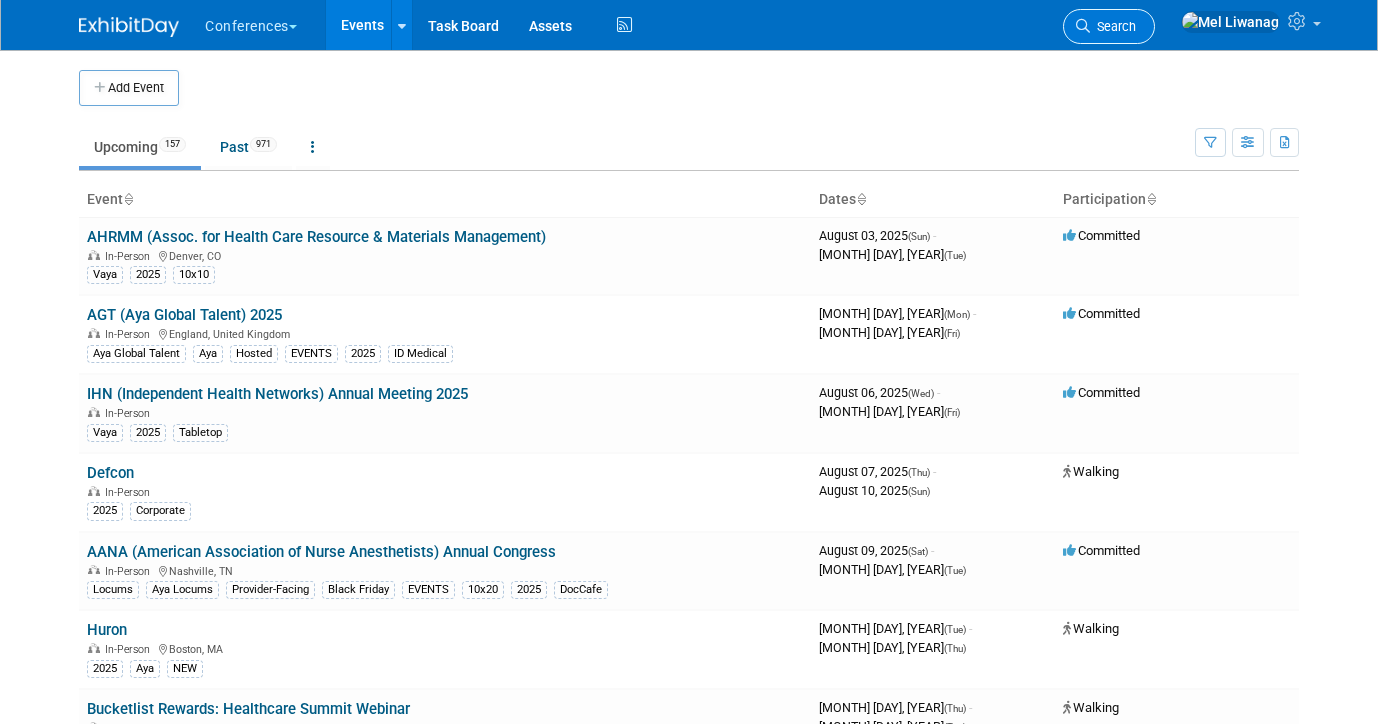 click on "Search" at bounding box center [1113, 26] 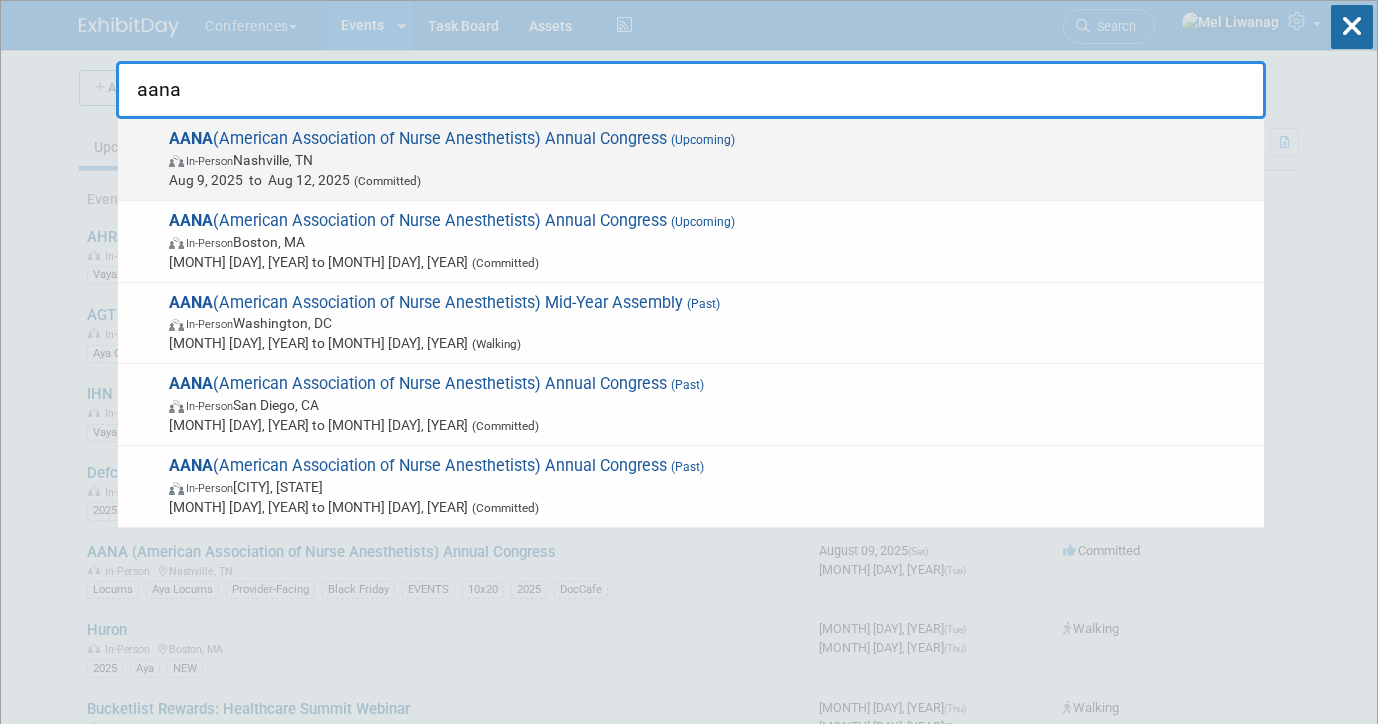 type on "aana" 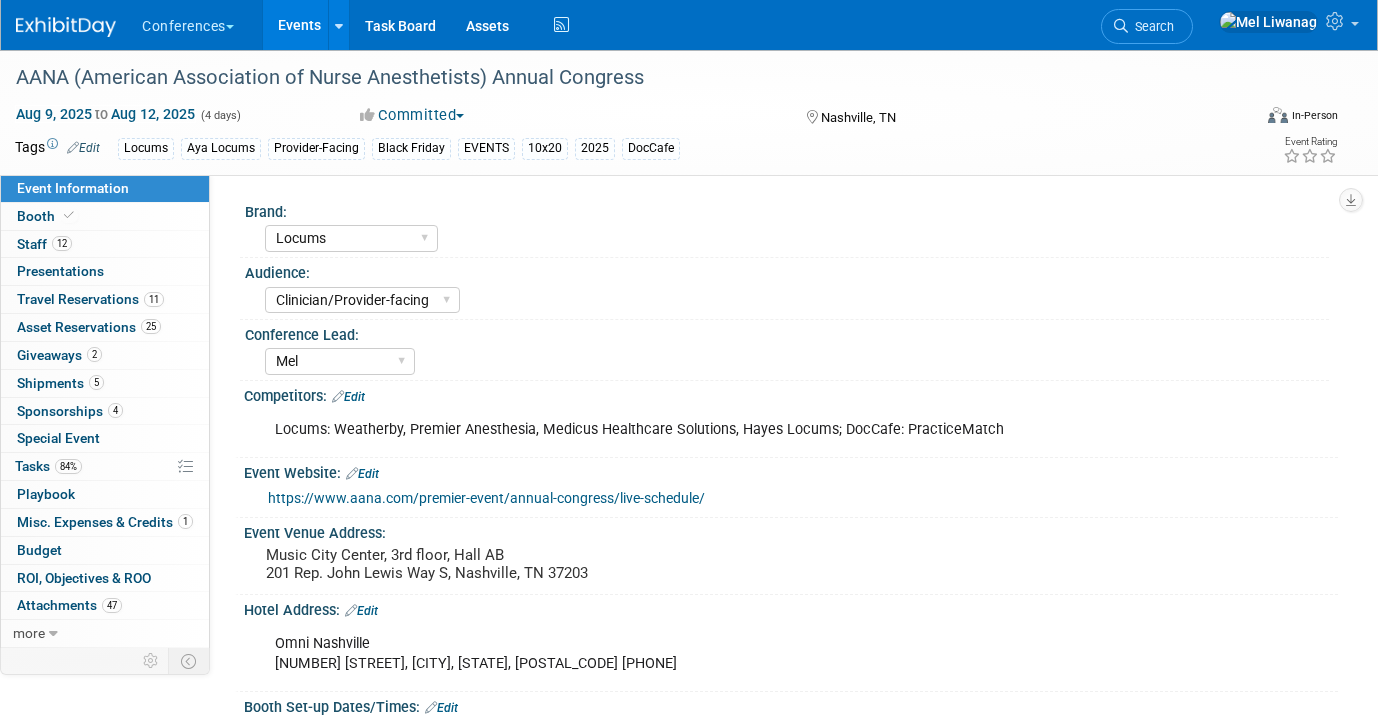 select on "Locums" 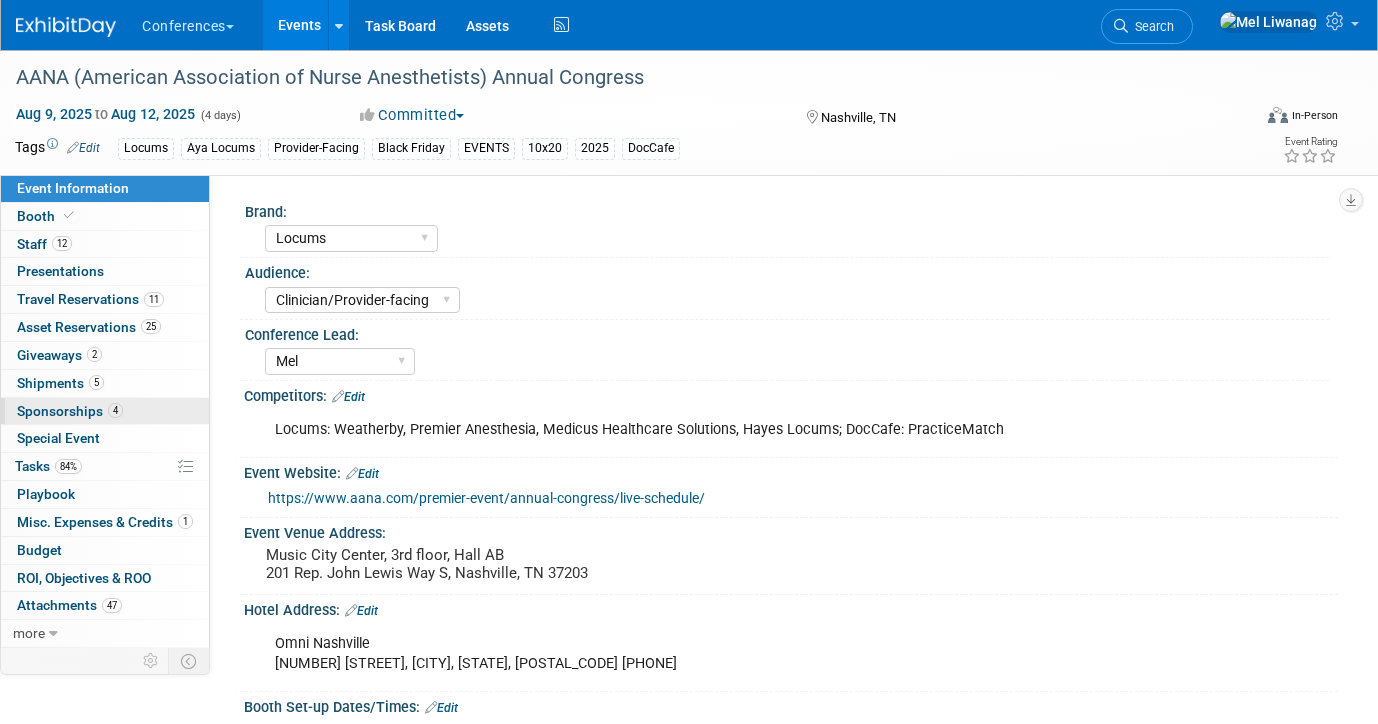 scroll, scrollTop: 0, scrollLeft: 0, axis: both 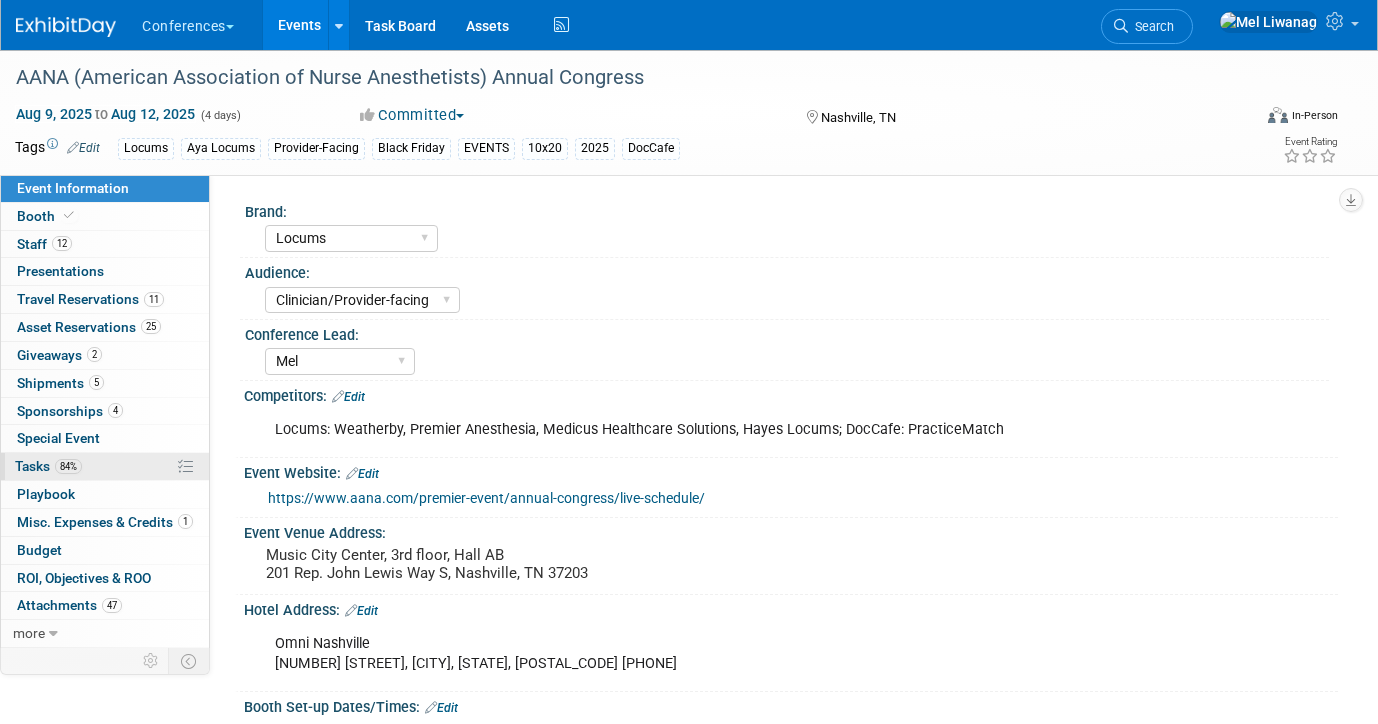 click on "84%
Tasks 84%" at bounding box center [105, 466] 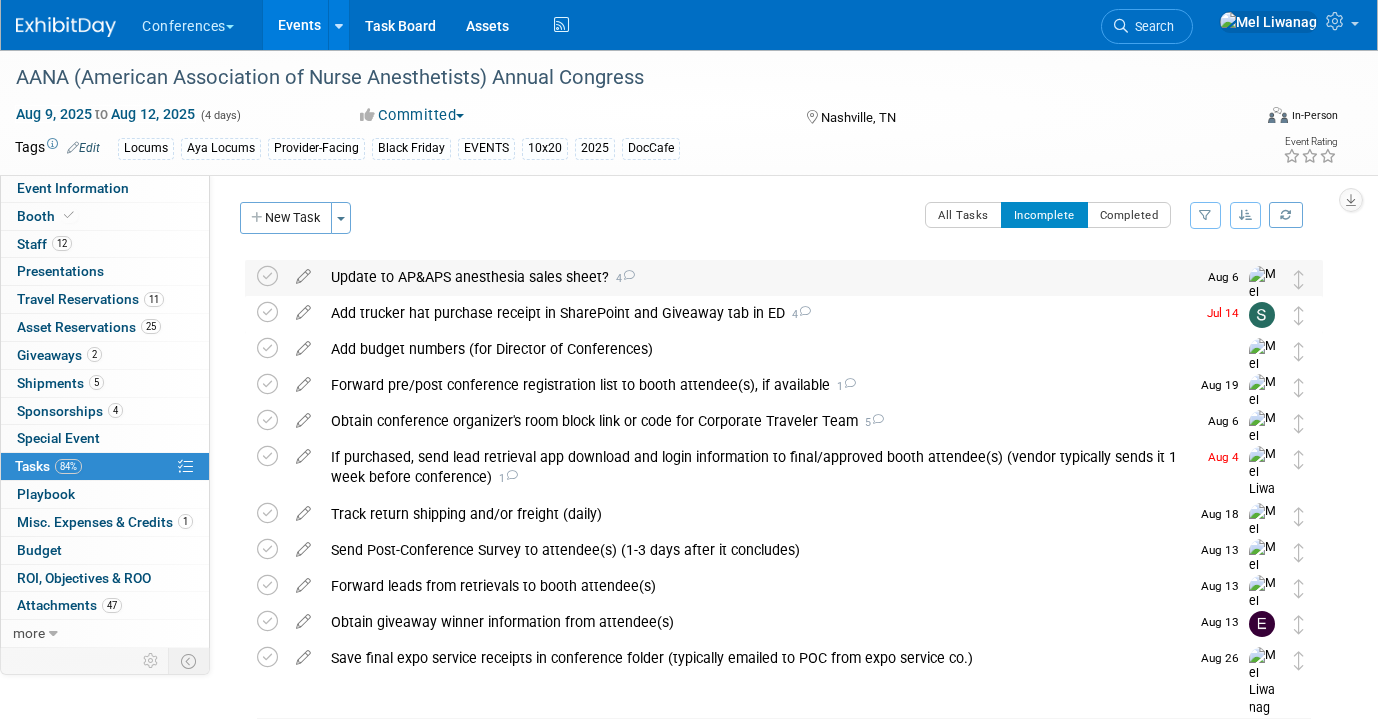 click on "Update to AP&APS anesthesia sales sheet?
4
TAGGED CONTRIBUTORS  (1)
[FIRST] [LAST]
COMMENTS
[FIRST] [LAST] -   A month ago
06/17: We'll wait to update the anesthesia mgmt group sales sheet until we have the latest AP&APS sheet done (we've been collaborating with our PS&D friends).  https://app.clickup.com/t/86a7wmz4t
[FIRST] [LAST] -   7 days ago
07/28: Hi, [FIRST]! will there be an update to the anesthesia sheet?
Edit Comment
Remove
[FIRST] [LAST] -   3 hours ago
08/04: Requested [FIRST] print and schedule a pickup at a nearby FedEx to AANA hotel, if ready by Wednesday (she’s OOO the rest of the week)
Edit Comment
Remove
[FIRST] [LAST] -   23 minutes ago
08/04: Here is the print-ready sales sheet:  https://ayahealthcare-my.sharepoint.com/:b:/p/sara_magnuson/EZECZ_OeqolCsfE5_dQs1Y4Bsc1JJNbrbHwT4R5_d1Iy4A?e=gl0SBQ Thank you!" at bounding box center (758, 298) 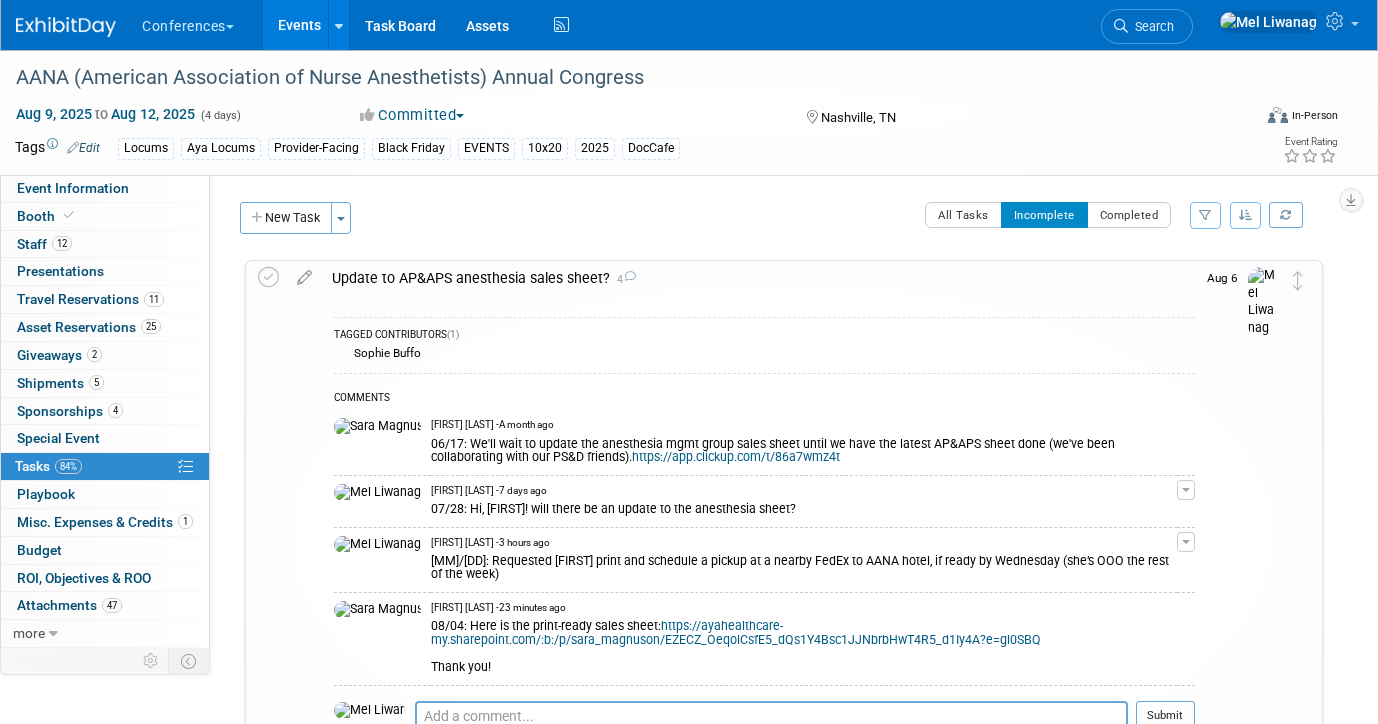 click on "COMMENTS
[FIRST] [LAST] -   A month ago
06/17: We'll wait to update the anesthesia mgmt group sales sheet until we have the latest AP&APS sheet done (we've been collaborating with our PS&D friends).  https://app.clickup.com/t/86a7wmz4t
[FIRST] [LAST] -   7 days ago
07/28: Hi, [FIRST]! will there be an update to the anesthesia sheet?
Edit Comment
Remove
[FIRST] [LAST] -   3 hours ago
08/04: Requested [FIRST] print and schedule a pickup at a nearby FedEx to AANA hotel, if ready by Wednesday (she’s OOO the rest of the week)
Edit Comment
Remove
[FIRST] [LAST] -   23 minutes ago
08/04: Here is the print-ready sales sheet:  https://ayahealthcare-my.sharepoint.com/:b:/p/sara_magnuson/EZECZ_OeqolCsfE5_dQs1Y4Bsc1JJNbrbHwT4R5_d1Iy4A?e=gl0SBQ Thank you!
Pro tip: Press Ctrl-Enter to submit comment.
Submit" at bounding box center (764, 564) 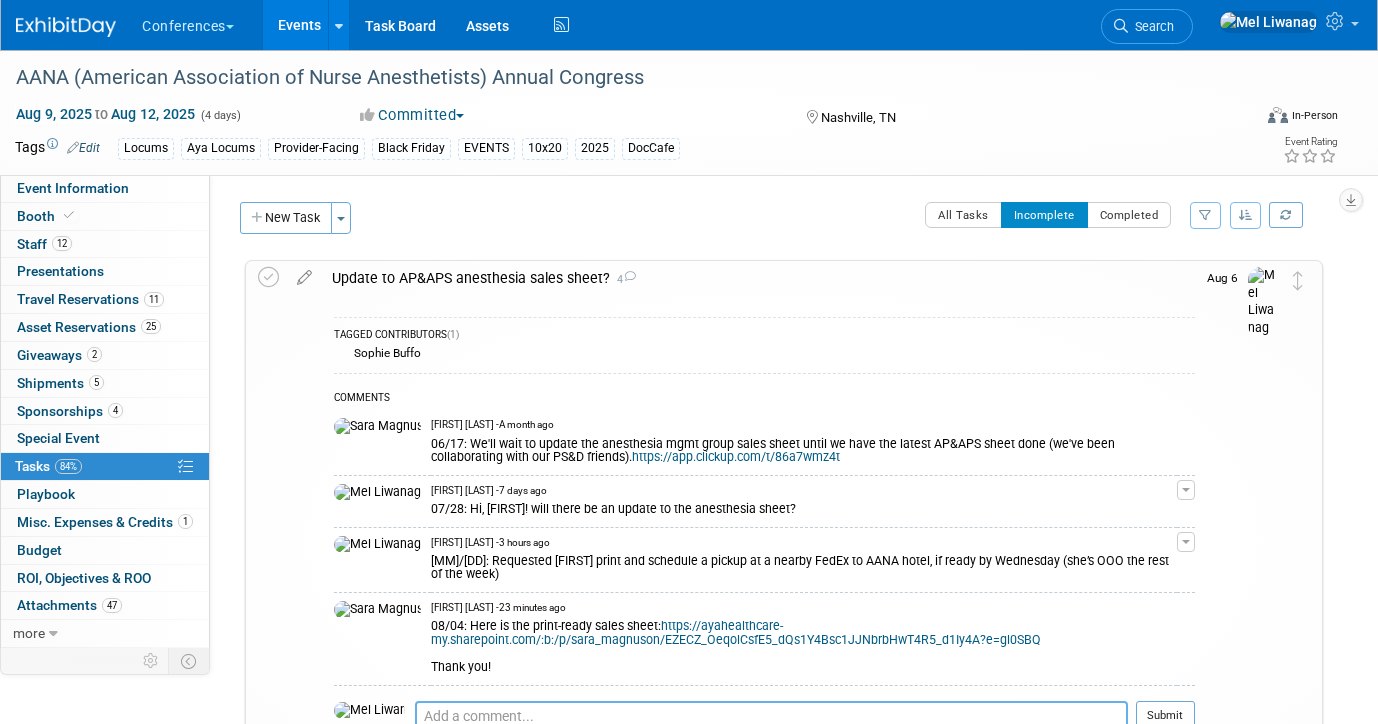 click at bounding box center [771, 716] 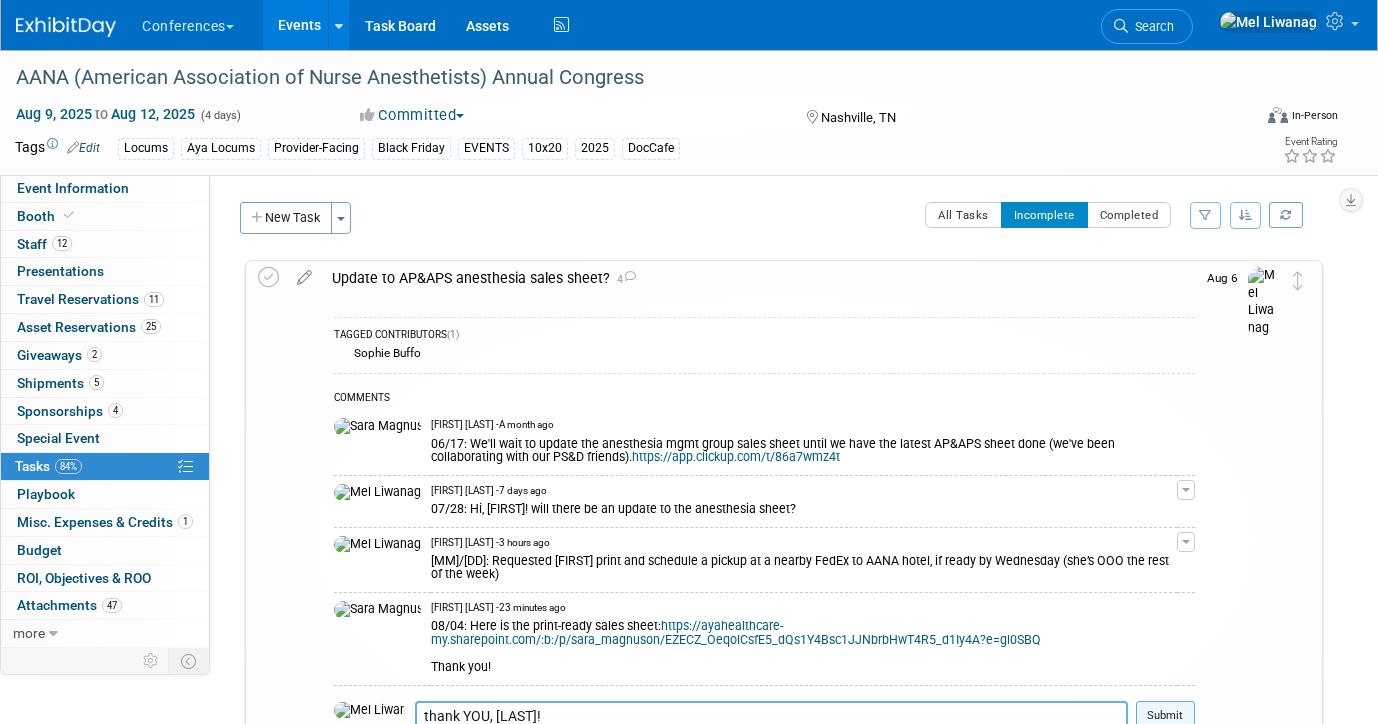 type on "thank YOU, [LAST]!" 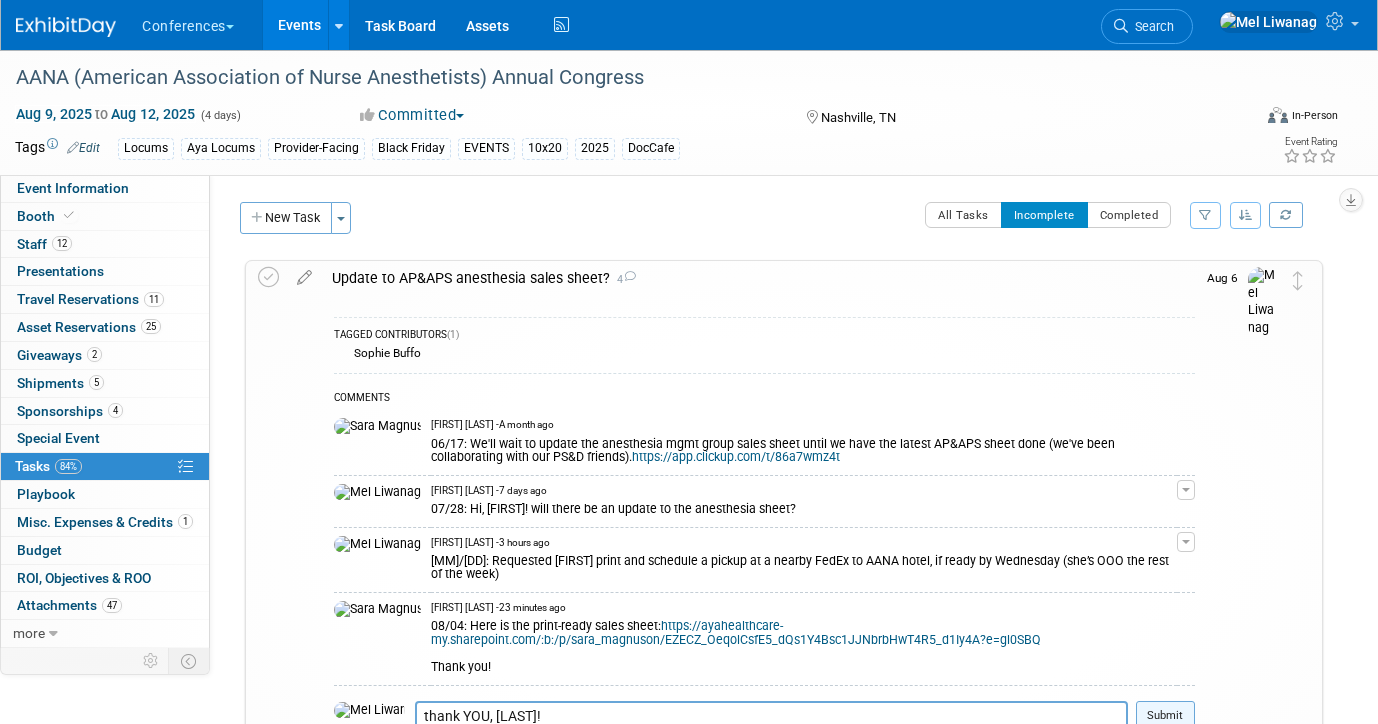 click on "Submit" at bounding box center (1165, 716) 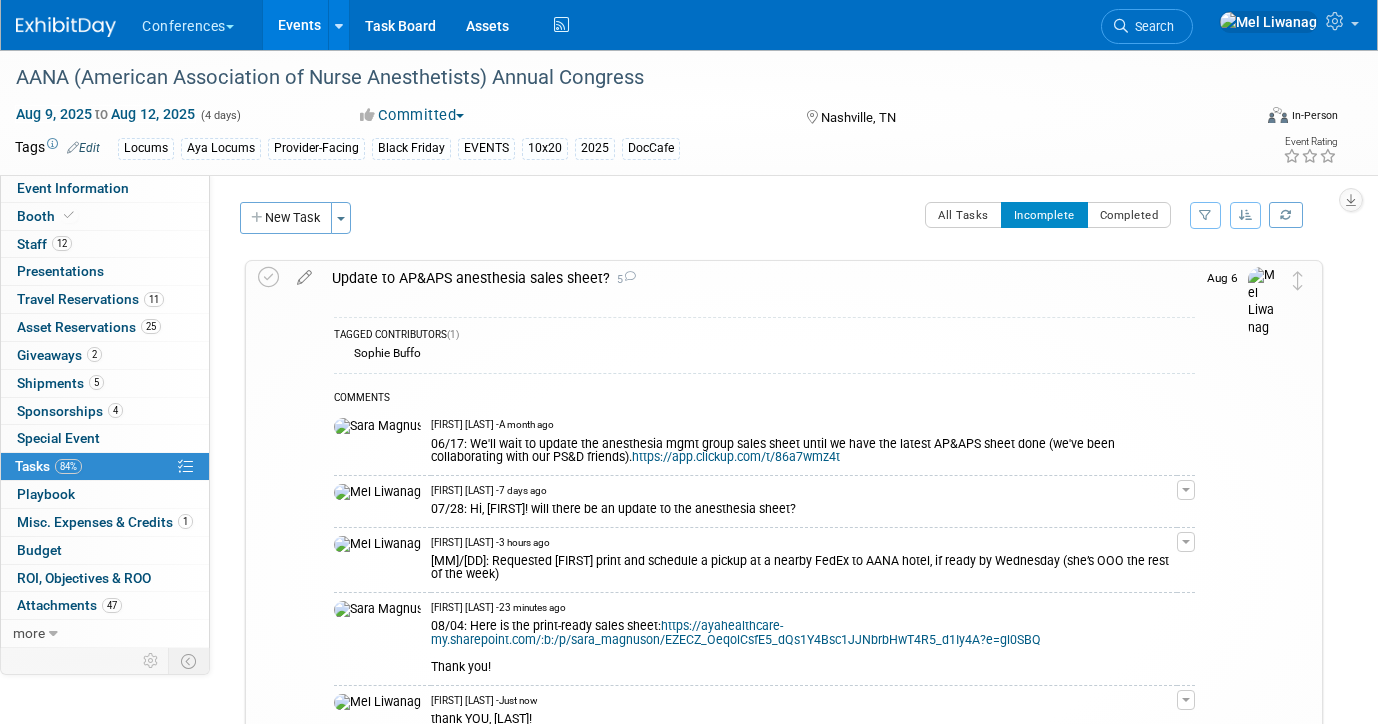 click on "Update to AP&APS anesthesia sales sheet?
5" at bounding box center [758, 278] 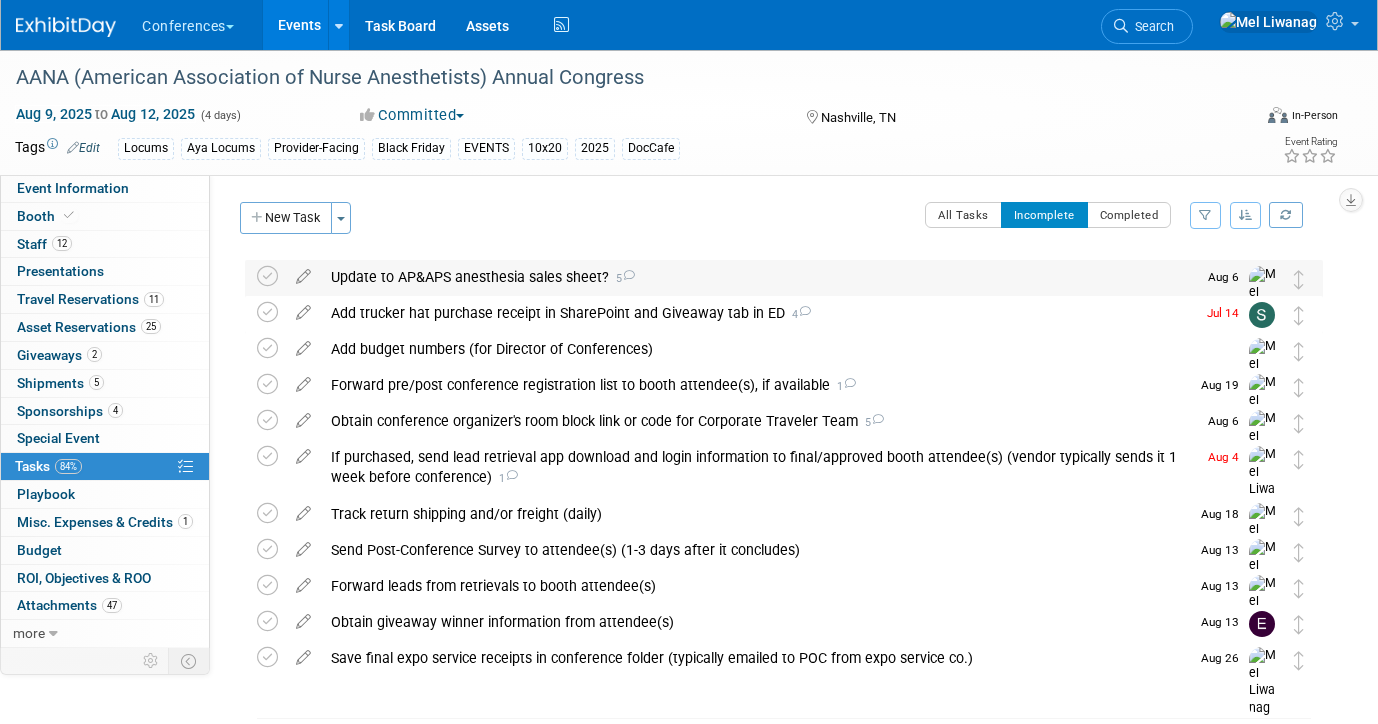 click on "Update to AP&APS anesthesia sales sheet?
5" at bounding box center [758, 277] 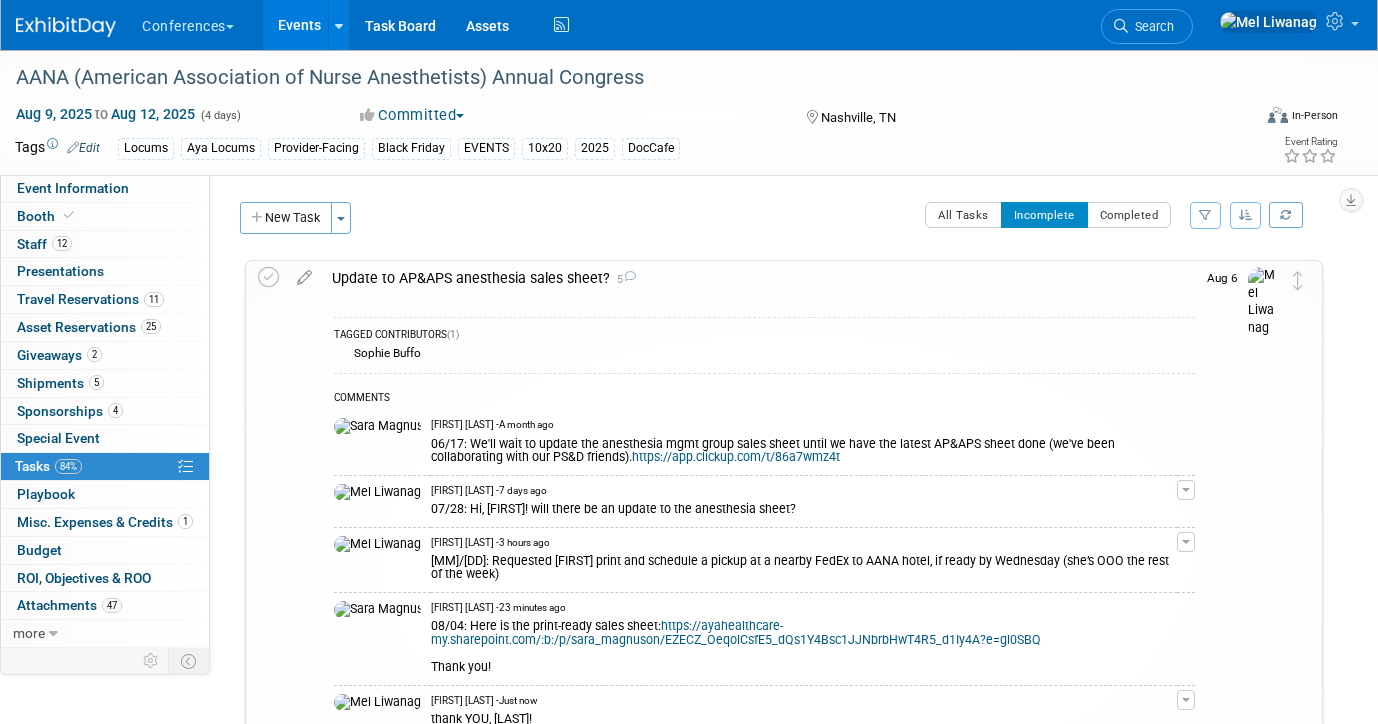 click on "Update to AP&APS anesthesia sales sheet?
5" at bounding box center [758, 278] 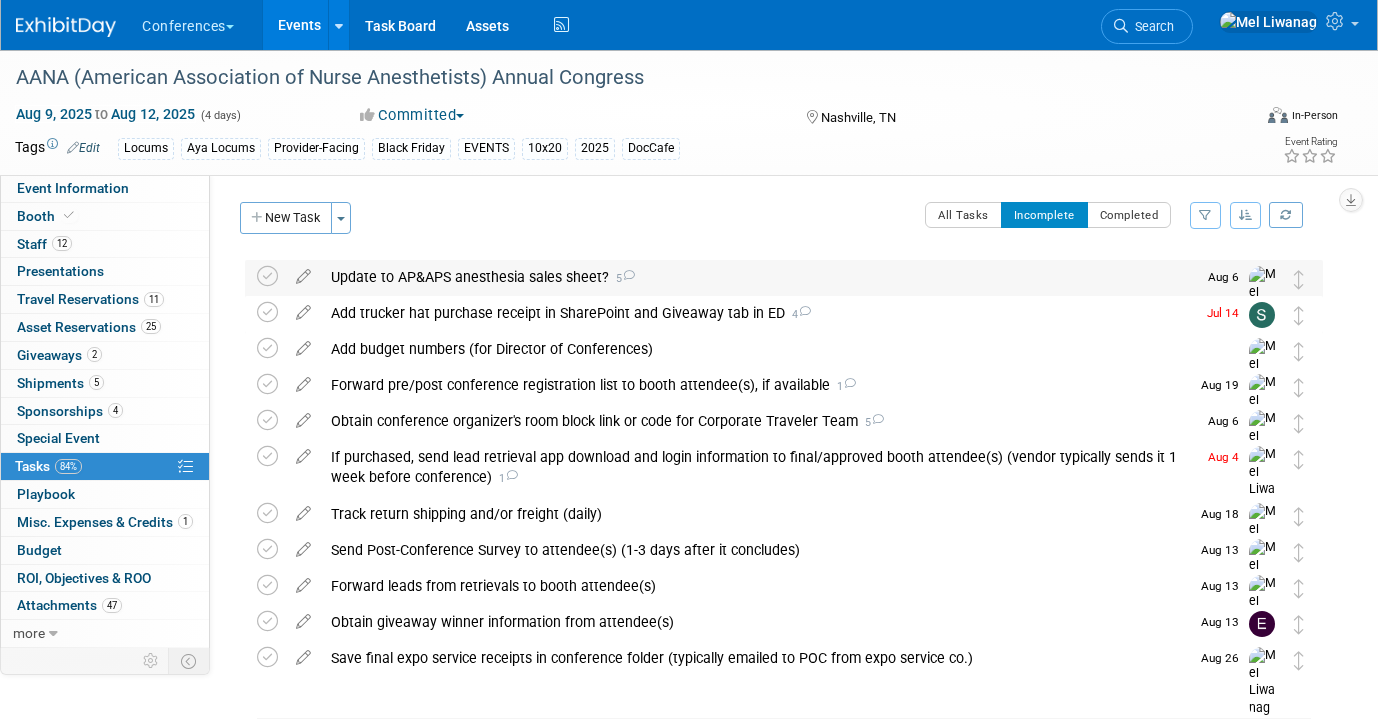 click on "Update to AP&APS anesthesia sales sheet?
5" at bounding box center (758, 277) 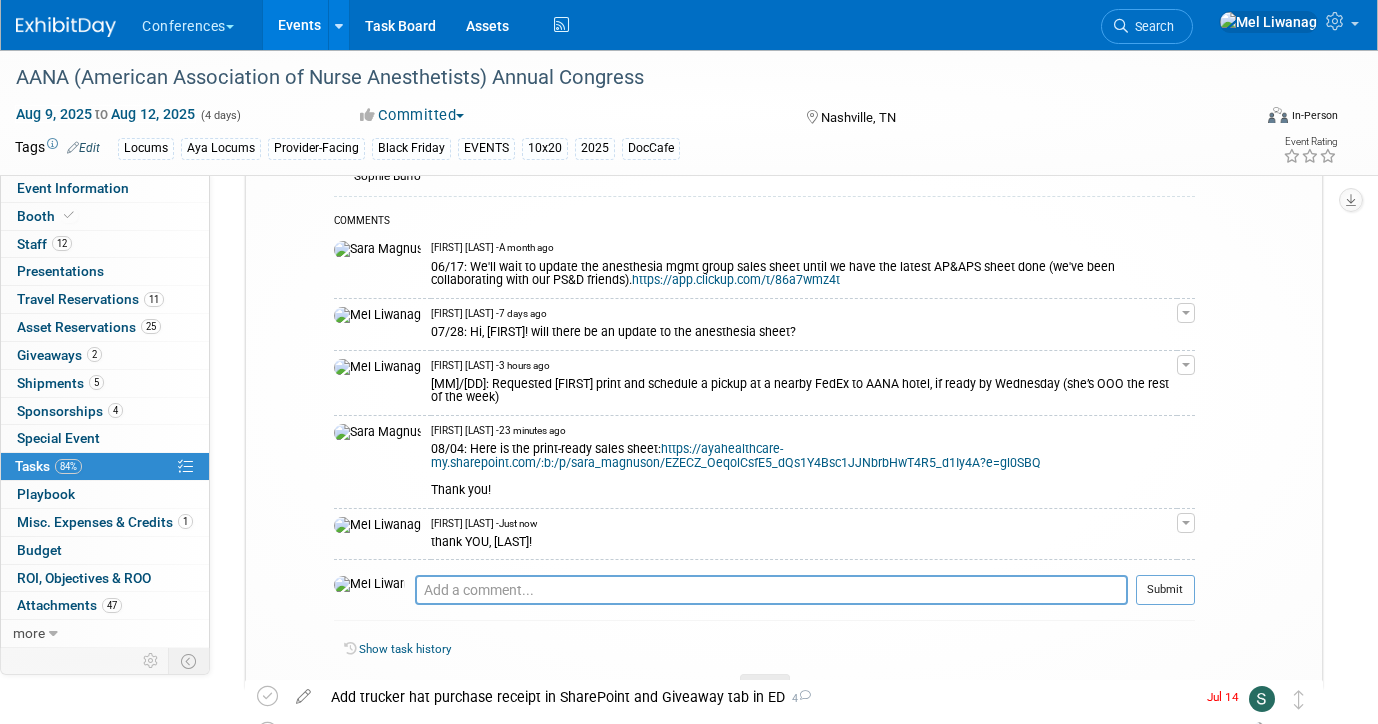 scroll, scrollTop: 182, scrollLeft: 0, axis: vertical 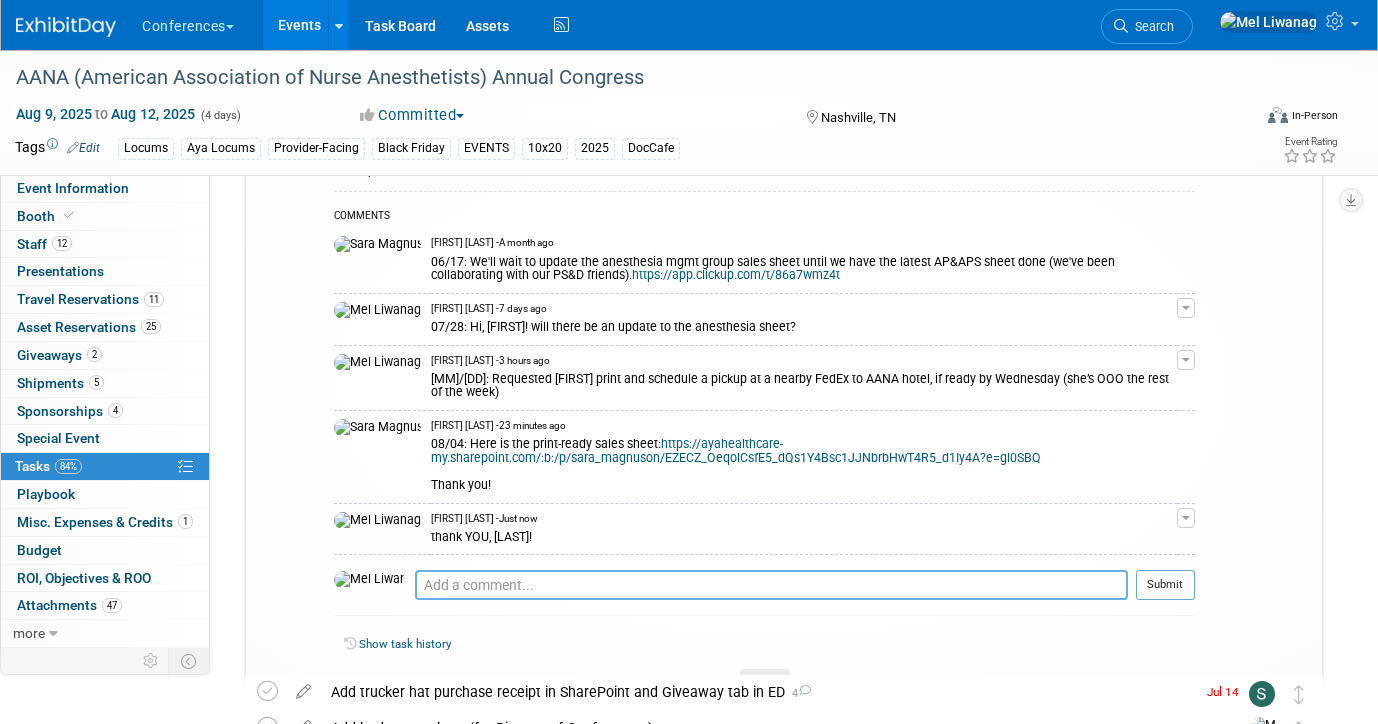 click at bounding box center (771, 585) 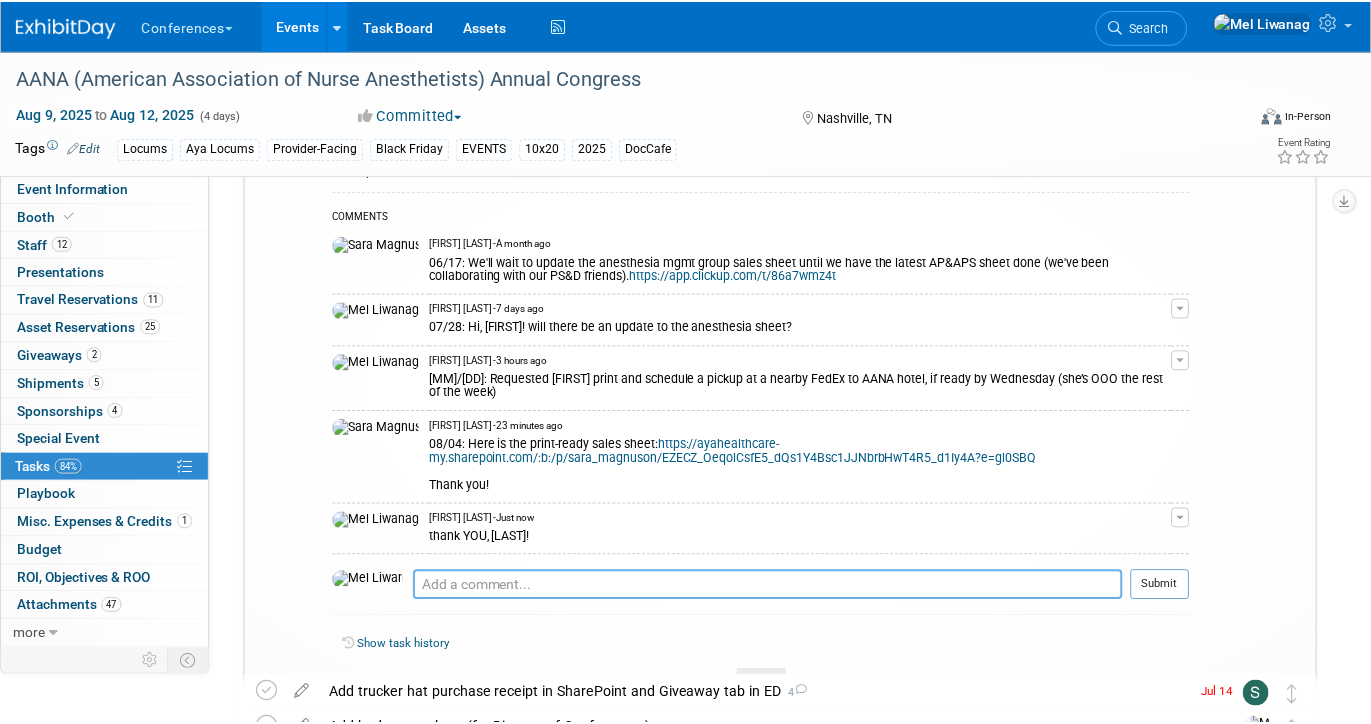 scroll, scrollTop: 0, scrollLeft: 0, axis: both 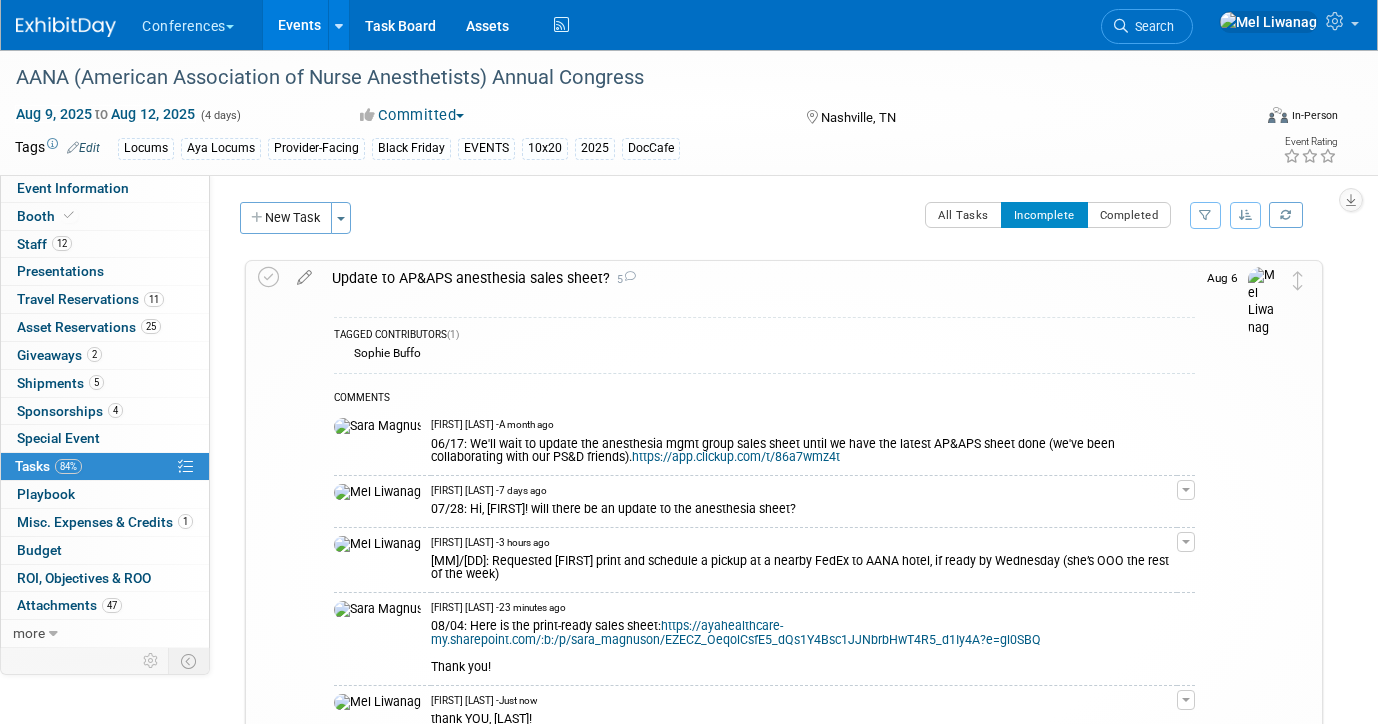 click on "Update to AP&APS anesthesia sales sheet?
5" at bounding box center (758, 278) 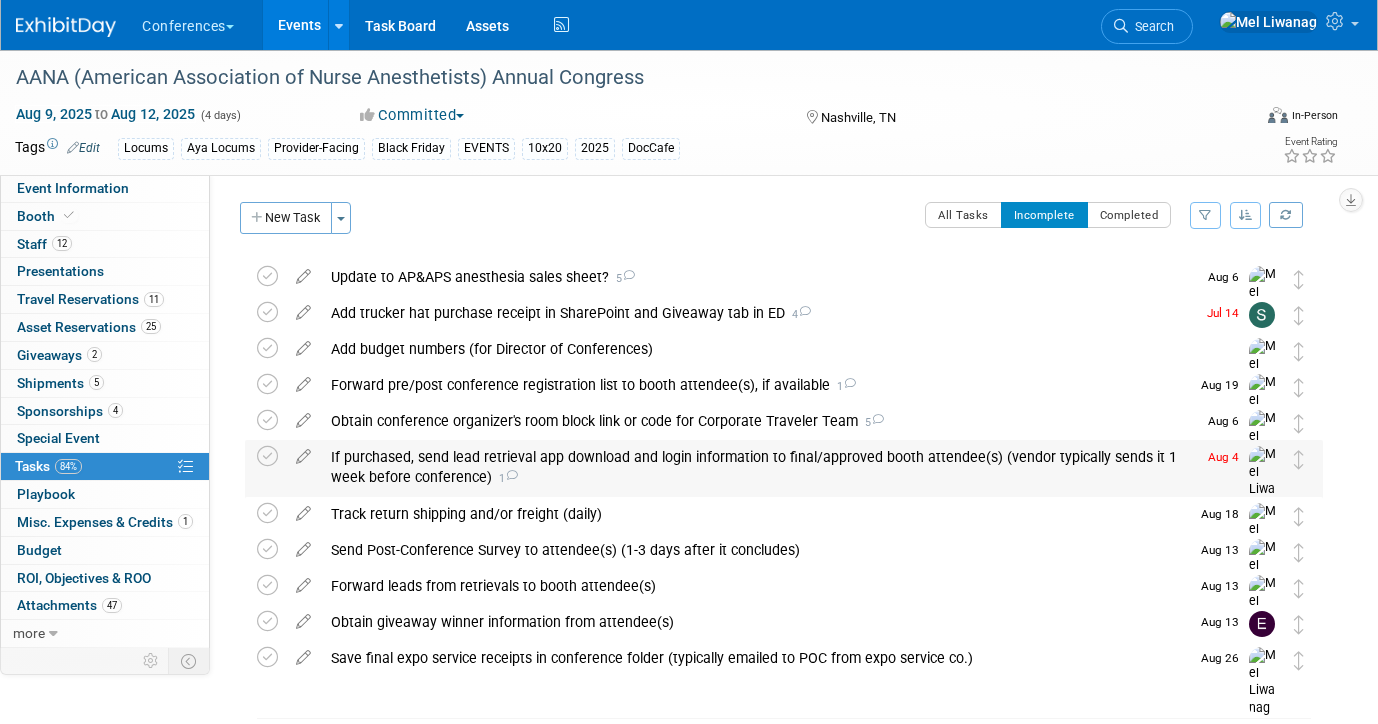 click on "If purchased, send lead retrieval app download and login information to final/approved booth attendee(s) (vendor typically sends it 1 week before conference)
1" at bounding box center (758, 467) 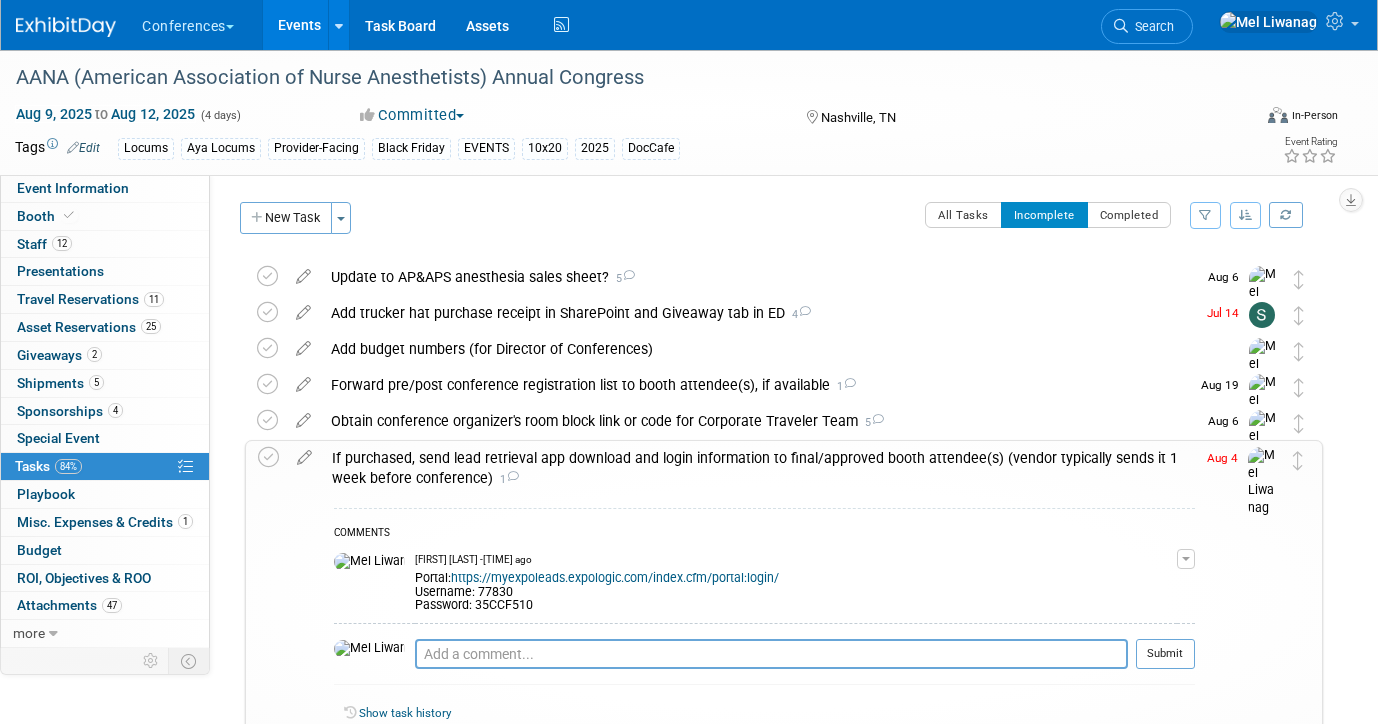 click on "If purchased, send lead retrieval app download and login information to final/approved booth attendee(s) (vendor typically sends it 1 week before conference)
1" at bounding box center (758, 468) 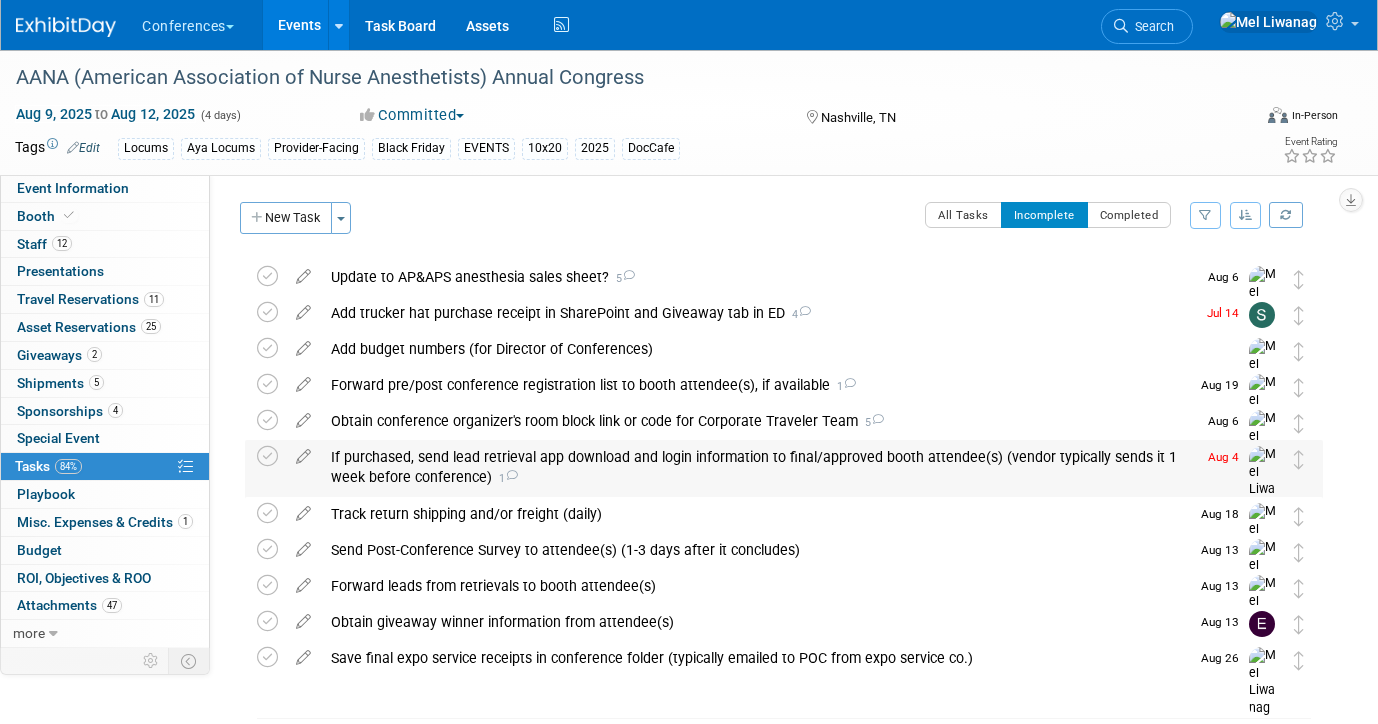 click on "If purchased, send lead retrieval app download and login information to final/approved booth attendee(s) (vendor typically sends it 1 week before conference)
1" at bounding box center (758, 467) 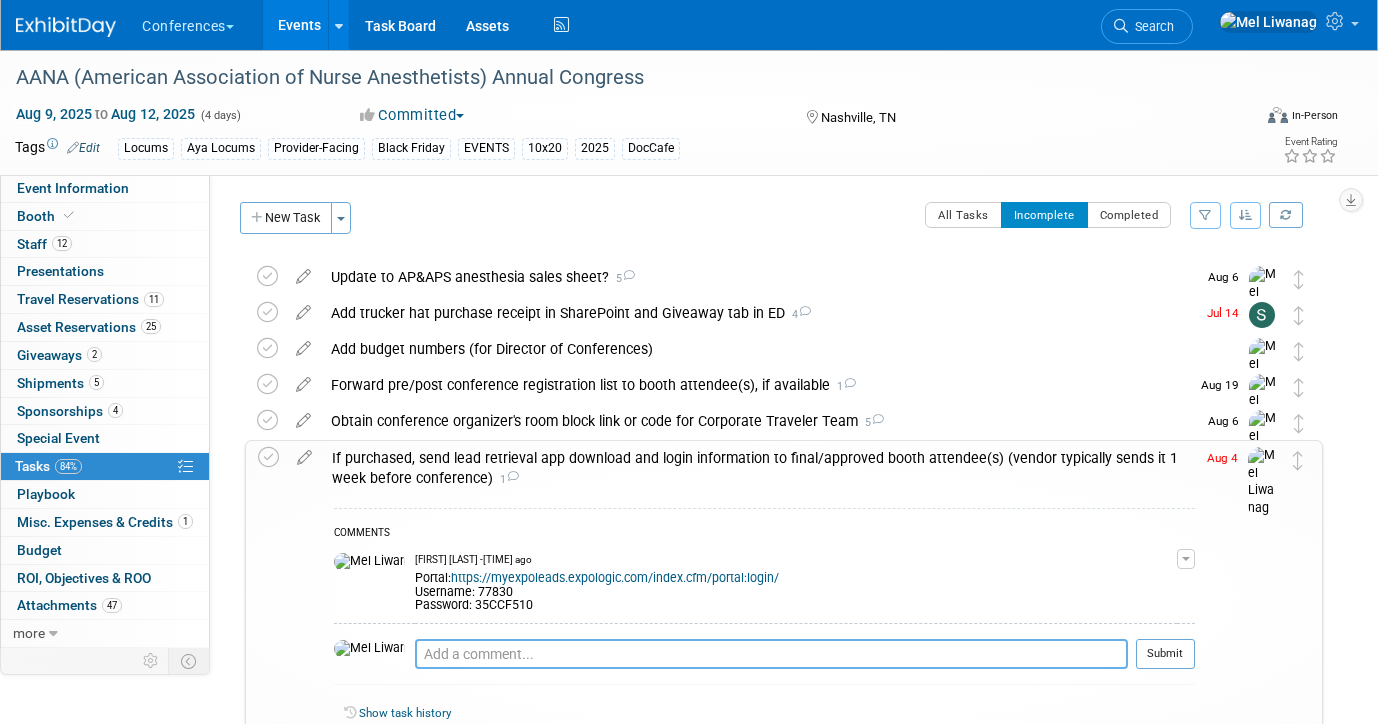 click at bounding box center (771, 654) 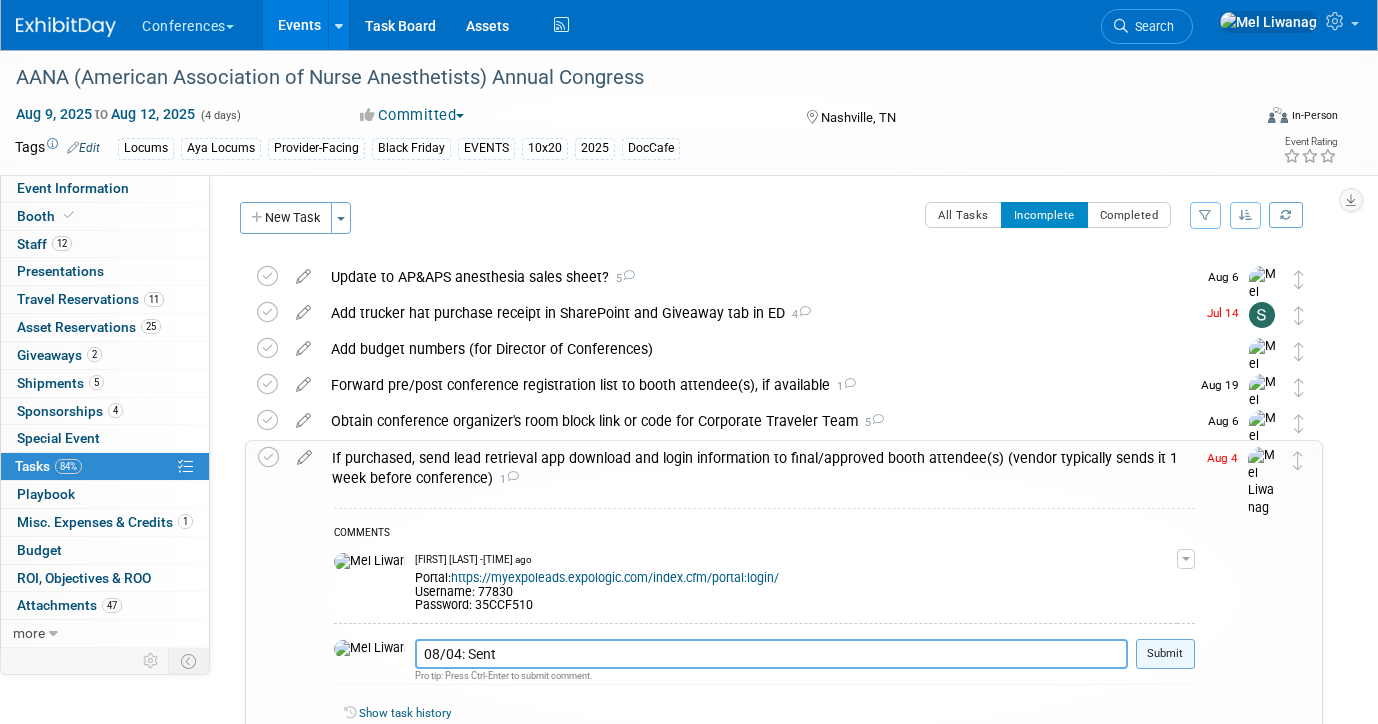 type on "08/04: Sent" 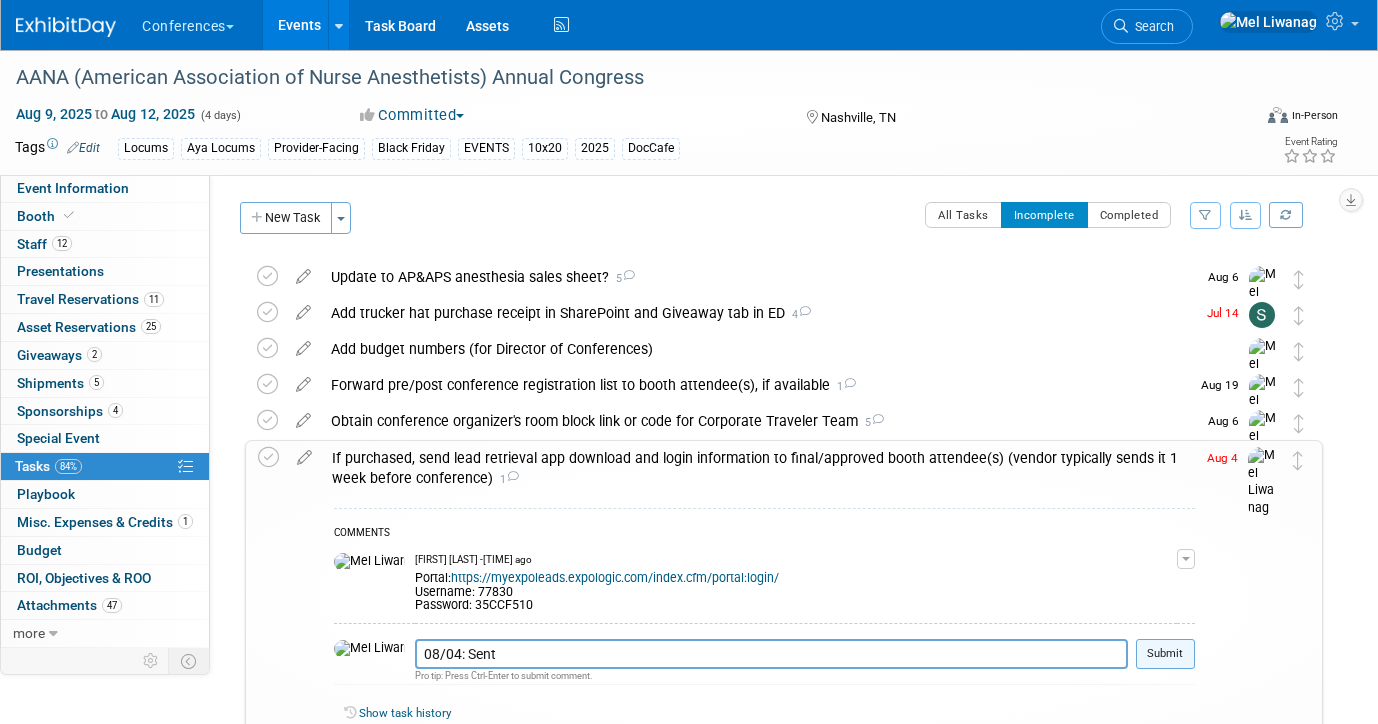 click on "Submit" at bounding box center (1165, 654) 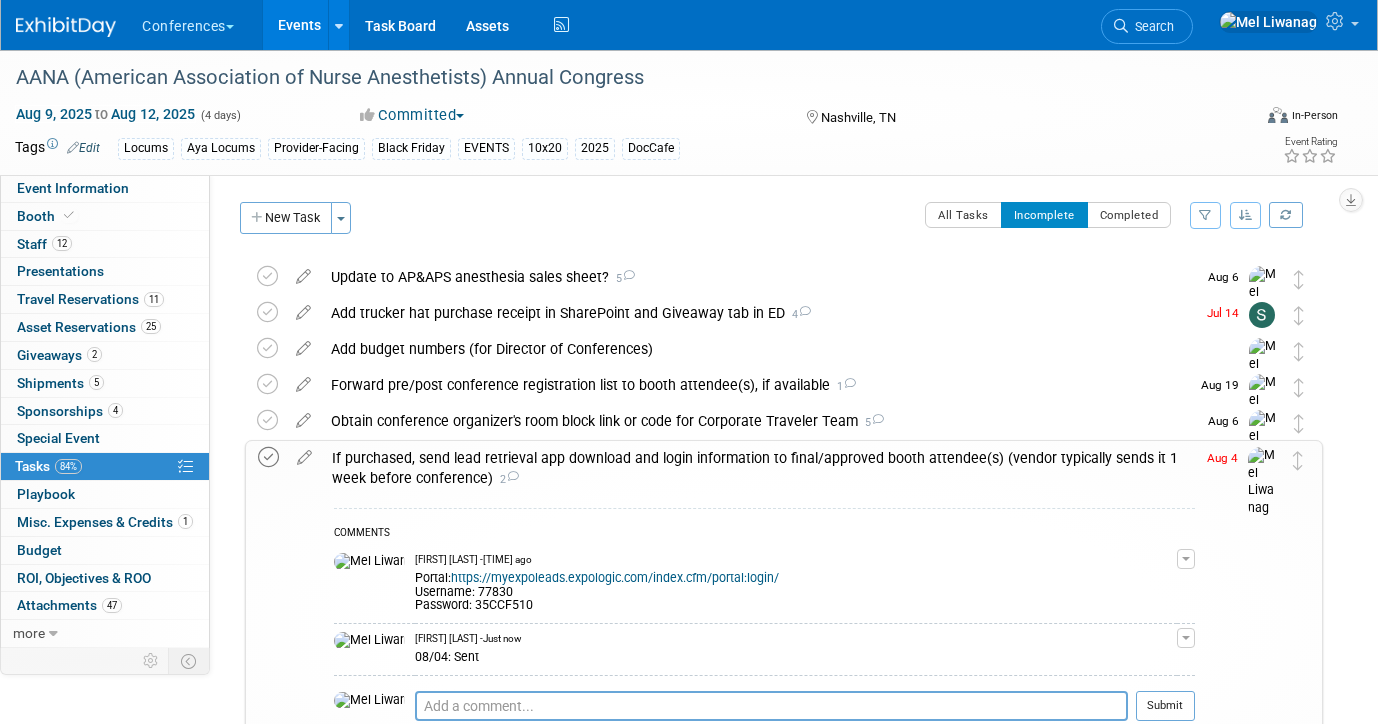 click at bounding box center (268, 457) 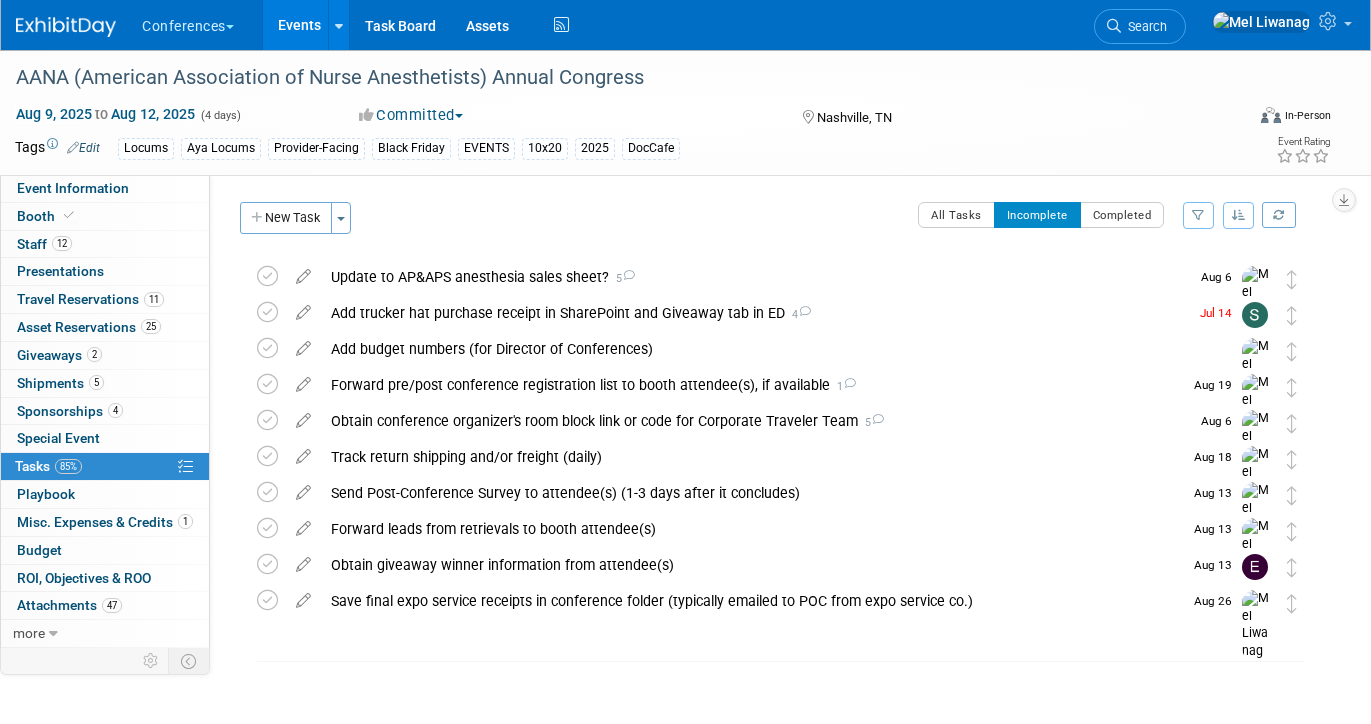 click on "Conferences
Explore:
My Workspaces  2
Go to Workspace:
Conferences
Marketing Requests
Events
Add Event
Bulk Upload Events
Shareable Event Boards
Recently Viewed Events:
AANA (American Association of Nurse Anesthetists) Annual Congress
[CITY], [STATE]
Aug 9, 2025  to  Aug 12, 2025
NALTO (Natl. Assoc. of Physician Recruiters) Fall Fly-in
[CITY], [STATE]
Oct 8, 2025  to  Oct 10, 2025
ACEP (American College of Emergency Physicians) Scientific Assembly
[CITY], [STATE]
Sep 6, 2025  to  Sep 9, 2025
Task Board
Assets
Activity Feed
My Account
My Profile & Preferences
Sync to External Calendar...
Team Workspace
Users and Permissions
Workspace Settings
Metrics & Analytics
Budgeting, ROI & ROO" at bounding box center [673, 25] 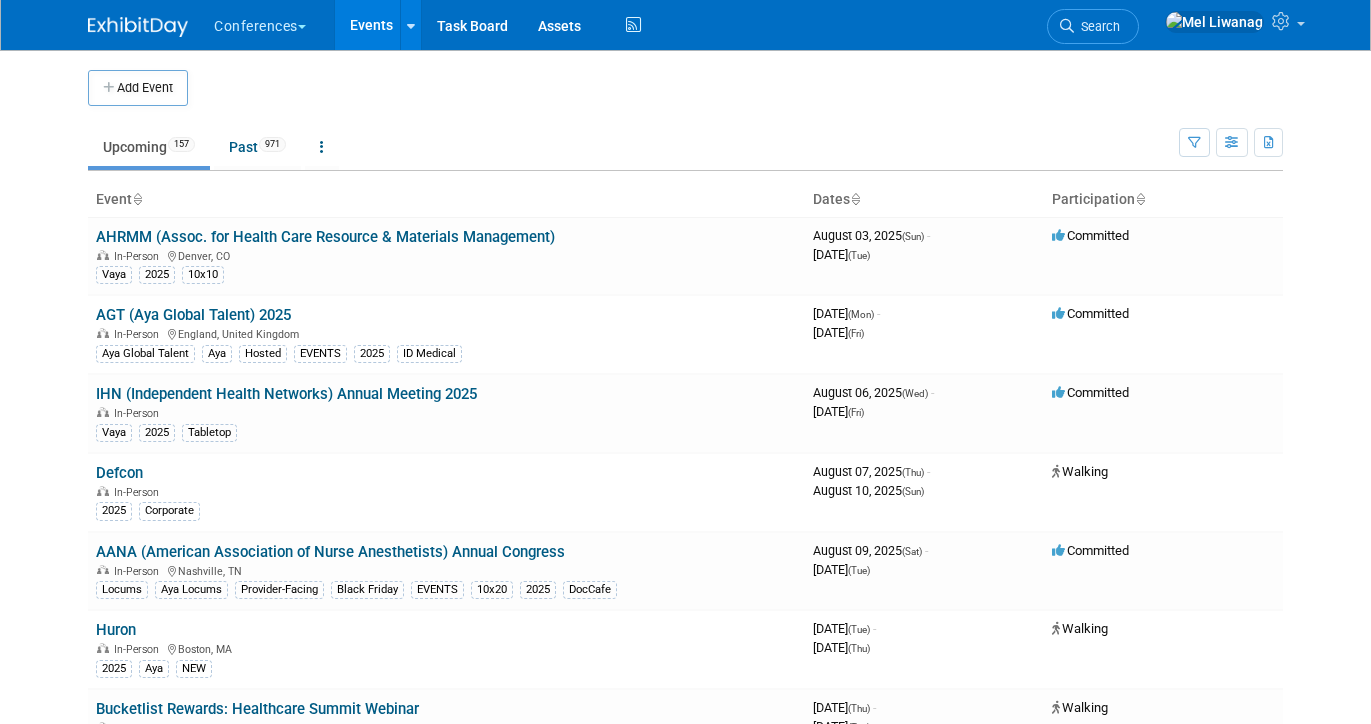 scroll, scrollTop: 0, scrollLeft: 0, axis: both 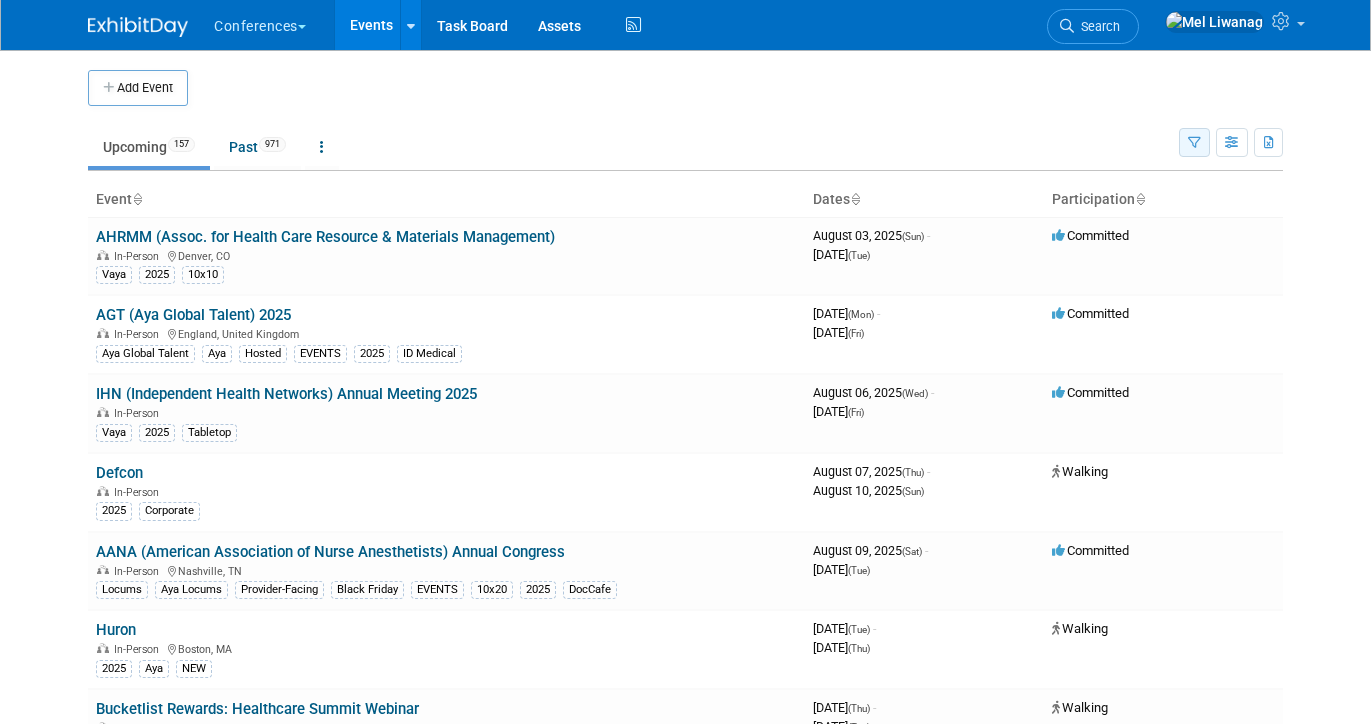 click at bounding box center [1194, 143] 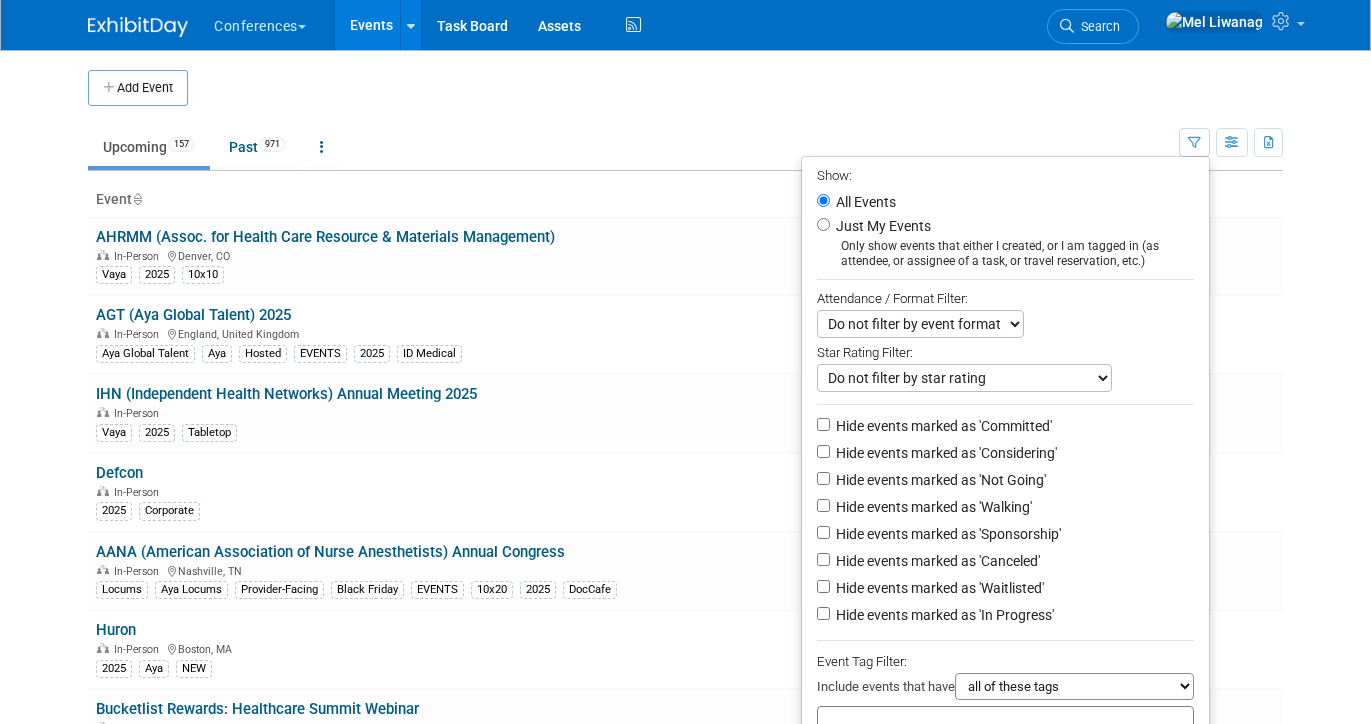 click on "Just My Events" at bounding box center [881, 226] 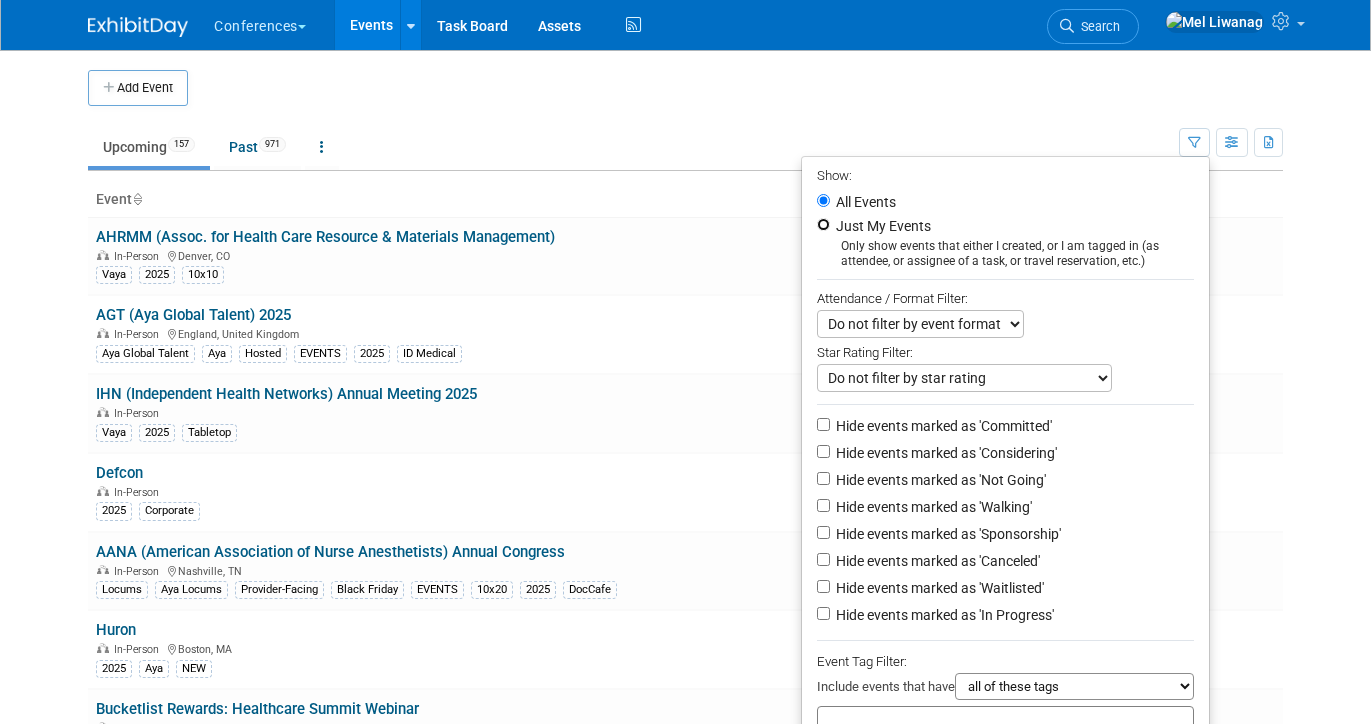 click on "Just My Events" at bounding box center [823, 224] 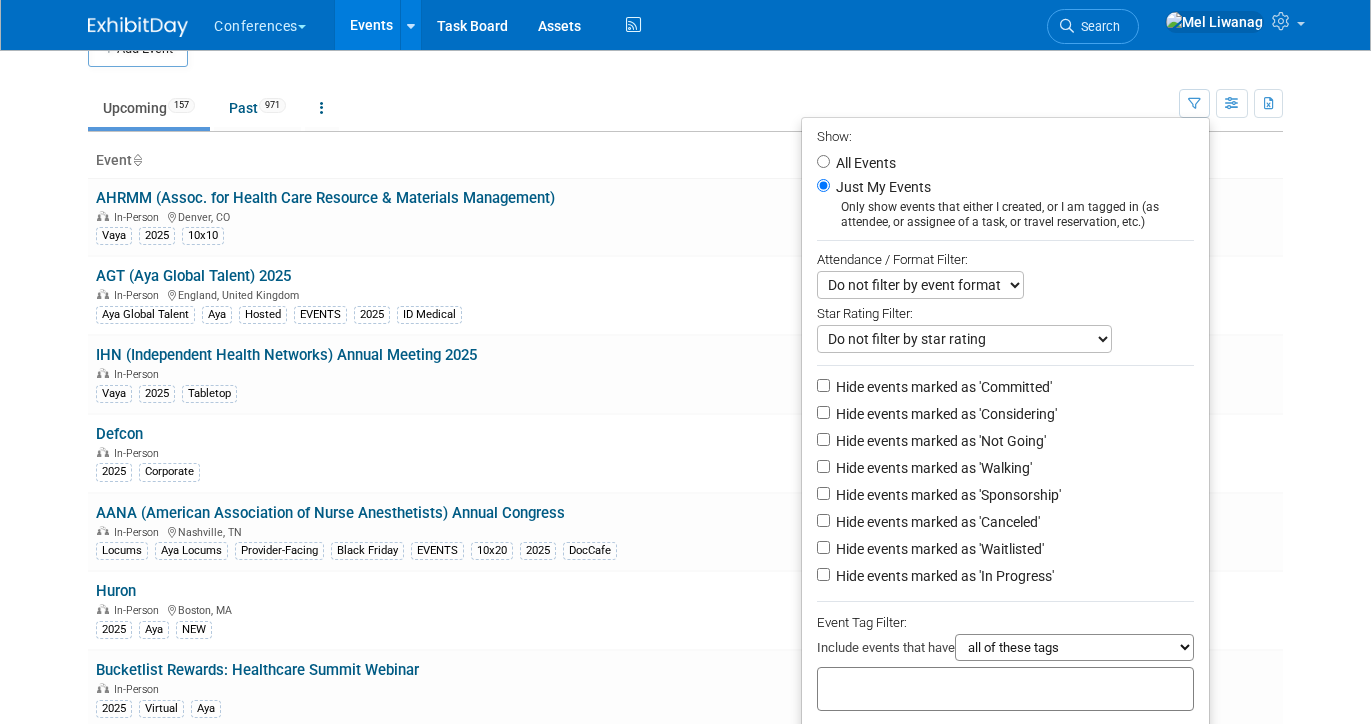 click on "Hide events marked as 'Not Going'" at bounding box center (939, 441) 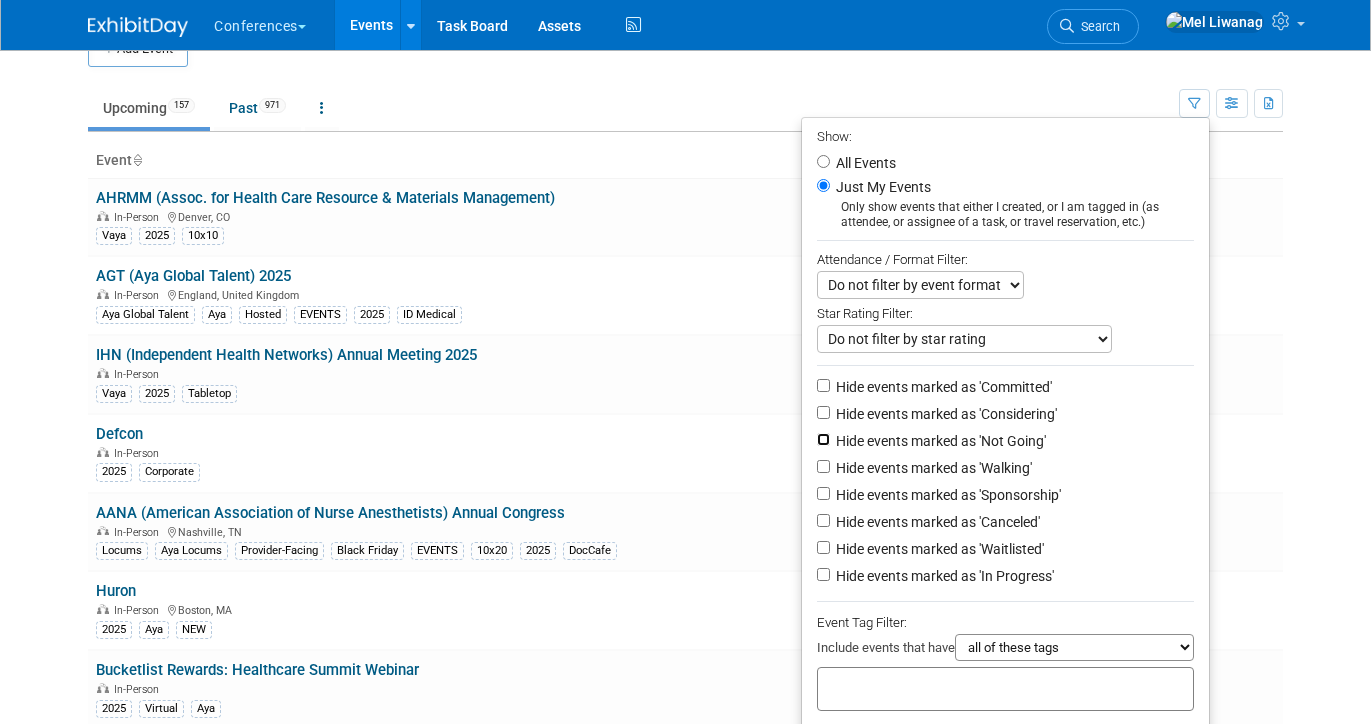click on "Hide events marked as 'Not Going'" at bounding box center [823, 439] 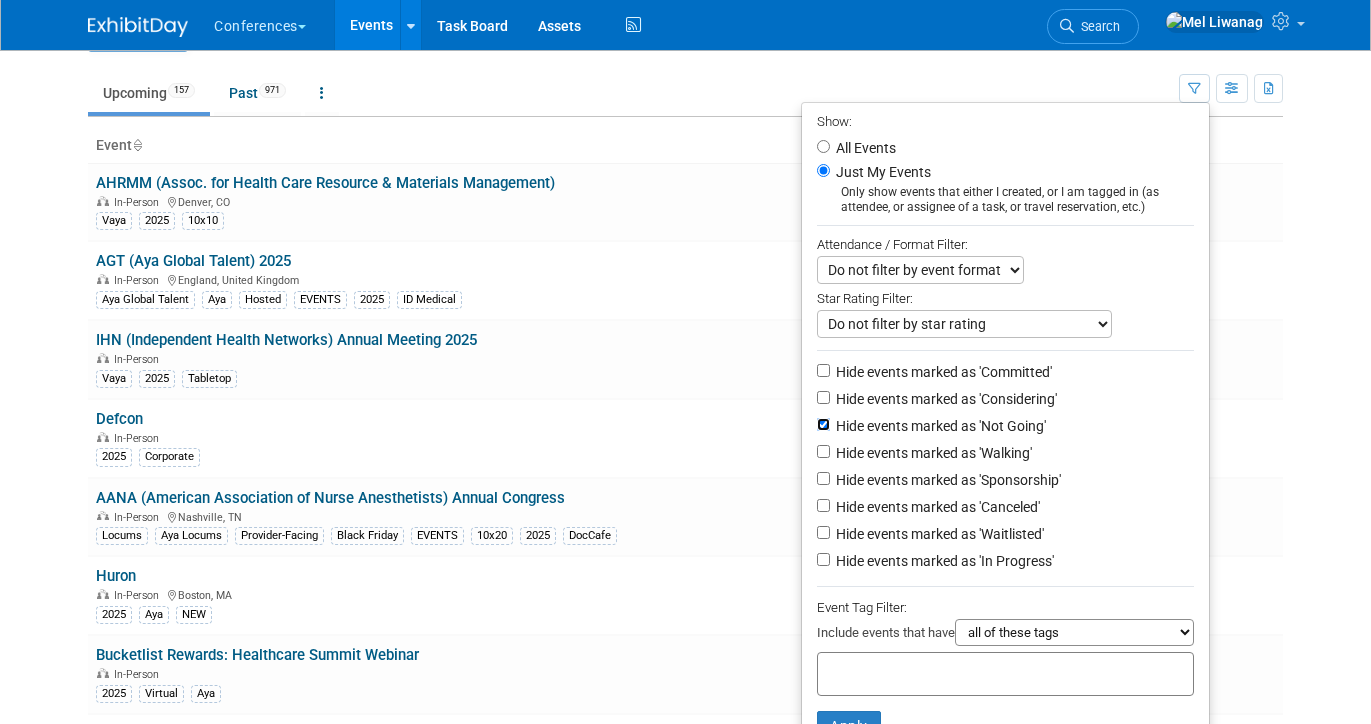 scroll, scrollTop: 79, scrollLeft: 0, axis: vertical 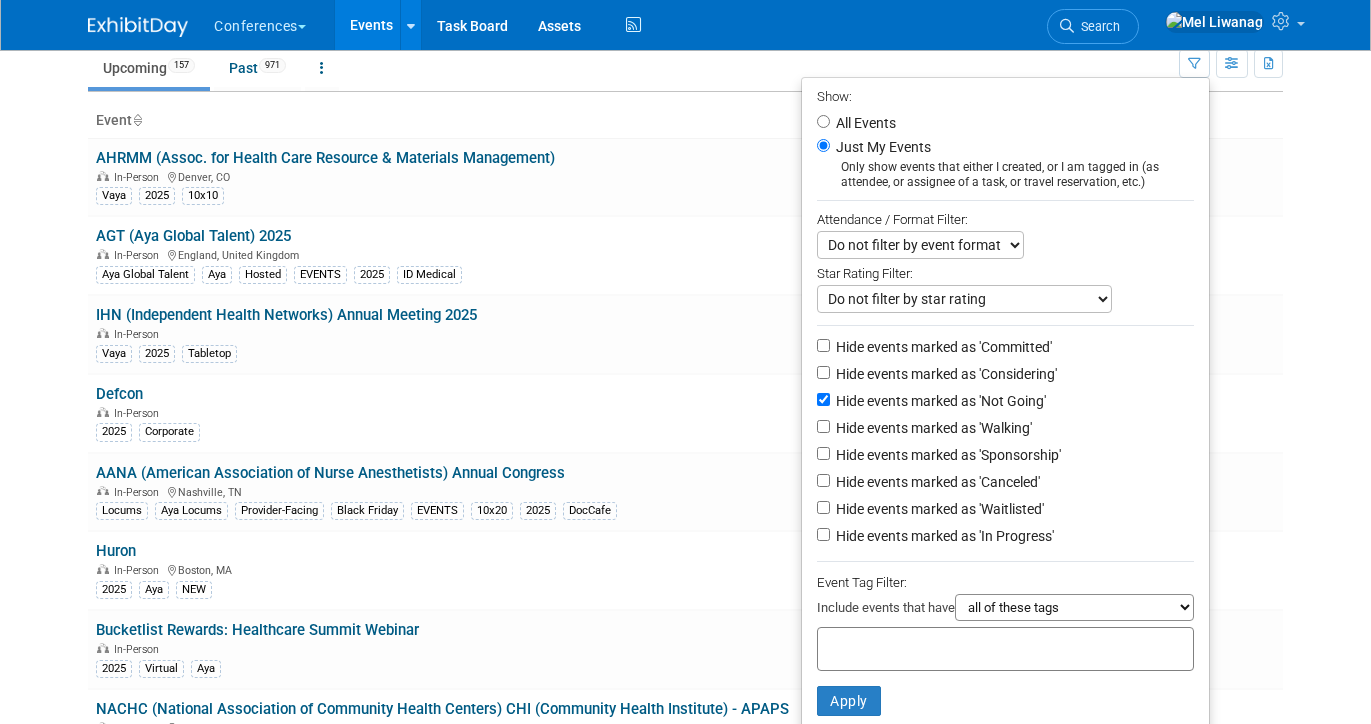 click on "Hide events marked as 'Waitlisted'" at bounding box center [938, 509] 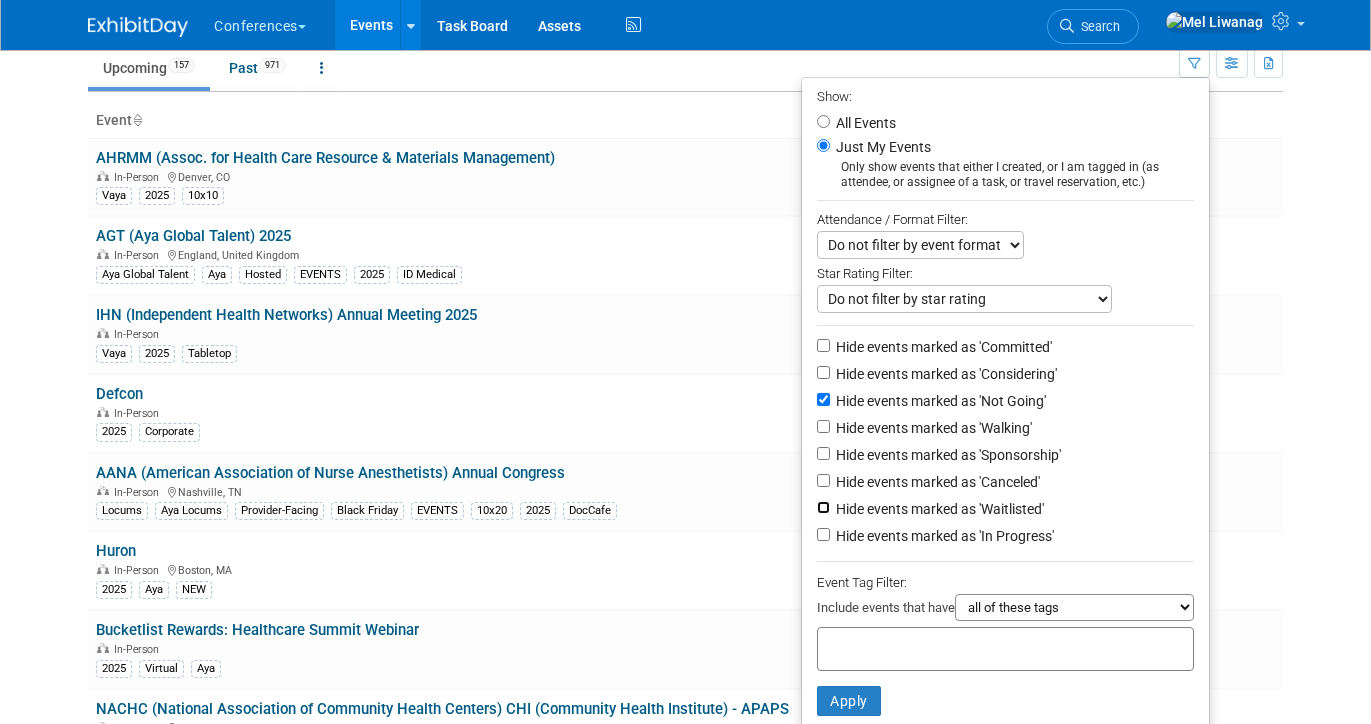 click on "Hide events marked as 'Waitlisted'" at bounding box center [823, 507] 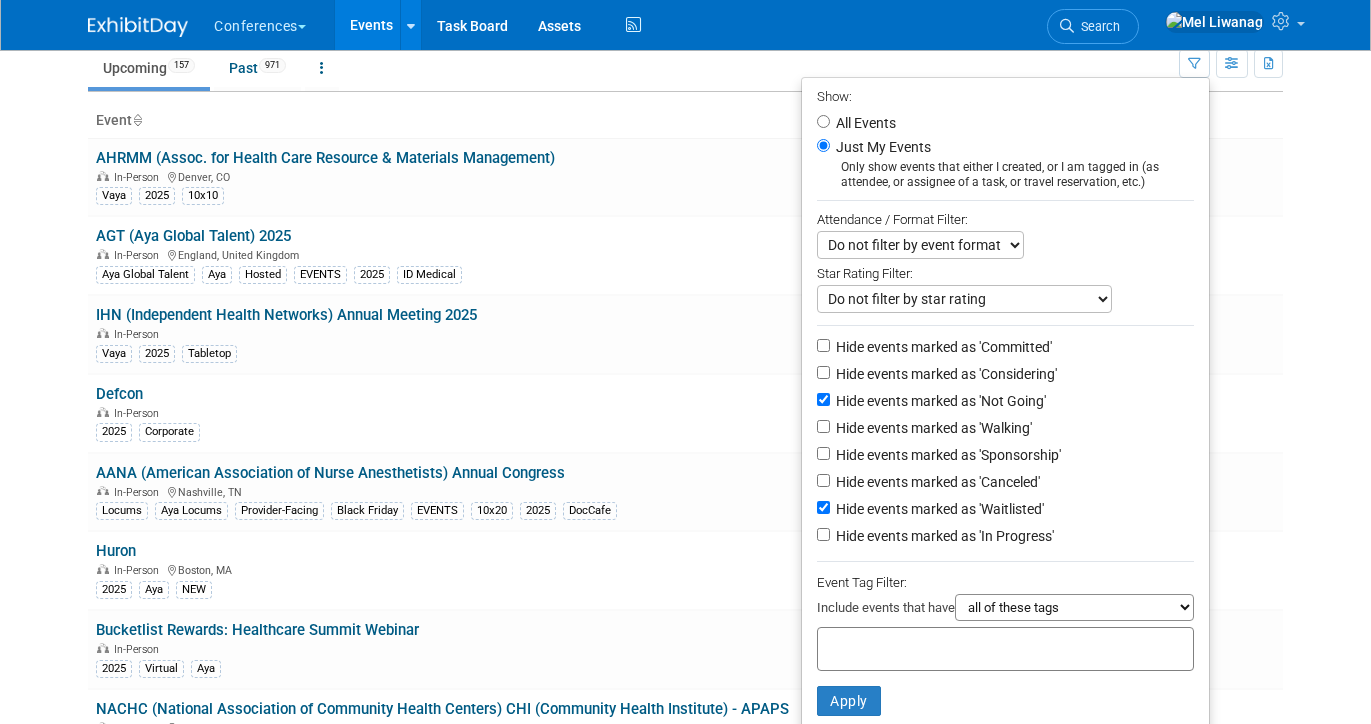 click on "Hide events marked as 'Canceled'" at bounding box center [936, 482] 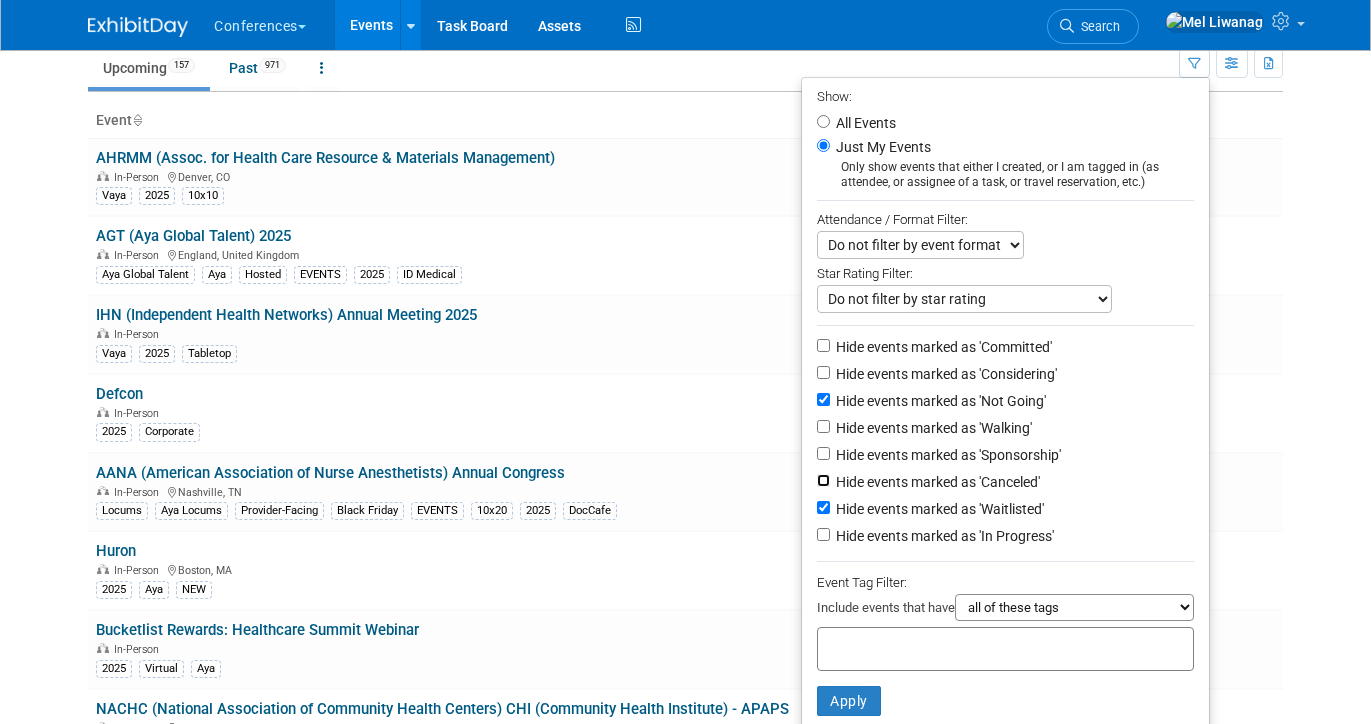 click on "Hide events marked as 'Canceled'" at bounding box center (823, 480) 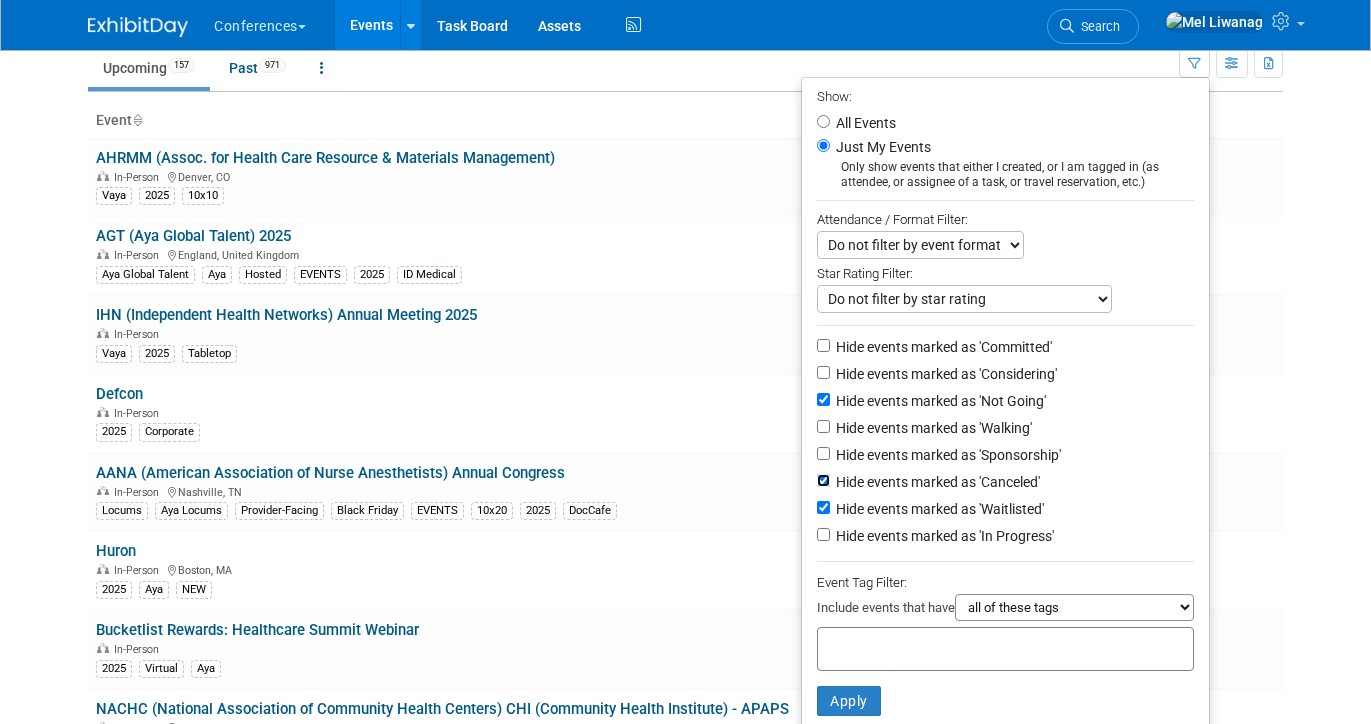 scroll, scrollTop: 479, scrollLeft: 0, axis: vertical 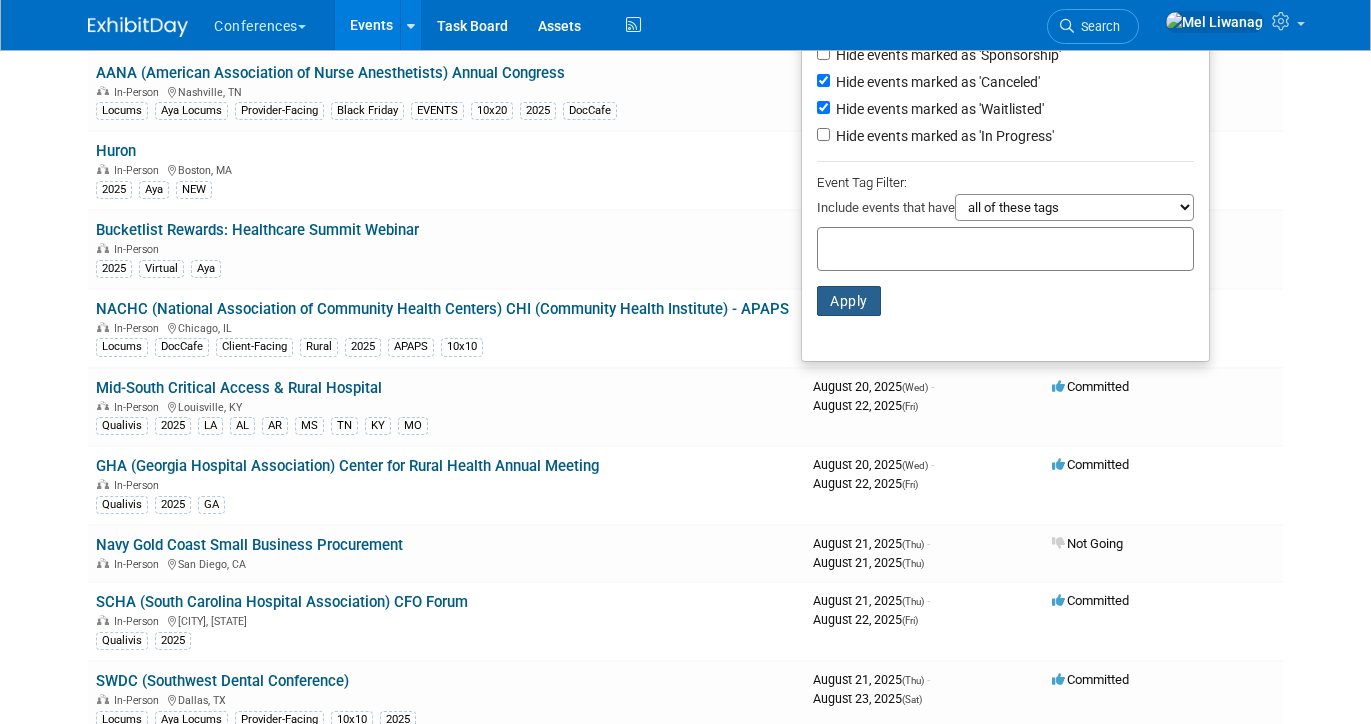 drag, startPoint x: 841, startPoint y: 316, endPoint x: 982, endPoint y: 428, distance: 180.06943 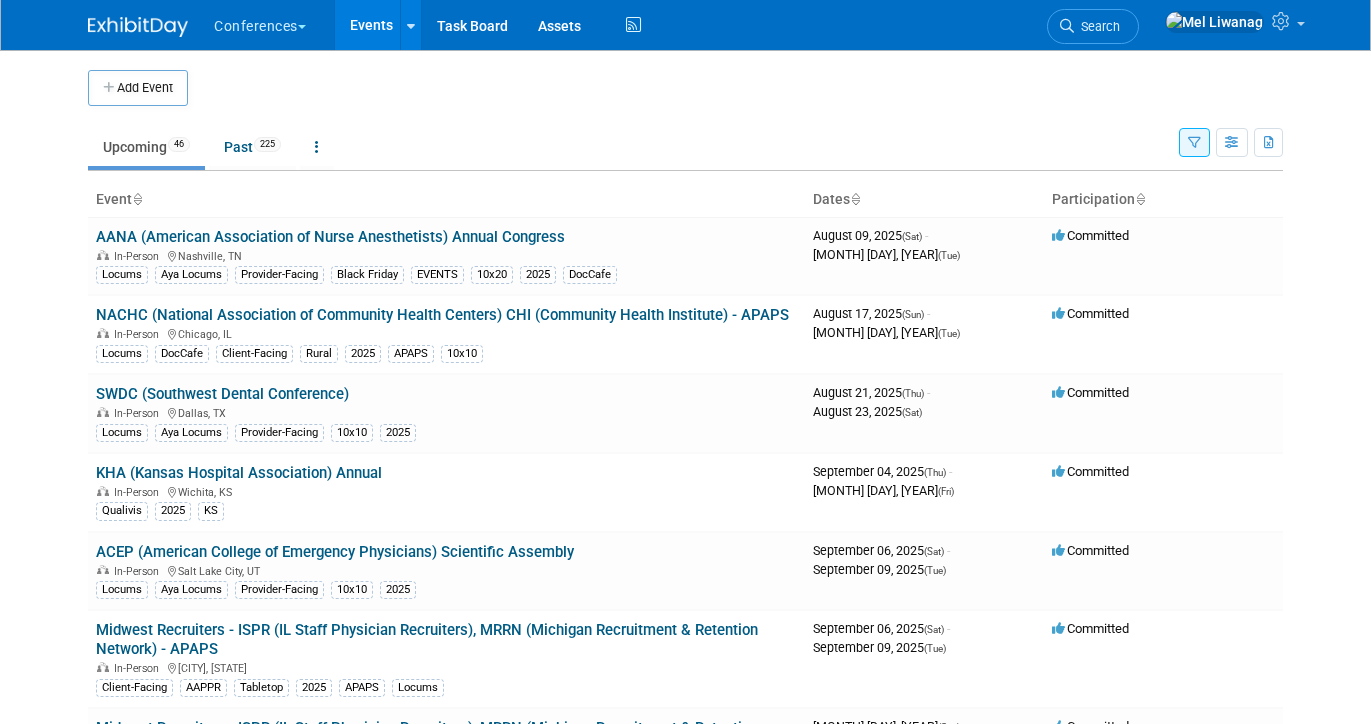 scroll, scrollTop: 0, scrollLeft: 0, axis: both 